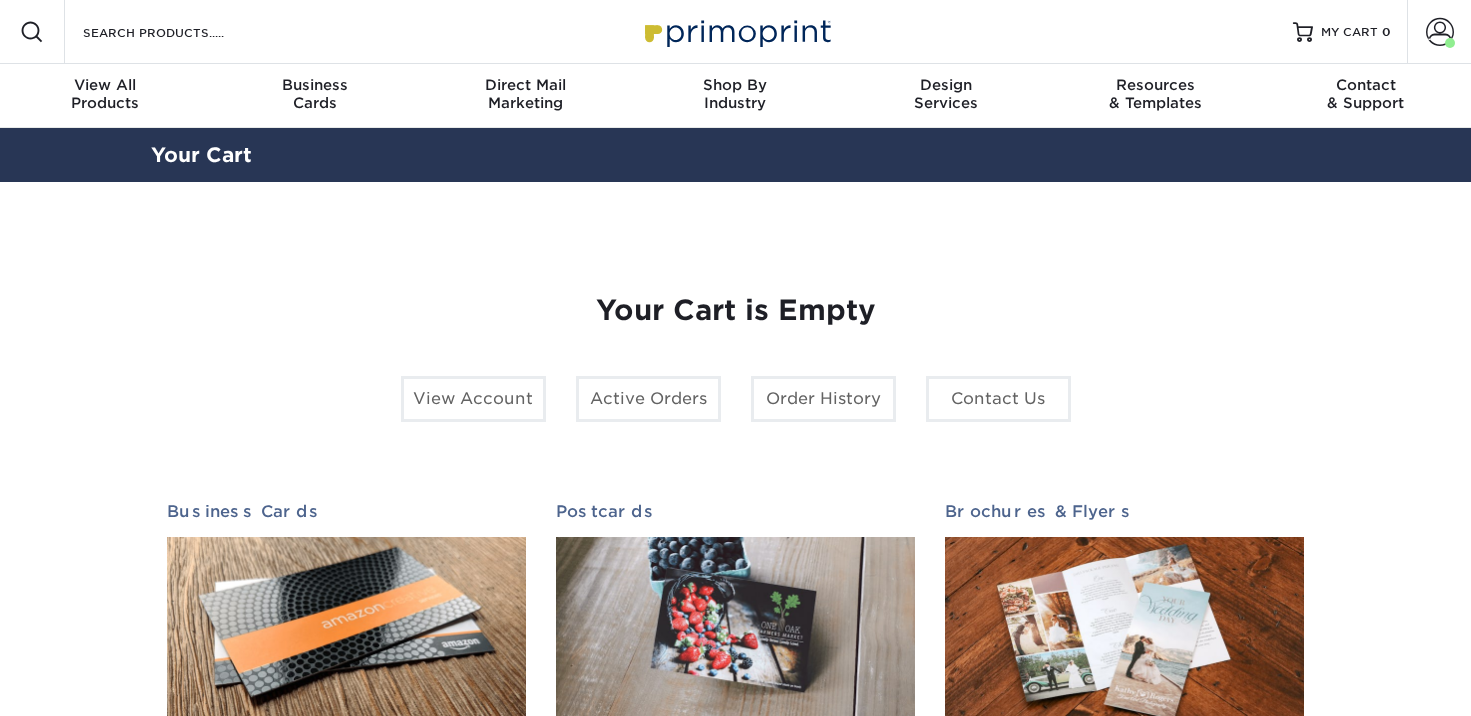 scroll, scrollTop: 0, scrollLeft: 0, axis: both 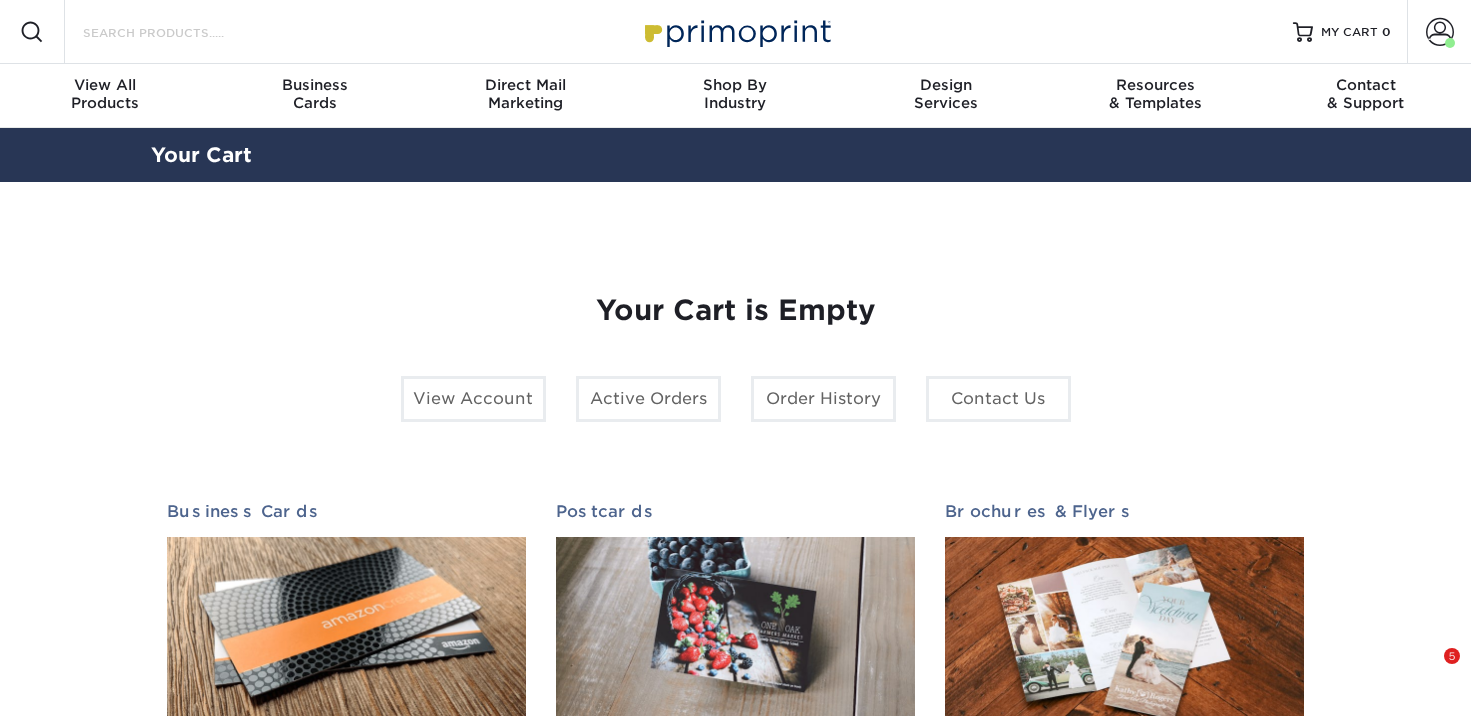 click on "Search Products" at bounding box center [178, 32] 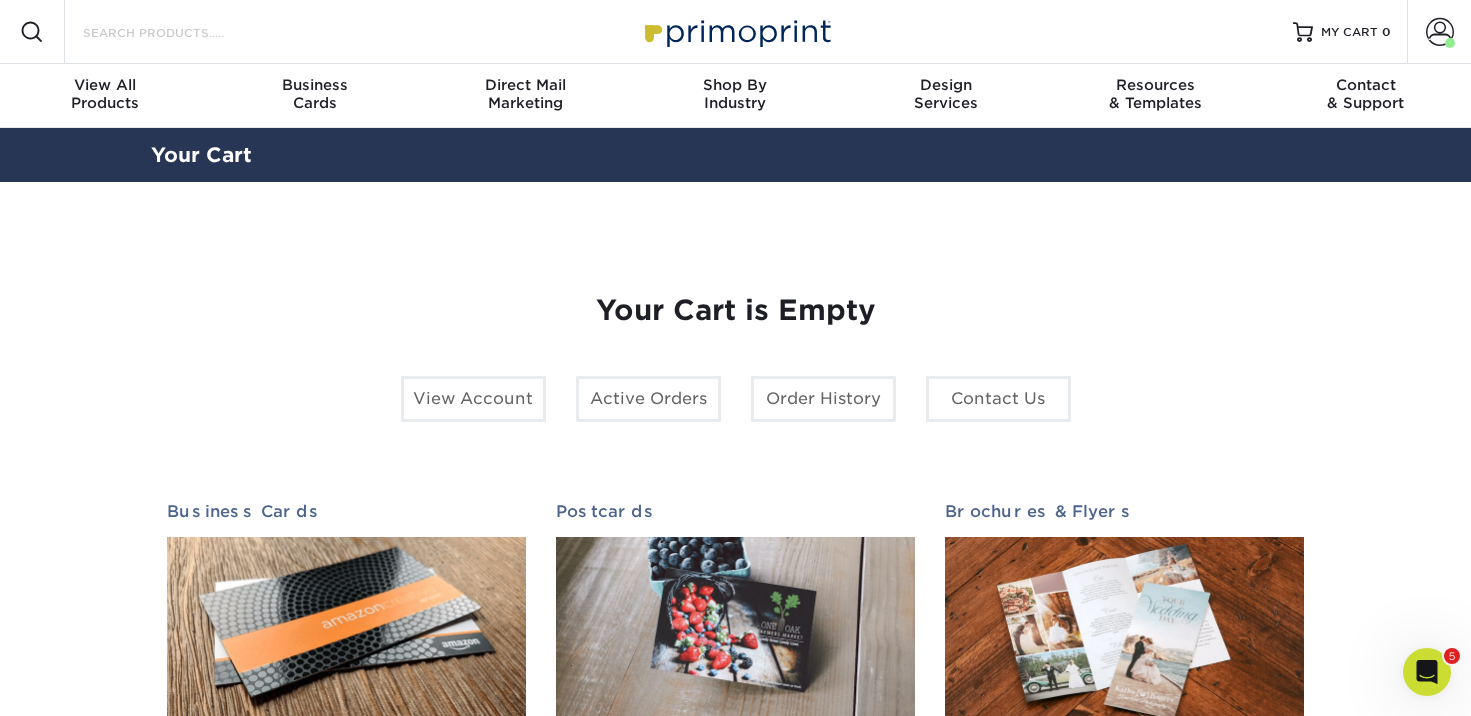 scroll, scrollTop: 0, scrollLeft: 0, axis: both 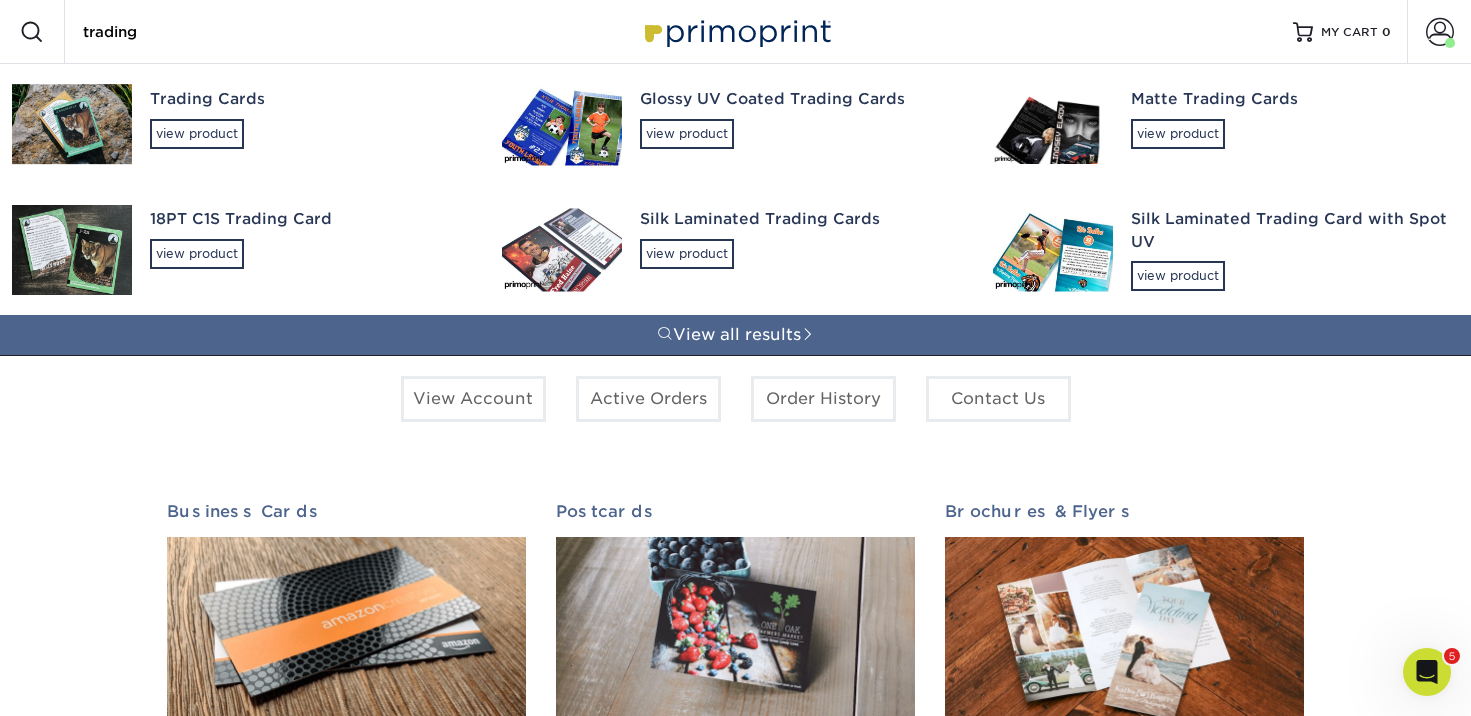 type on "trading" 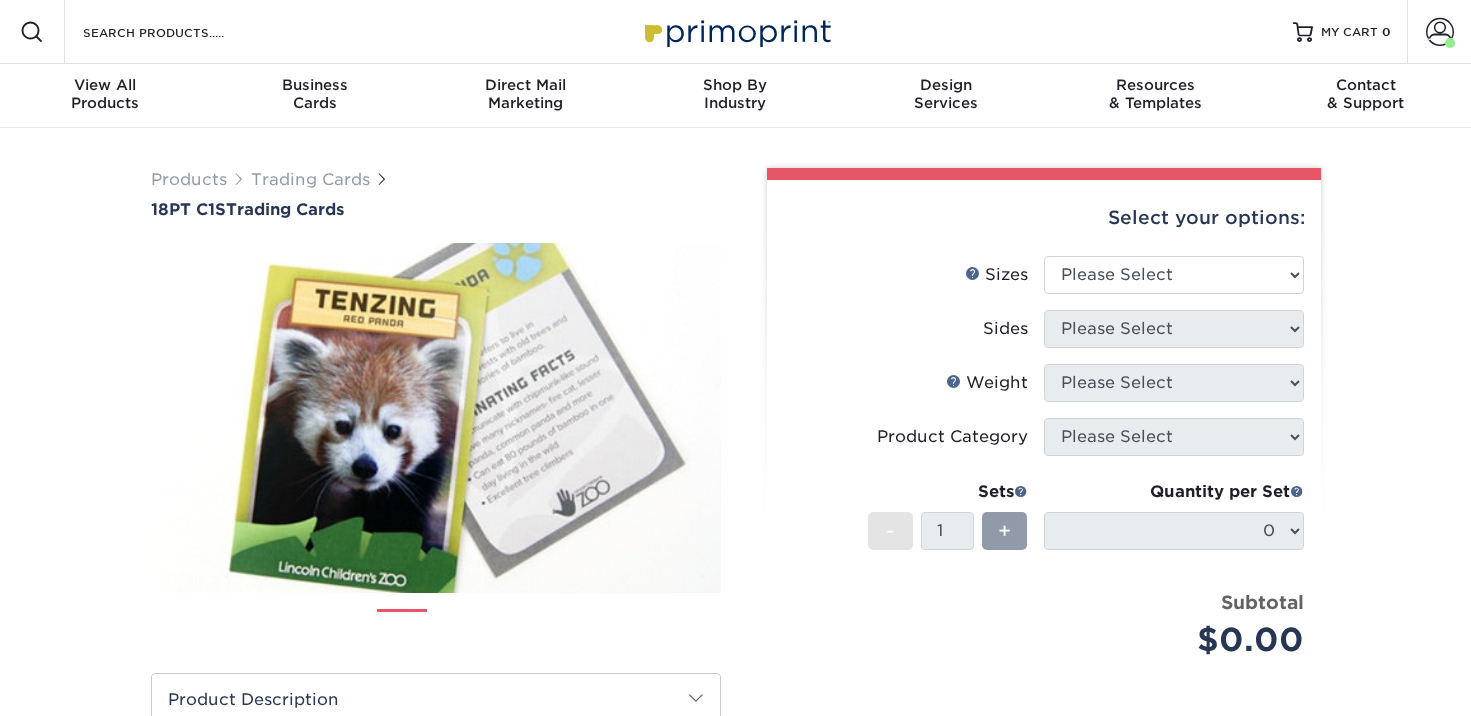 scroll, scrollTop: 0, scrollLeft: 0, axis: both 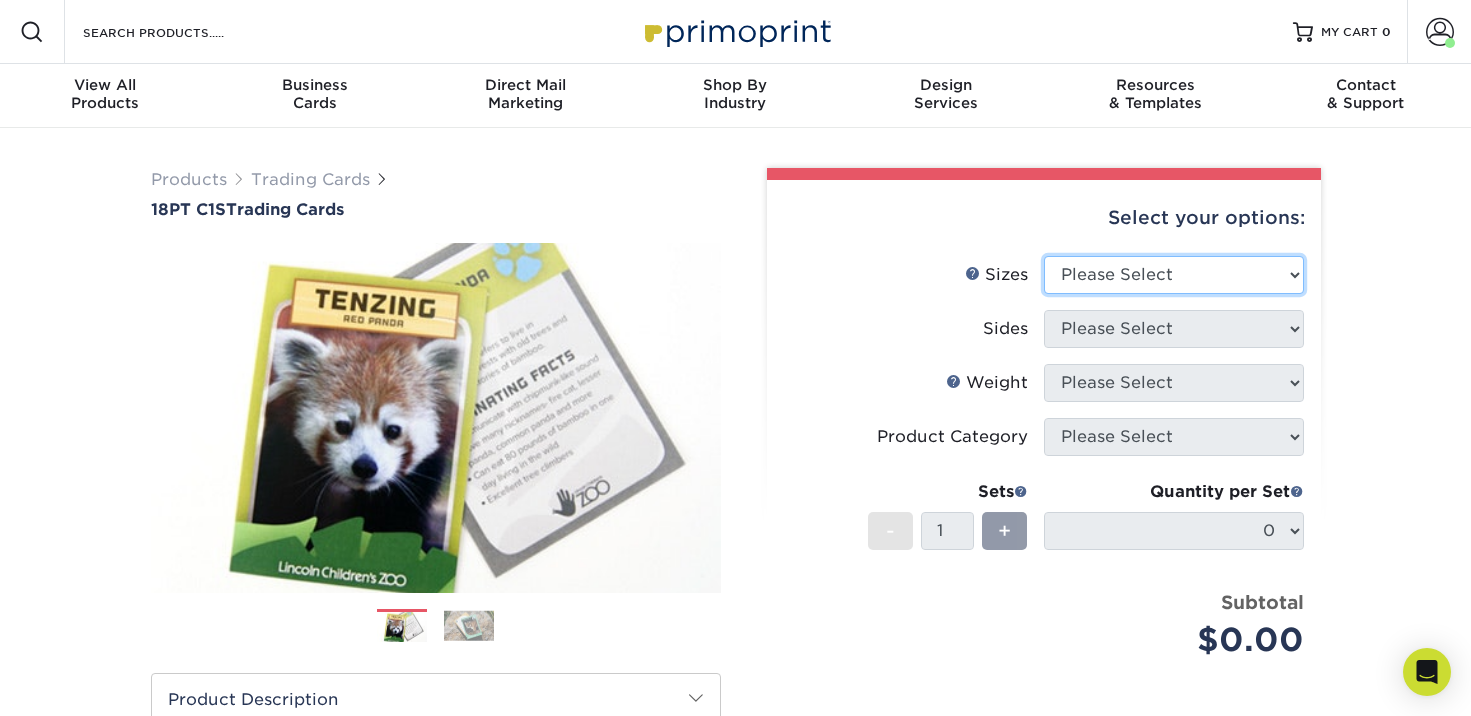 click on "Please Select
2.5" x 3.5"" at bounding box center (1174, 275) 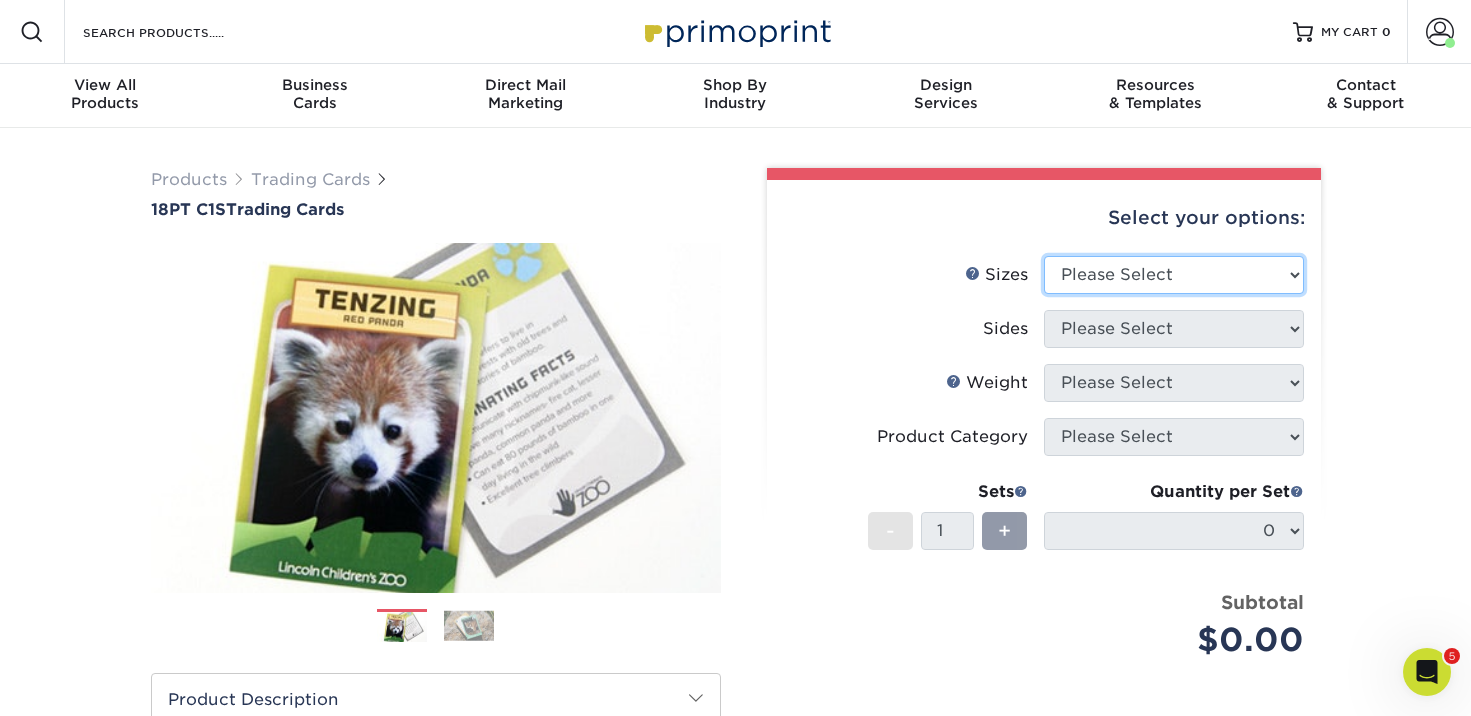 scroll, scrollTop: 0, scrollLeft: 0, axis: both 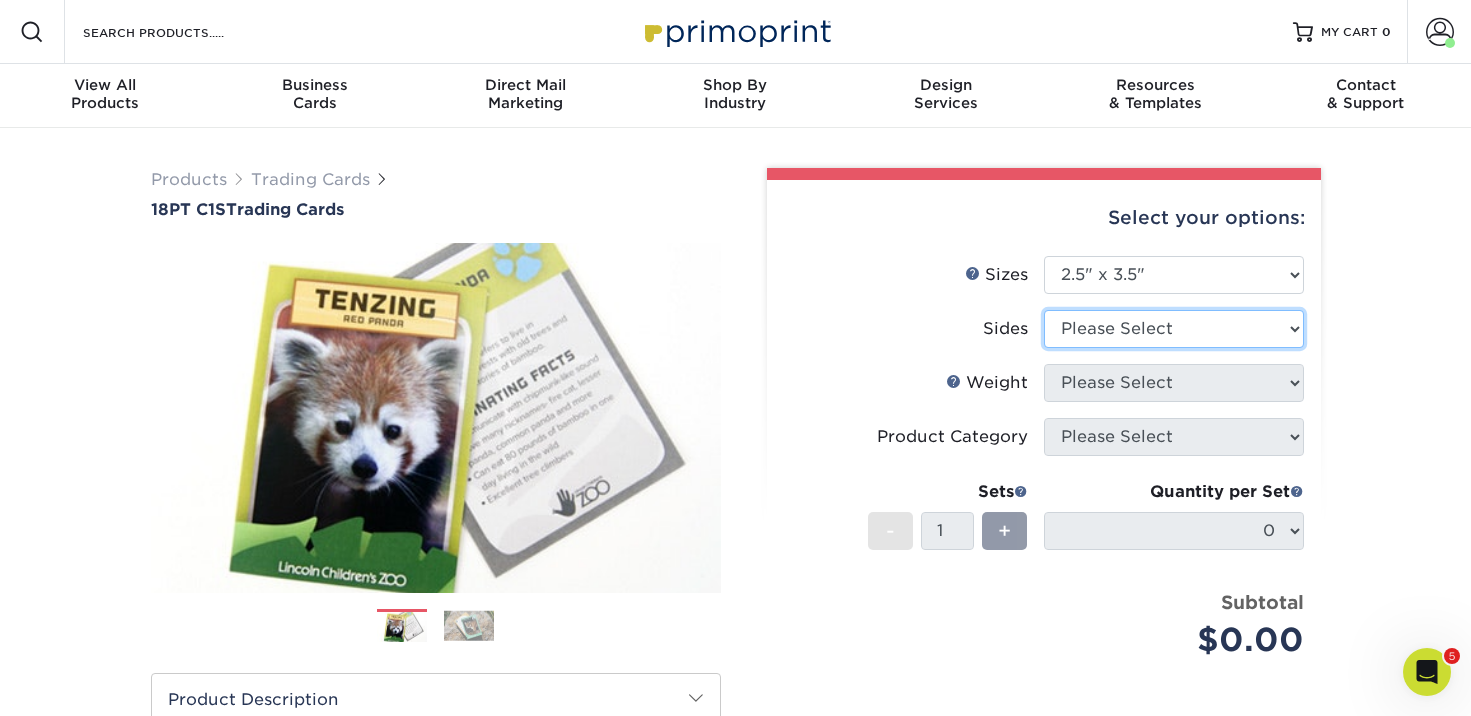 click on "Please Select Print Both Sides Print Front Only" at bounding box center [1174, 329] 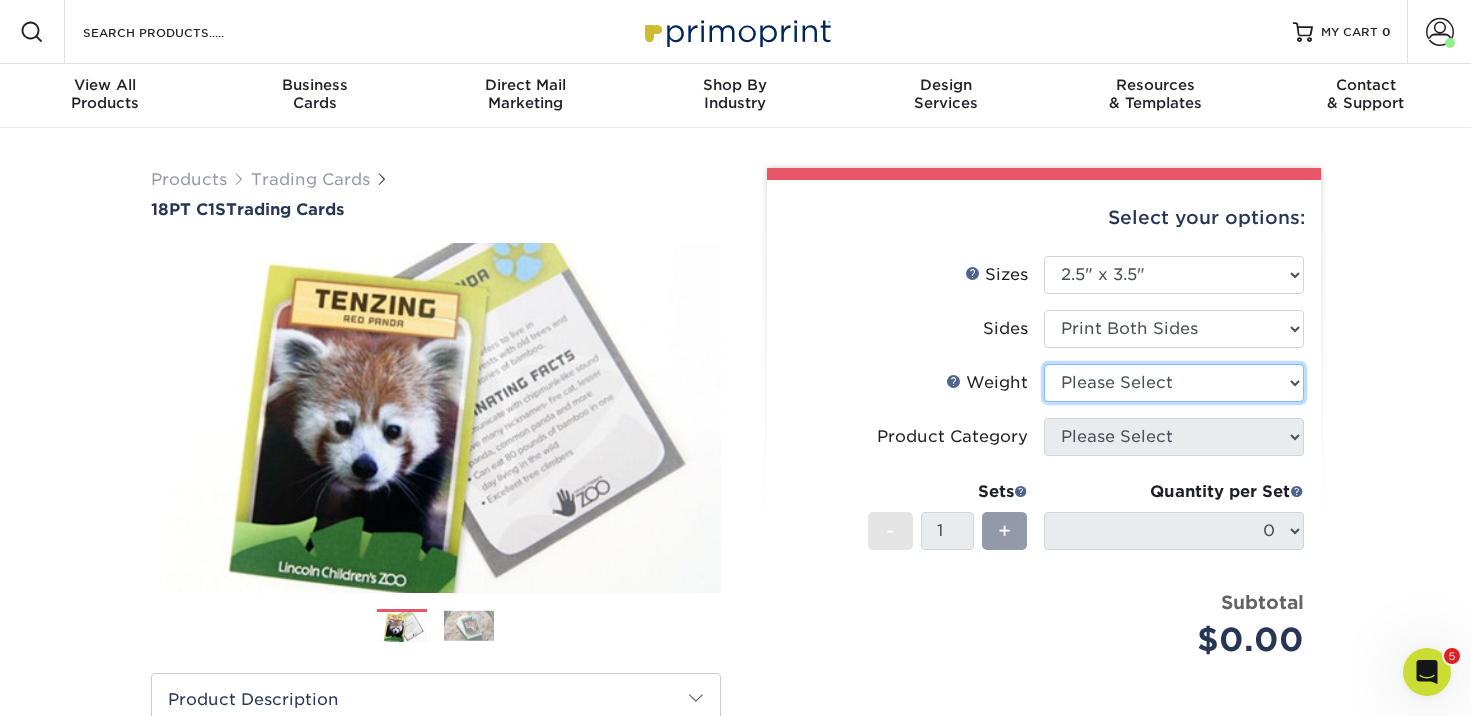 click on "Please Select 18PT C1S" at bounding box center (1174, 383) 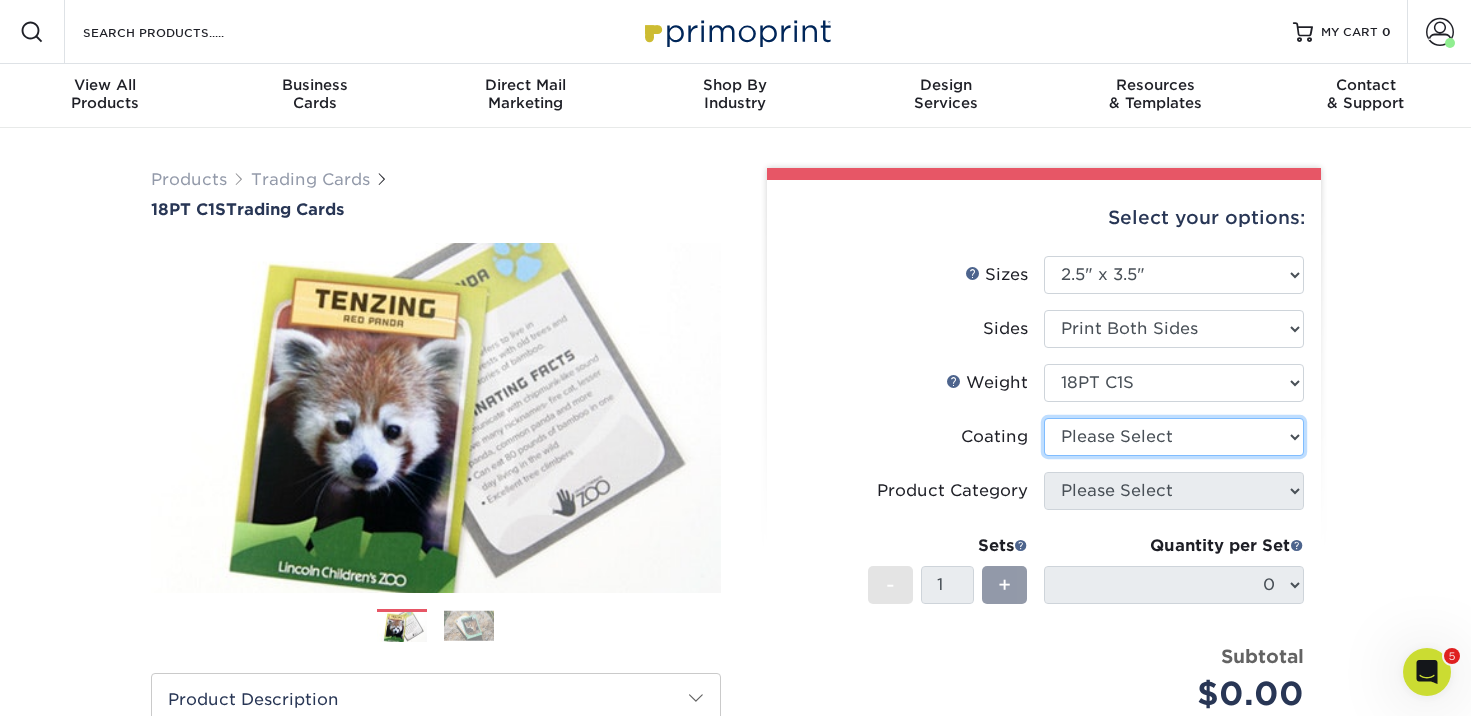 click at bounding box center (1174, 437) 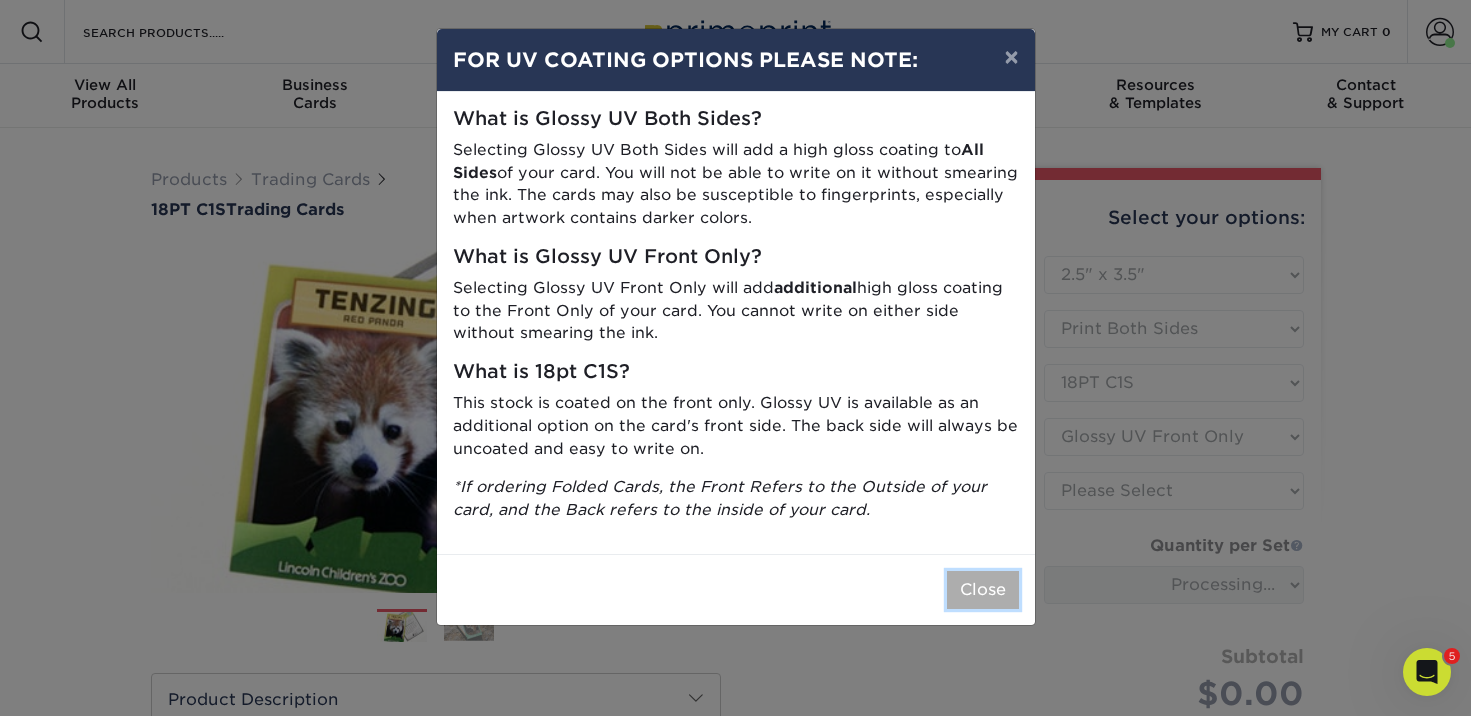 click on "Close" at bounding box center (983, 590) 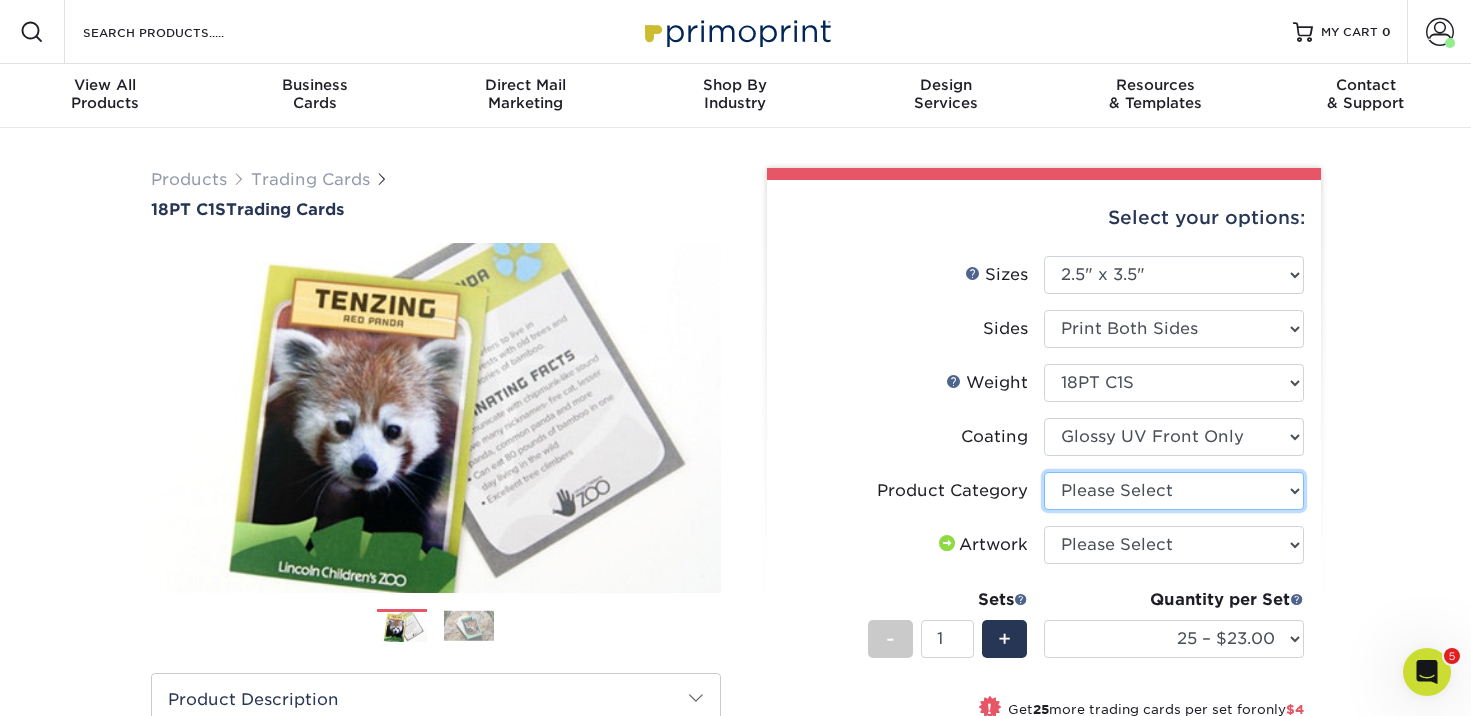 click on "Please Select Trading Cards" at bounding box center [1174, 491] 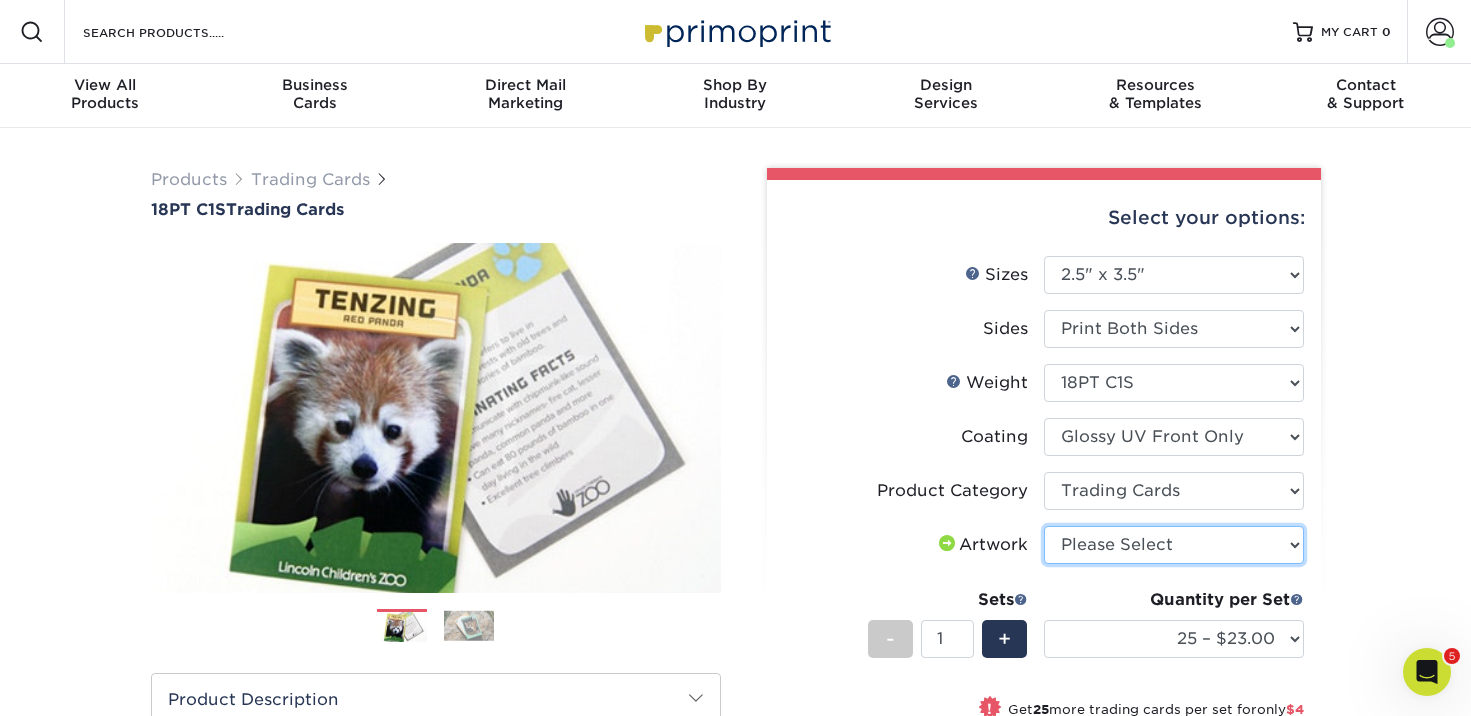 click on "Please Select I will upload files I need a design - $100" at bounding box center [1174, 545] 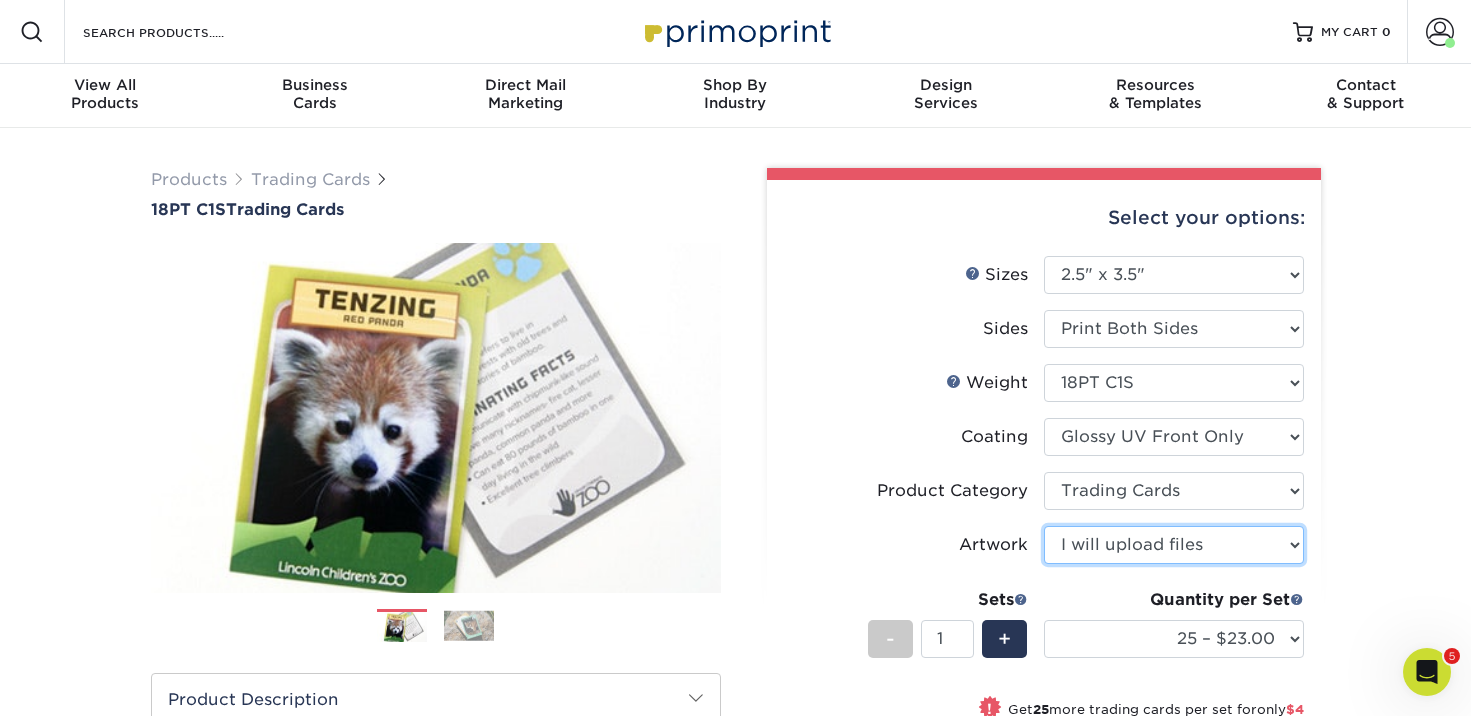 scroll, scrollTop: 17, scrollLeft: 0, axis: vertical 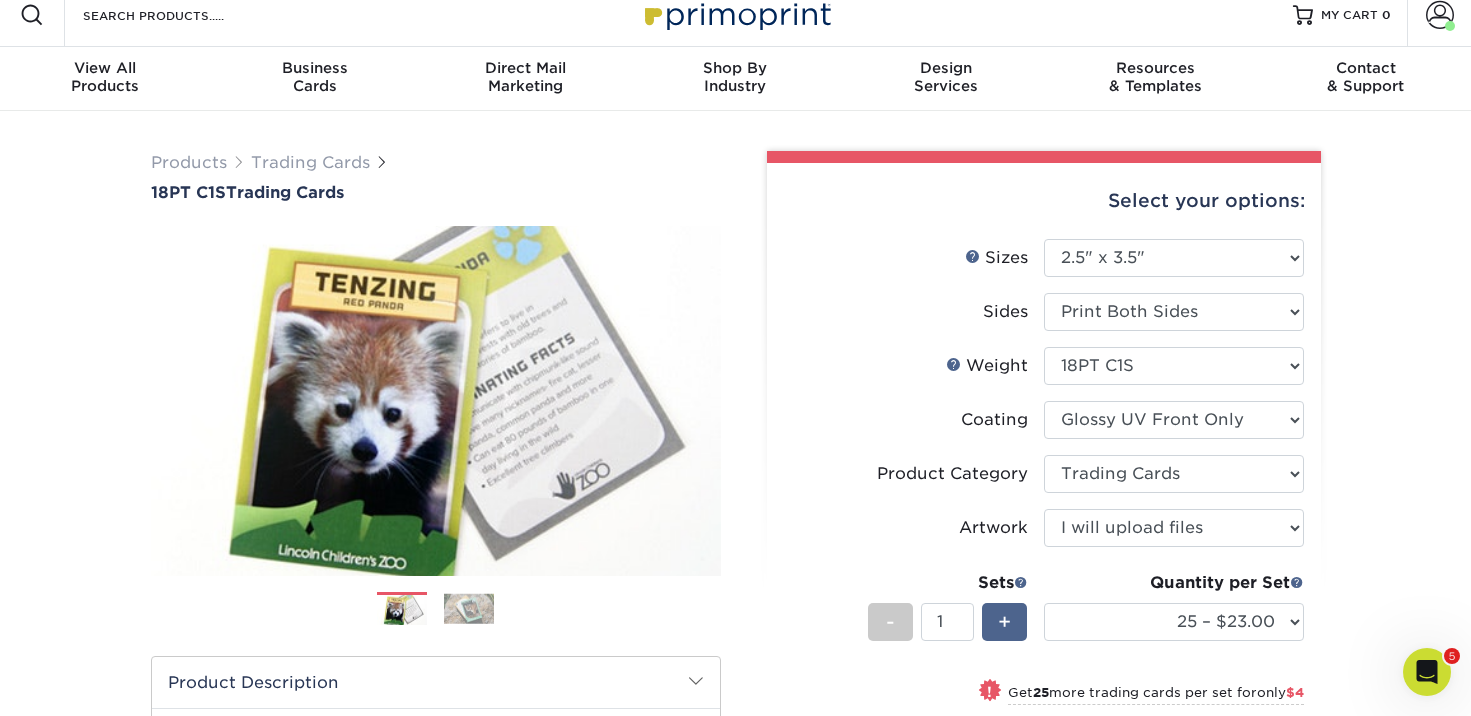 click on "+" at bounding box center [1004, 622] 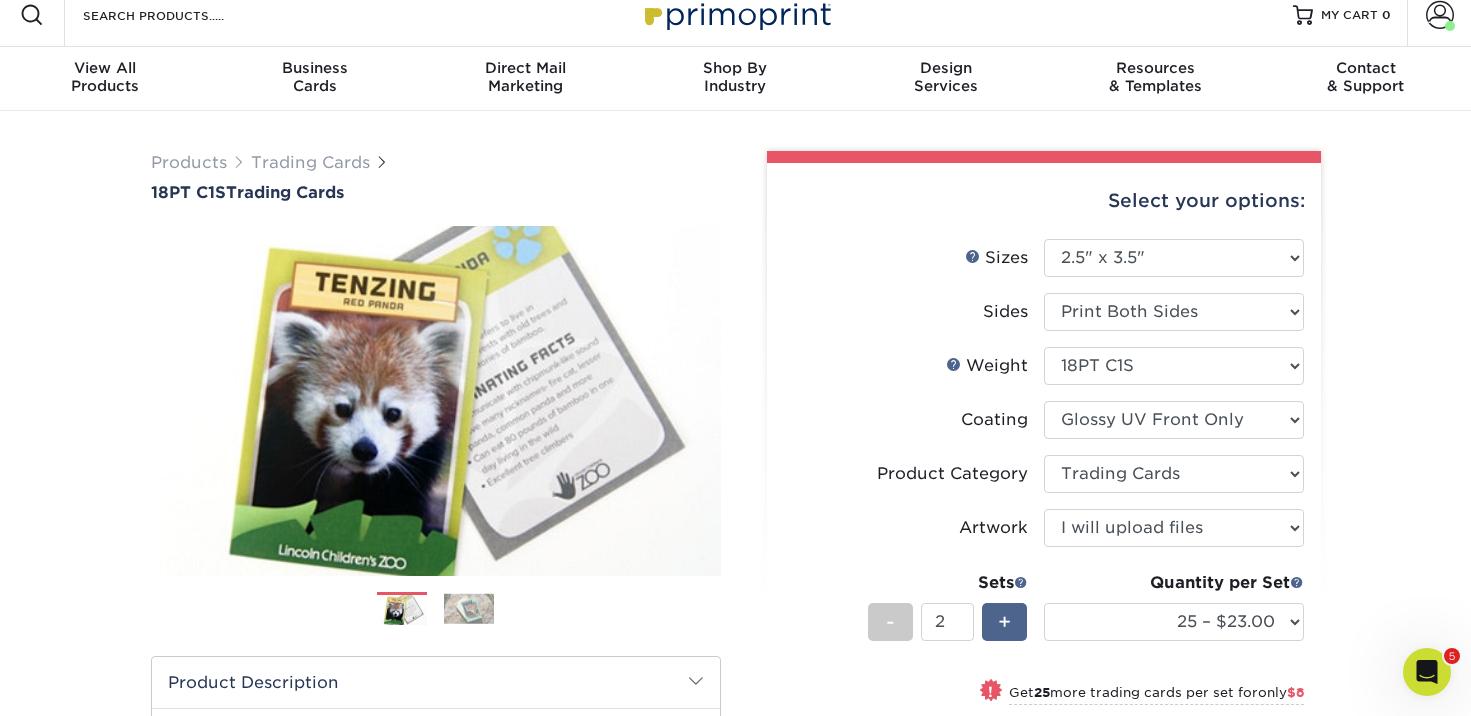 click on "+" at bounding box center [1004, 622] 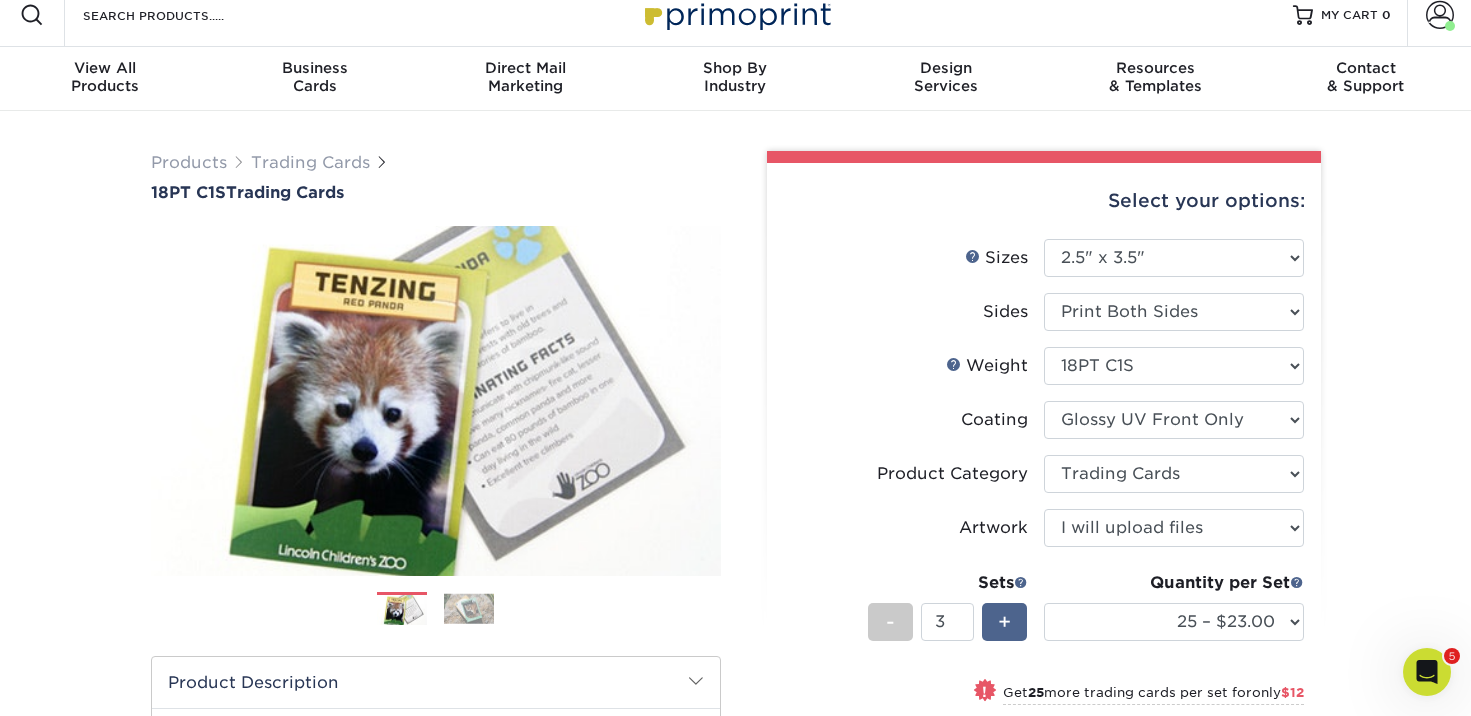 click on "+" at bounding box center (1004, 622) 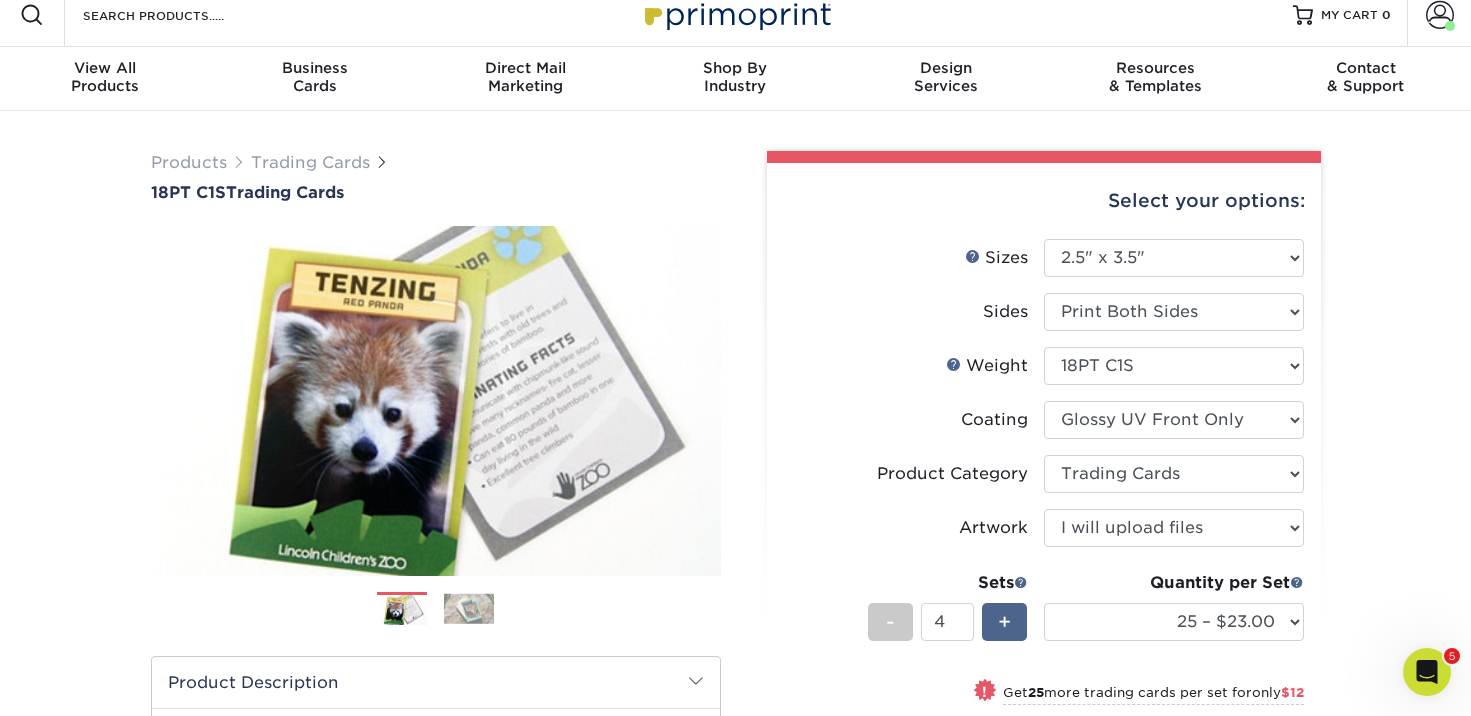 click on "+" at bounding box center (1004, 622) 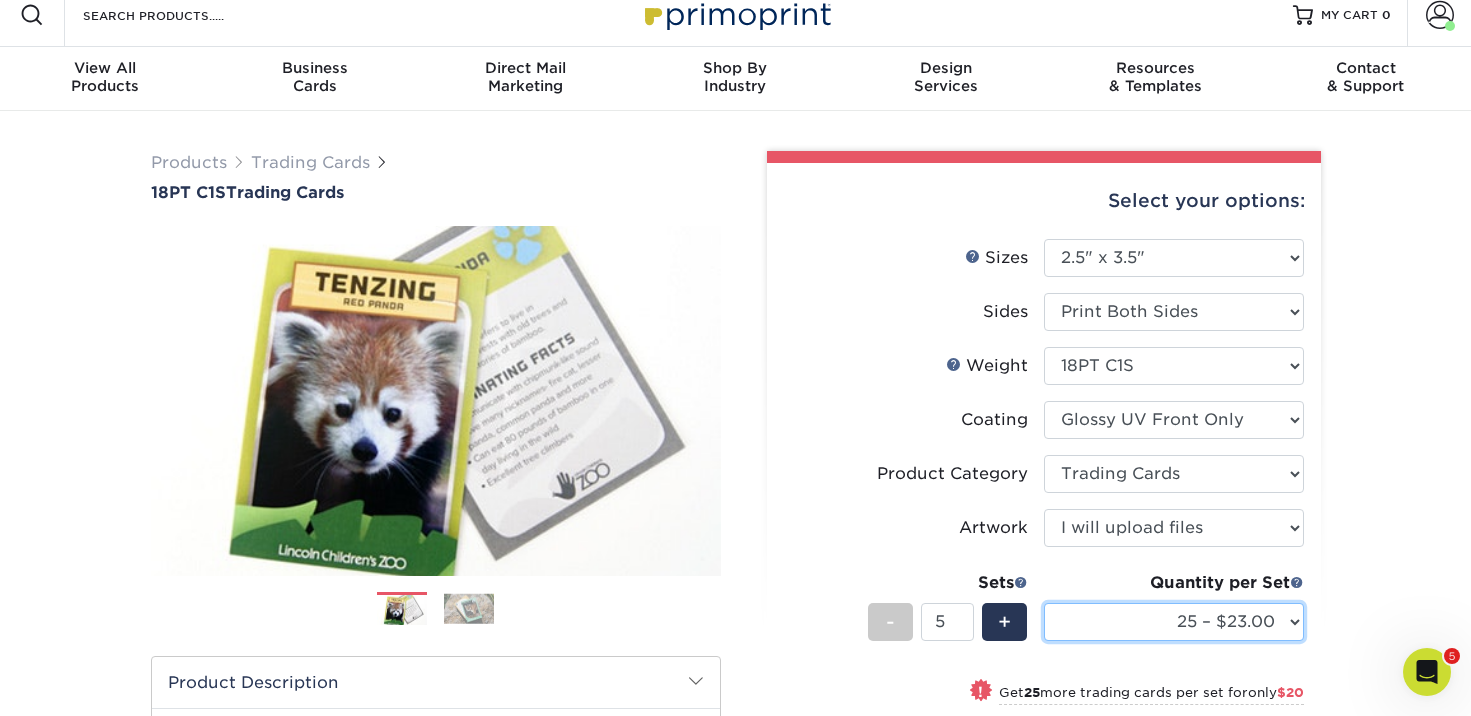 click on "25 – $23.00 50 – $27.00 75 – $34.00 100 – $38.00 250 – $45.00 500 – $54.00 1000 – $72.00 2500 – $143.00 5000 – $196.00 10000 – $382.00 15000 – $566.00 20000 – $752.00 25000 – $920.00" at bounding box center [1174, 622] 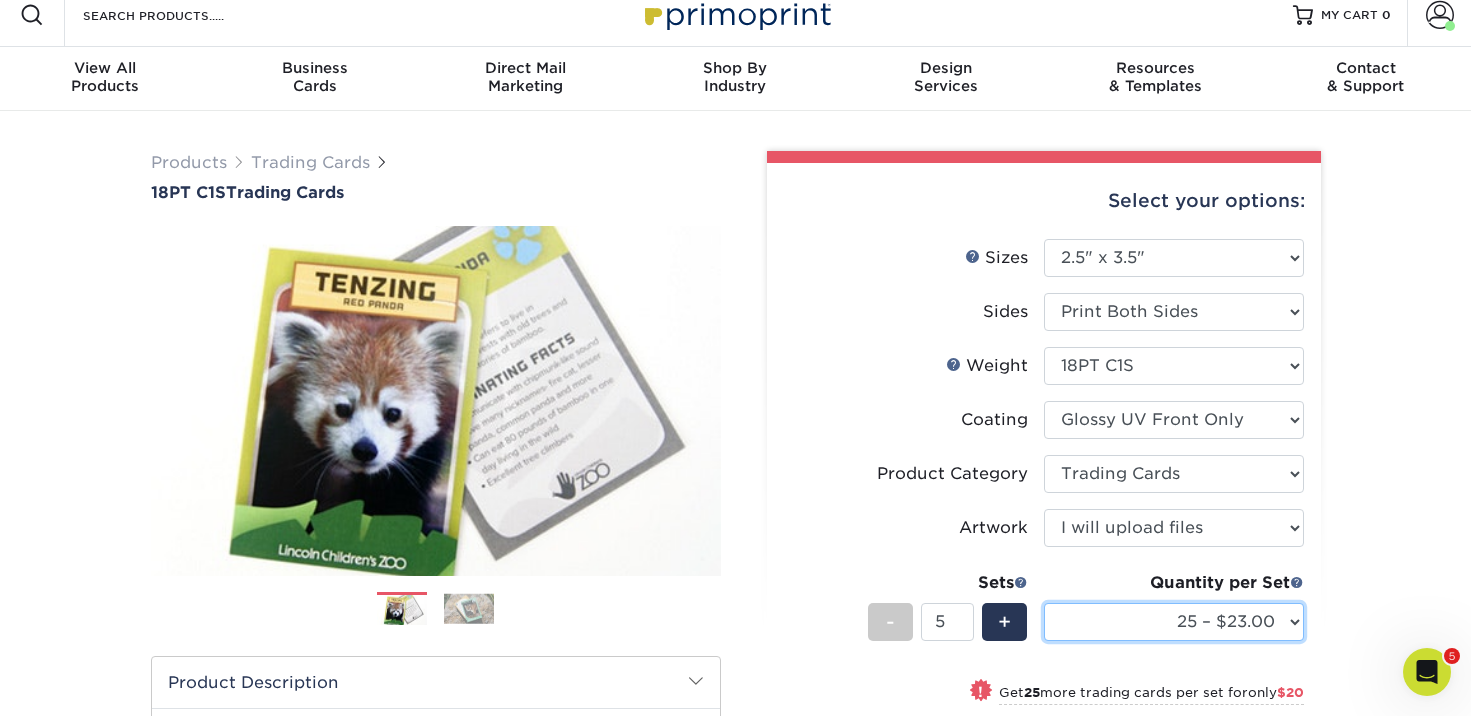 select on "250 – $45.00" 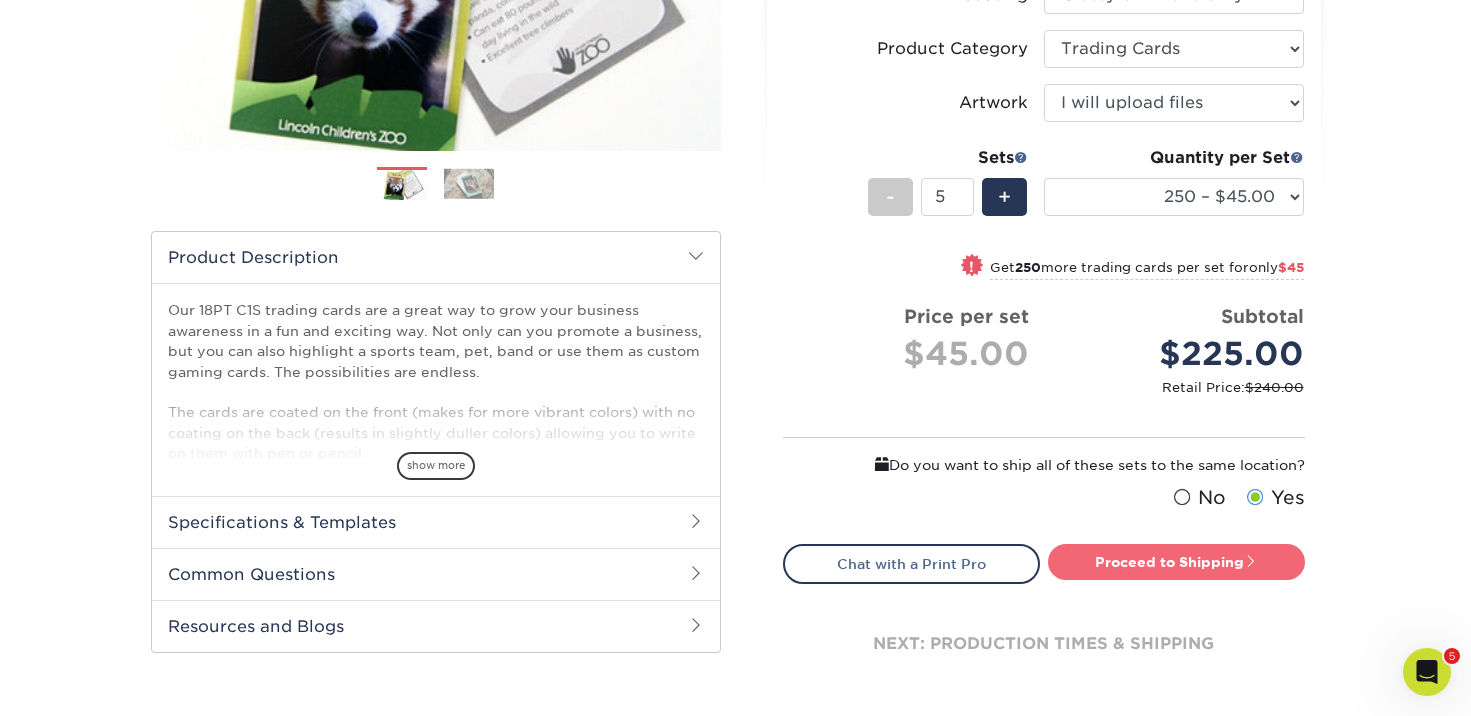 click on "Proceed to Shipping" at bounding box center [1176, 562] 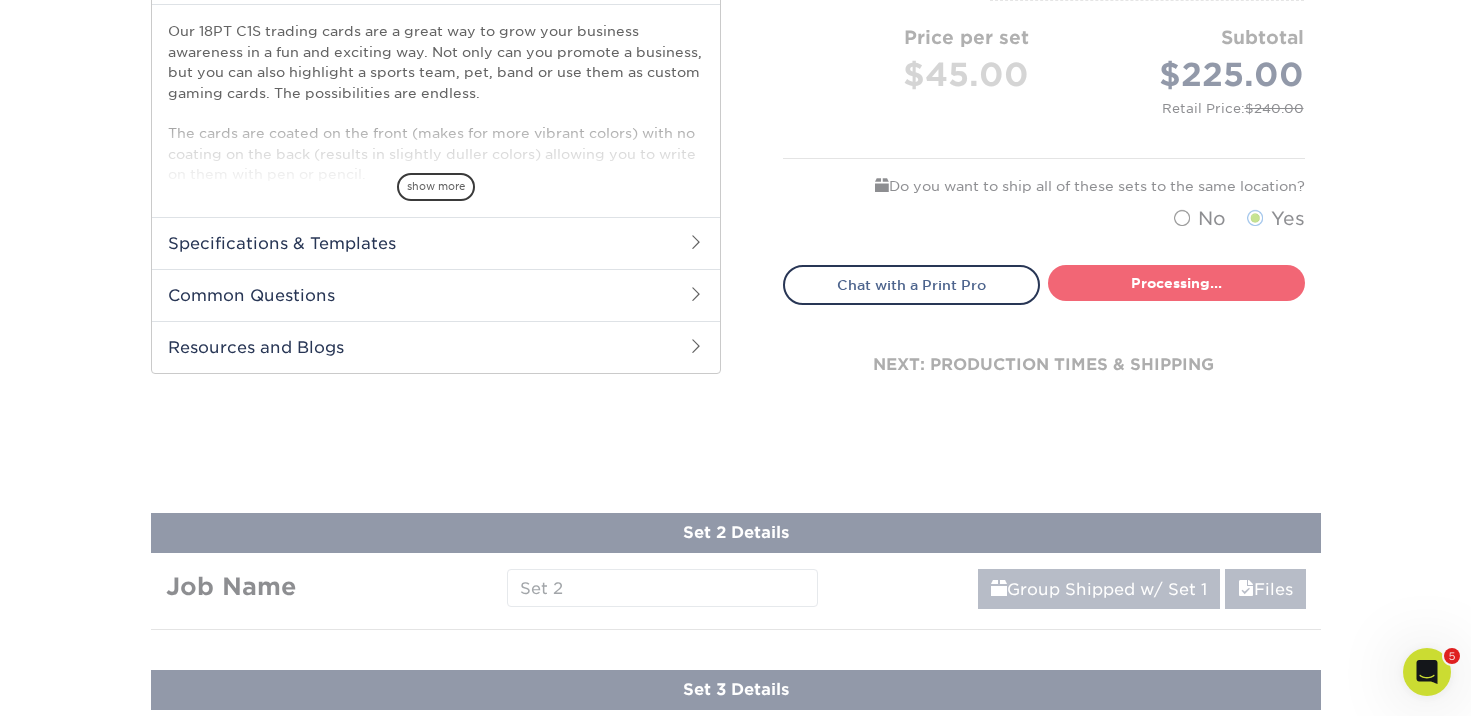 select on "f7cdf0bb-4f0d-4a12-bfed-4ea69d747644" 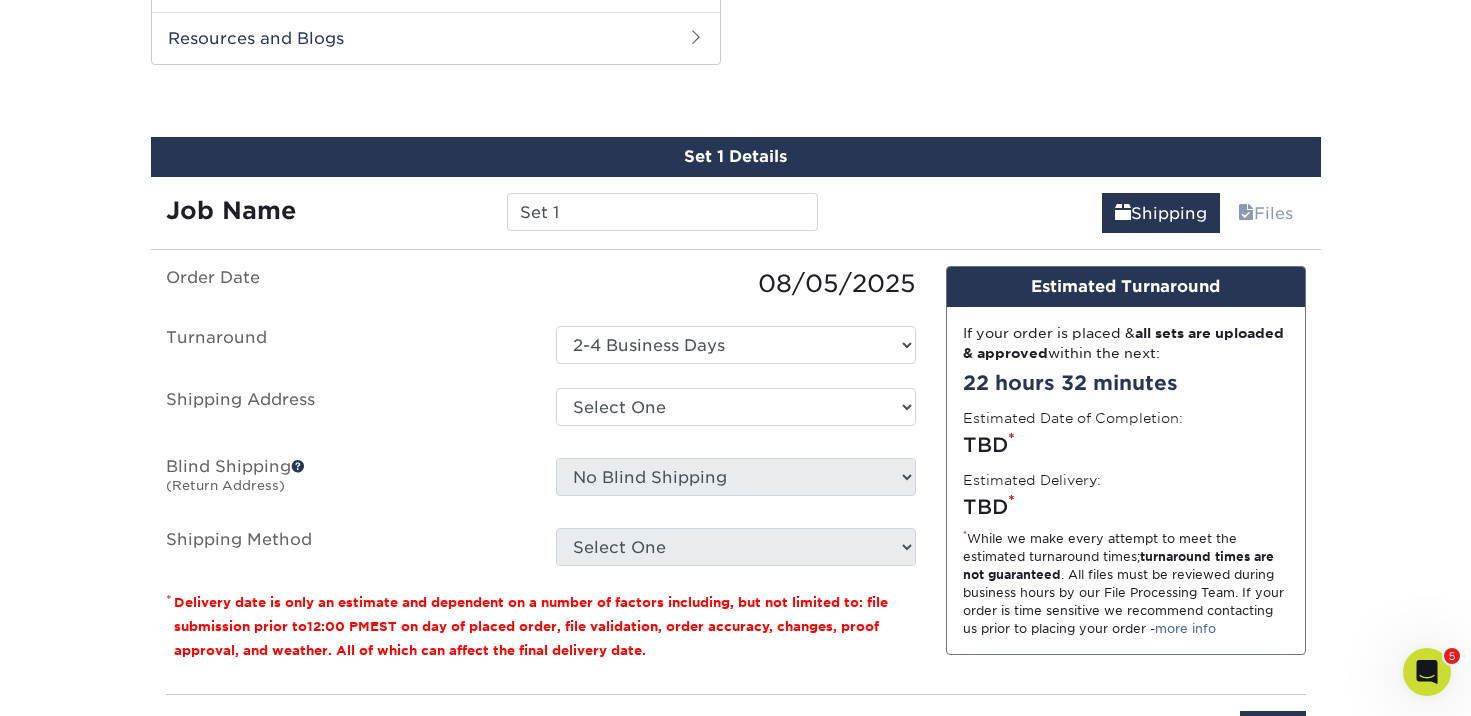 scroll, scrollTop: 1039, scrollLeft: 0, axis: vertical 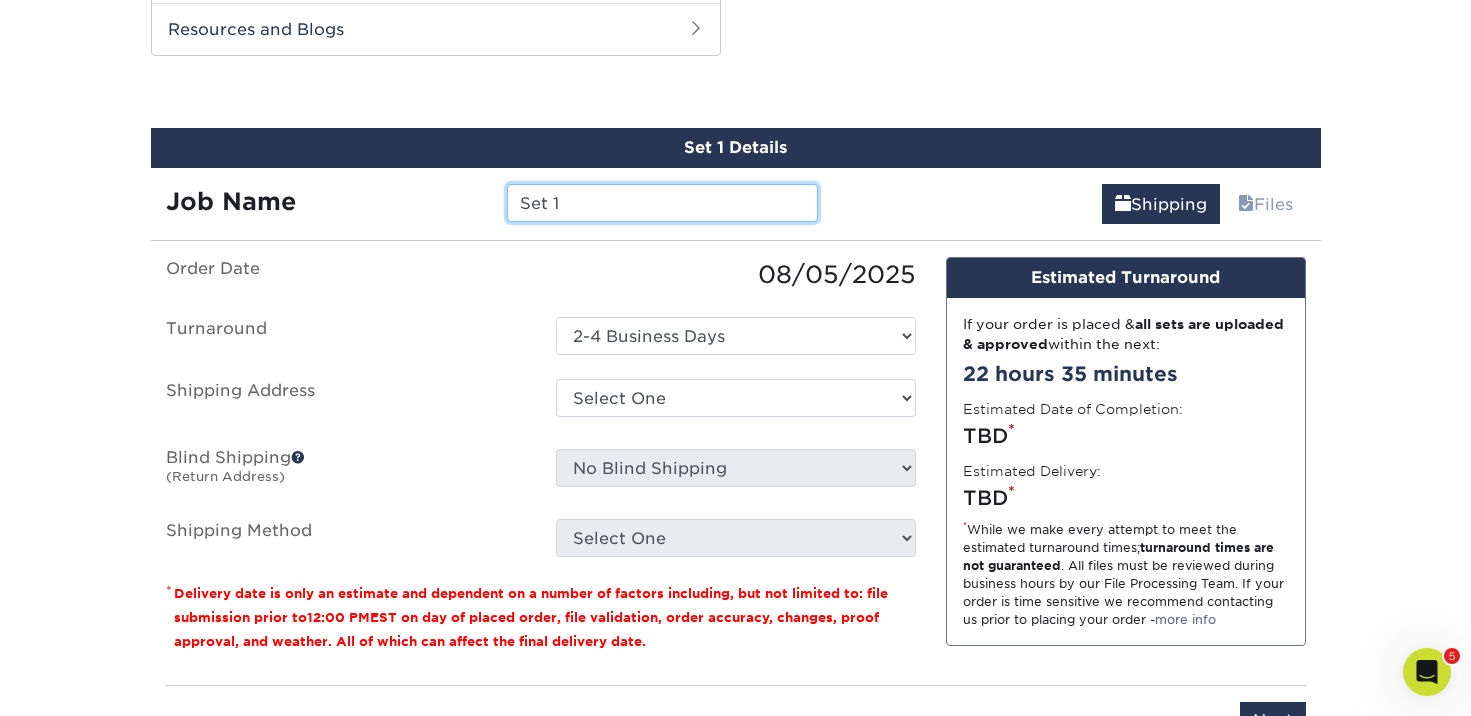 drag, startPoint x: 634, startPoint y: 198, endPoint x: 482, endPoint y: 174, distance: 153.88307 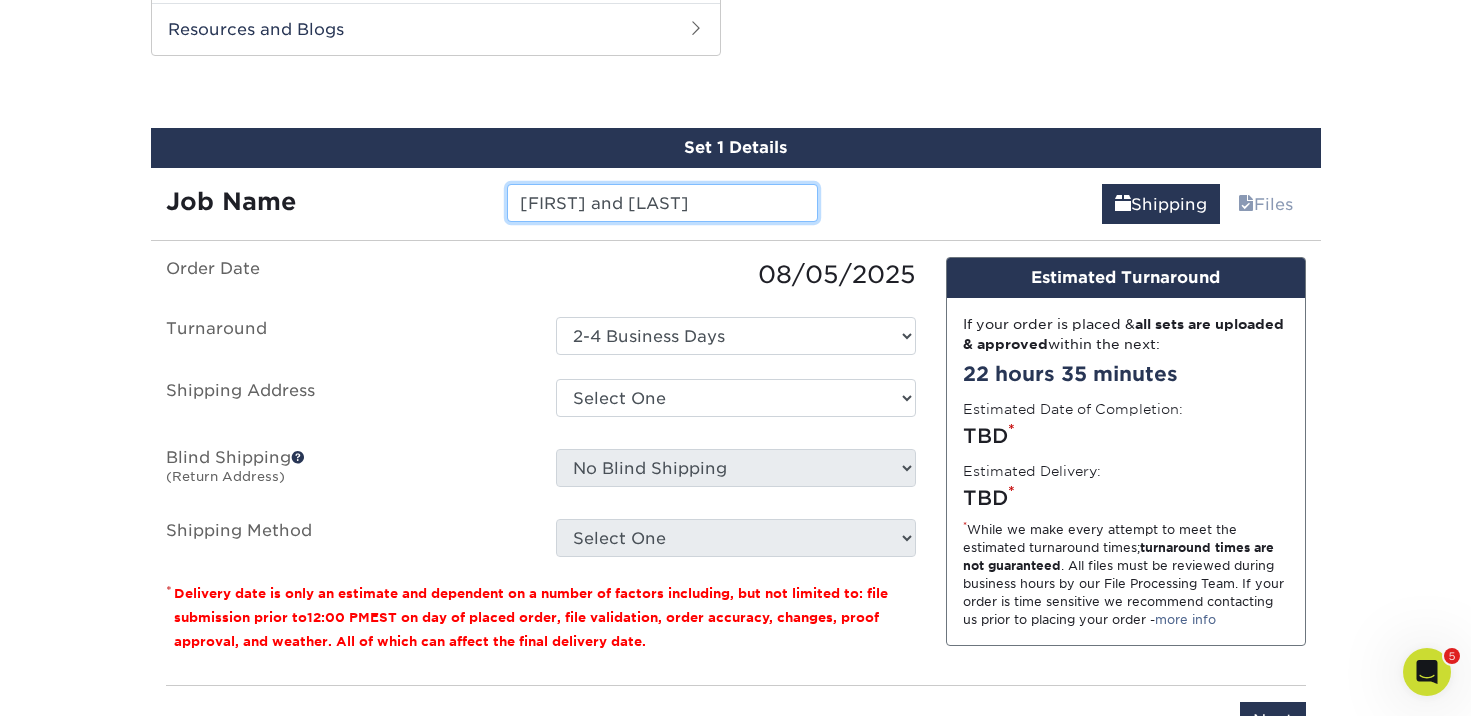 type on "[FIRST] and [FIRST]" 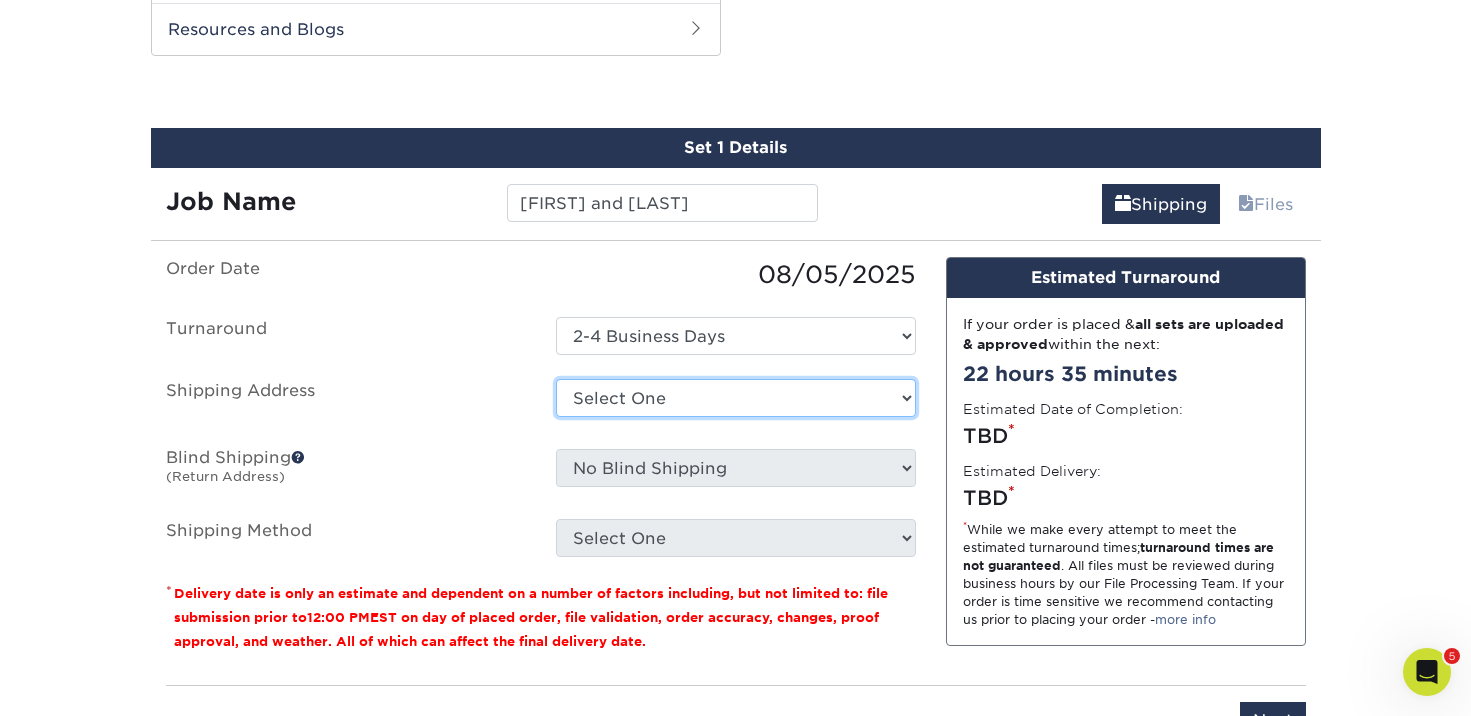 click on "Select One
Judson
PERSONAL
Sid The Cat
+ Add New Address" at bounding box center (736, 398) 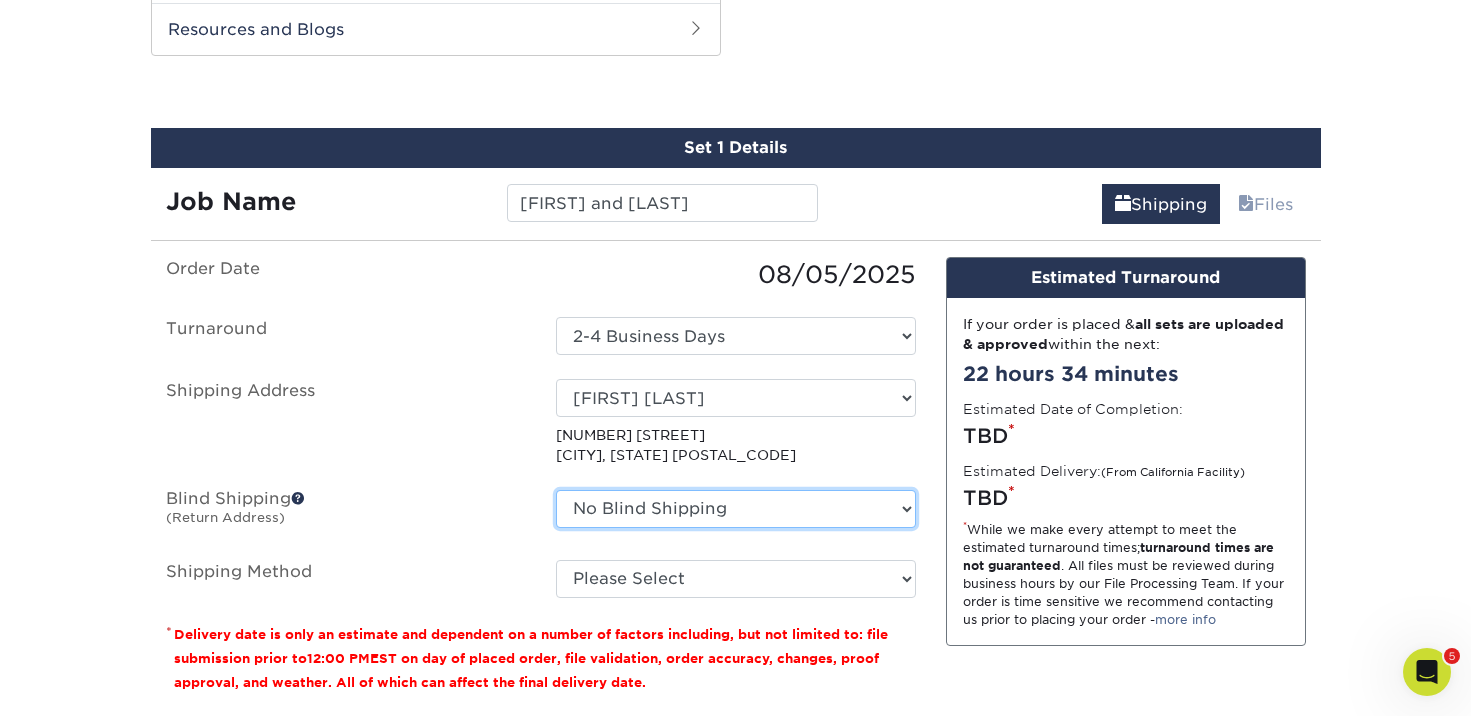 click on "No Blind Shipping
Judson
PERSONAL
Sid The Cat
+ Add New Address" at bounding box center (736, 509) 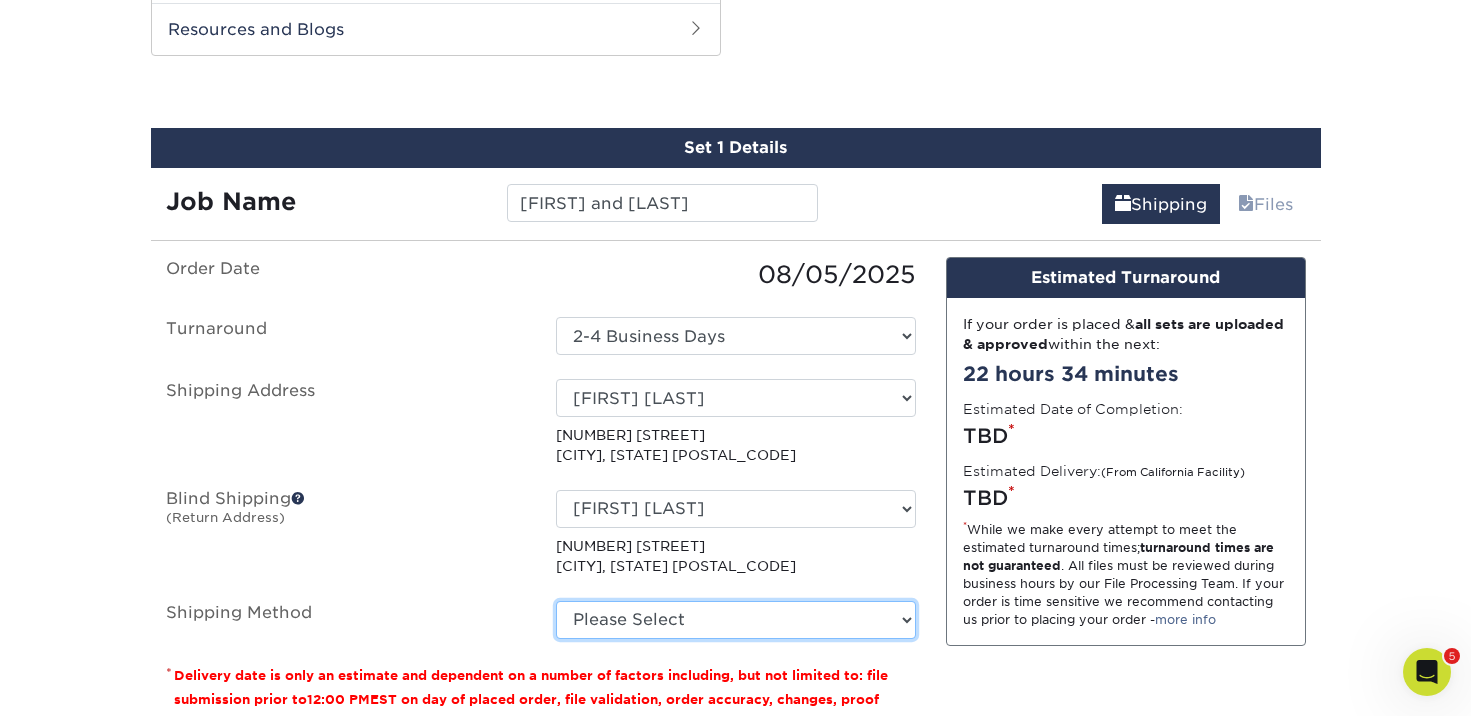 click on "Please Select Ground Shipping (+$24.40) 3 Day Shipping Service (+$31.37) 2 Day Air Shipping (+$32.14) Next Day Shipping by 5pm (+$34.01) Next Day Shipping by 12 noon (+$34.74) Next Day Air Early A.M. (+$154.90)" at bounding box center [736, 620] 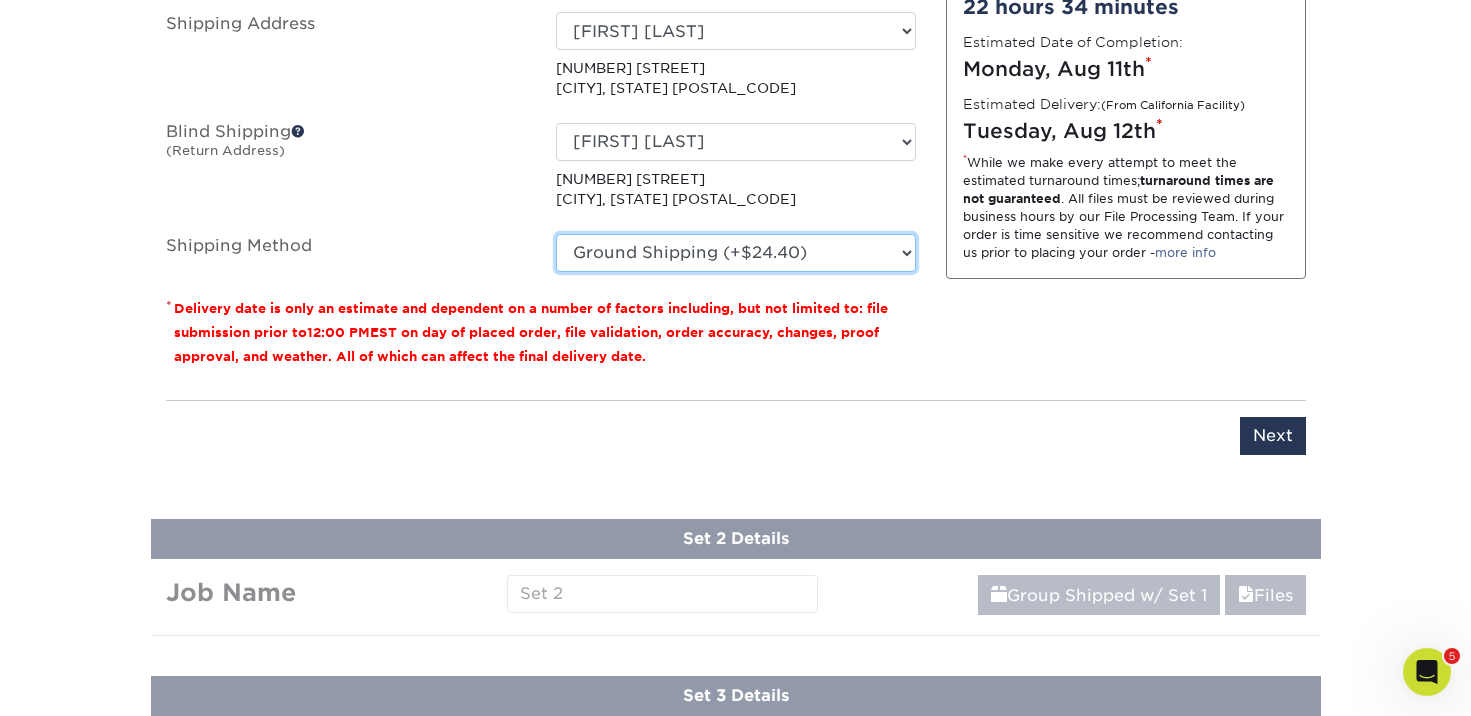 scroll, scrollTop: 1444, scrollLeft: 0, axis: vertical 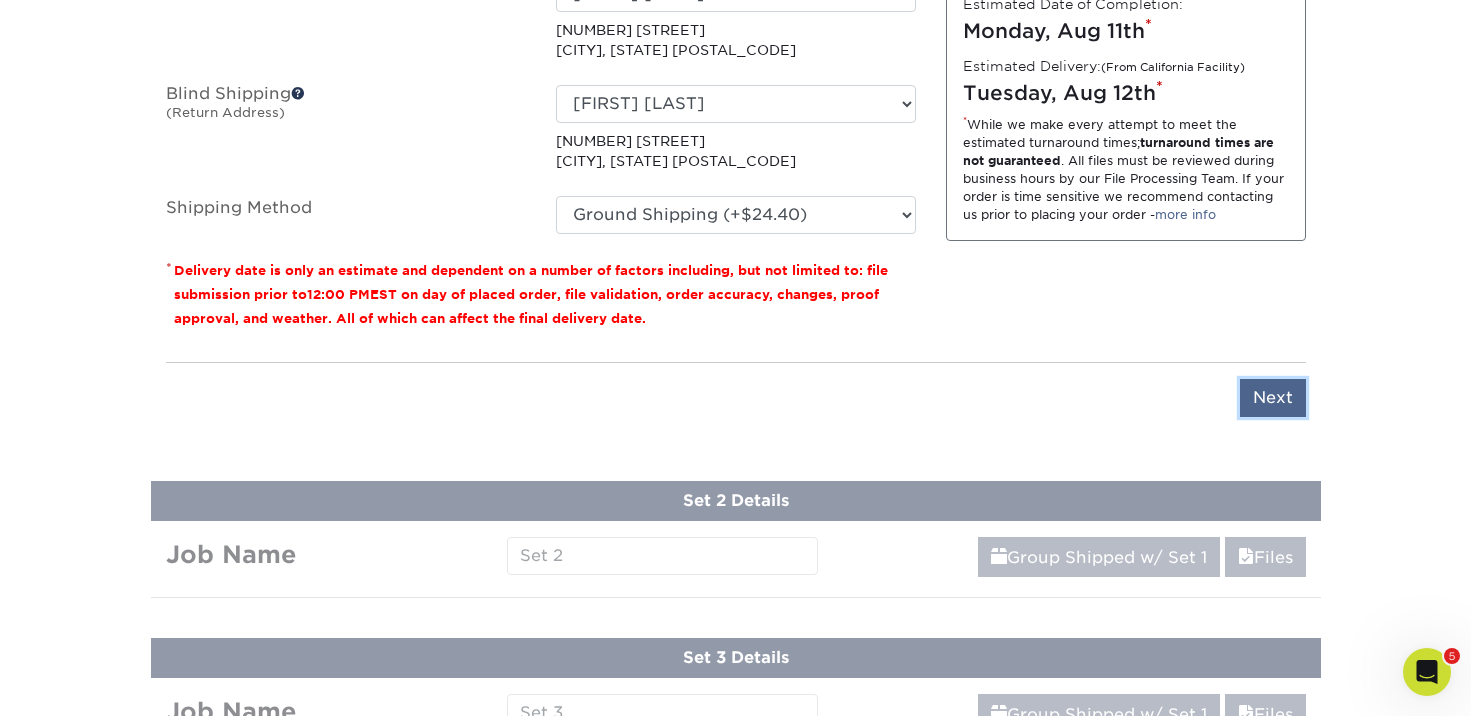 click on "Next" at bounding box center (1273, 398) 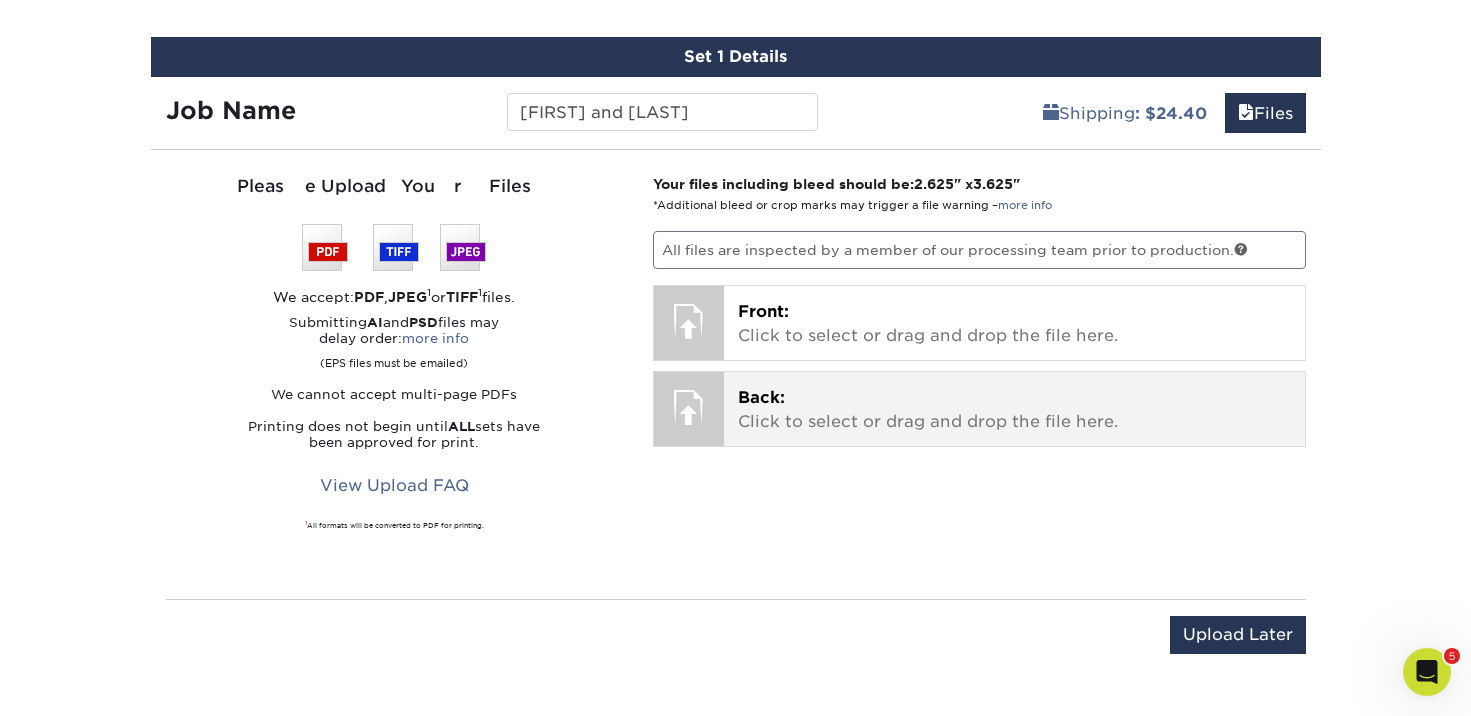 scroll, scrollTop: 1073, scrollLeft: 0, axis: vertical 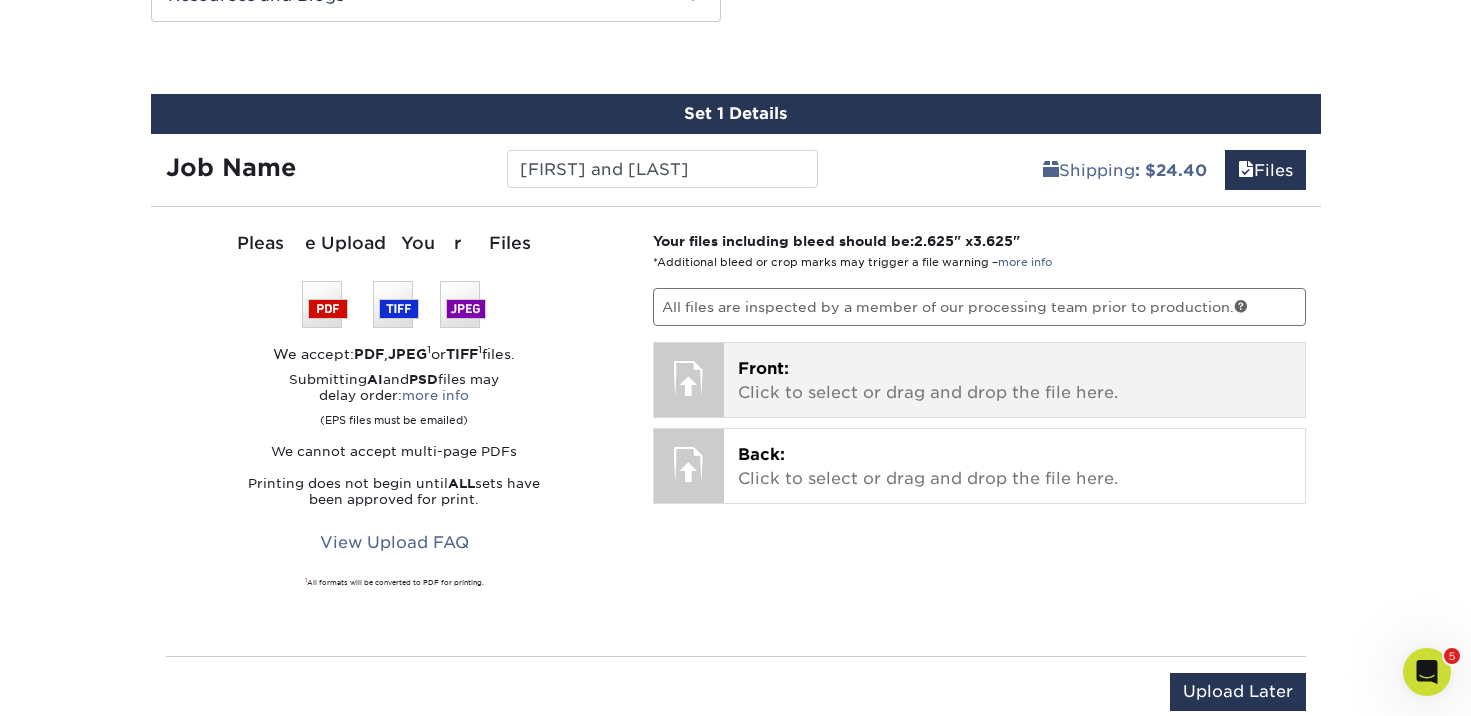 click on "Front:" at bounding box center (763, 368) 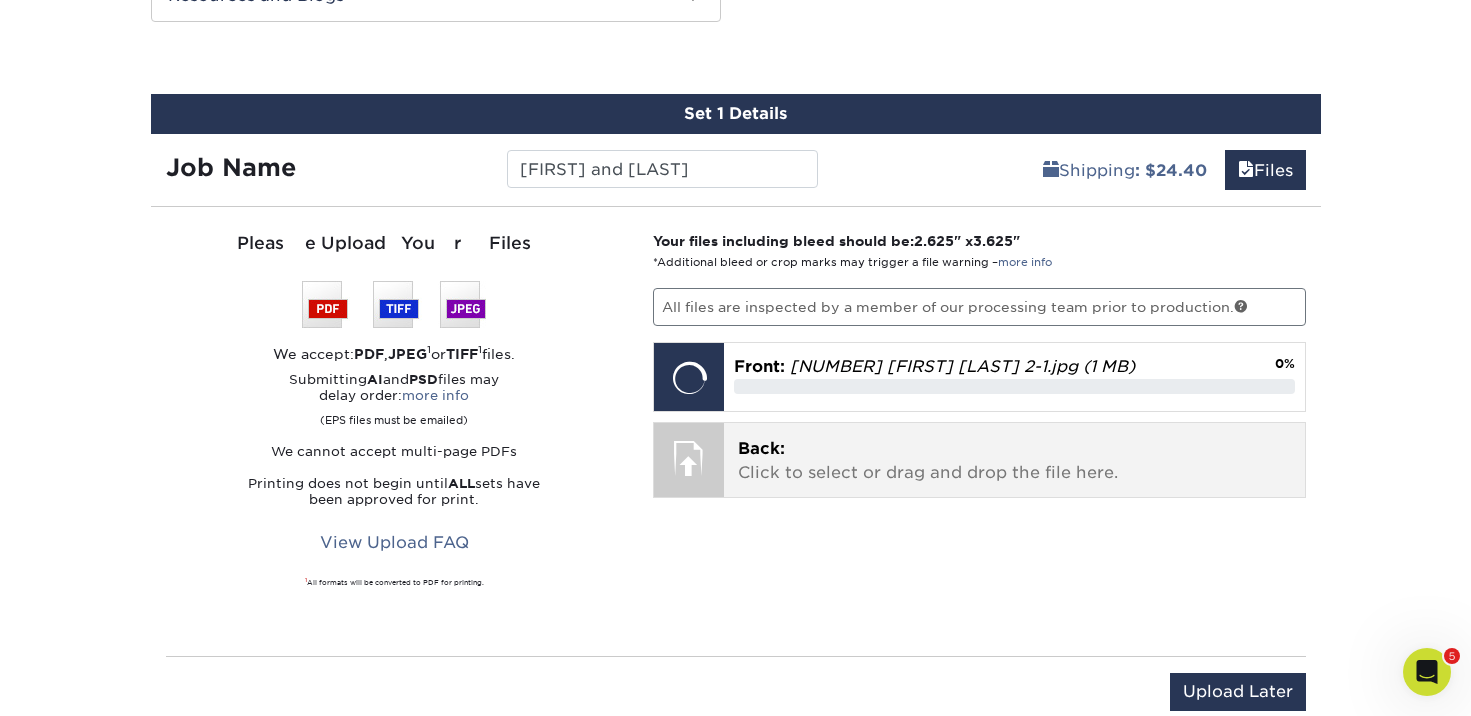 click on "Back: Click to select or drag and drop the file here." at bounding box center (1014, 461) 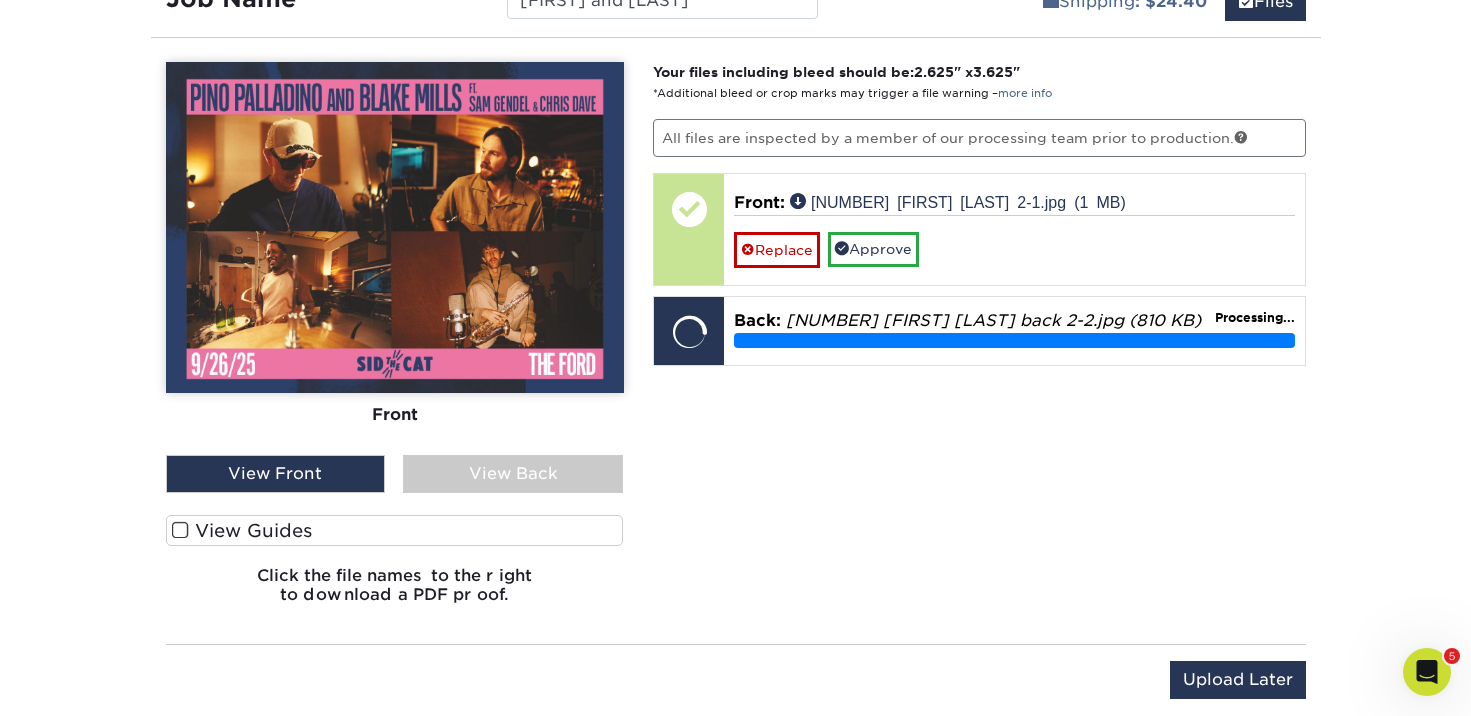 scroll, scrollTop: 1273, scrollLeft: 0, axis: vertical 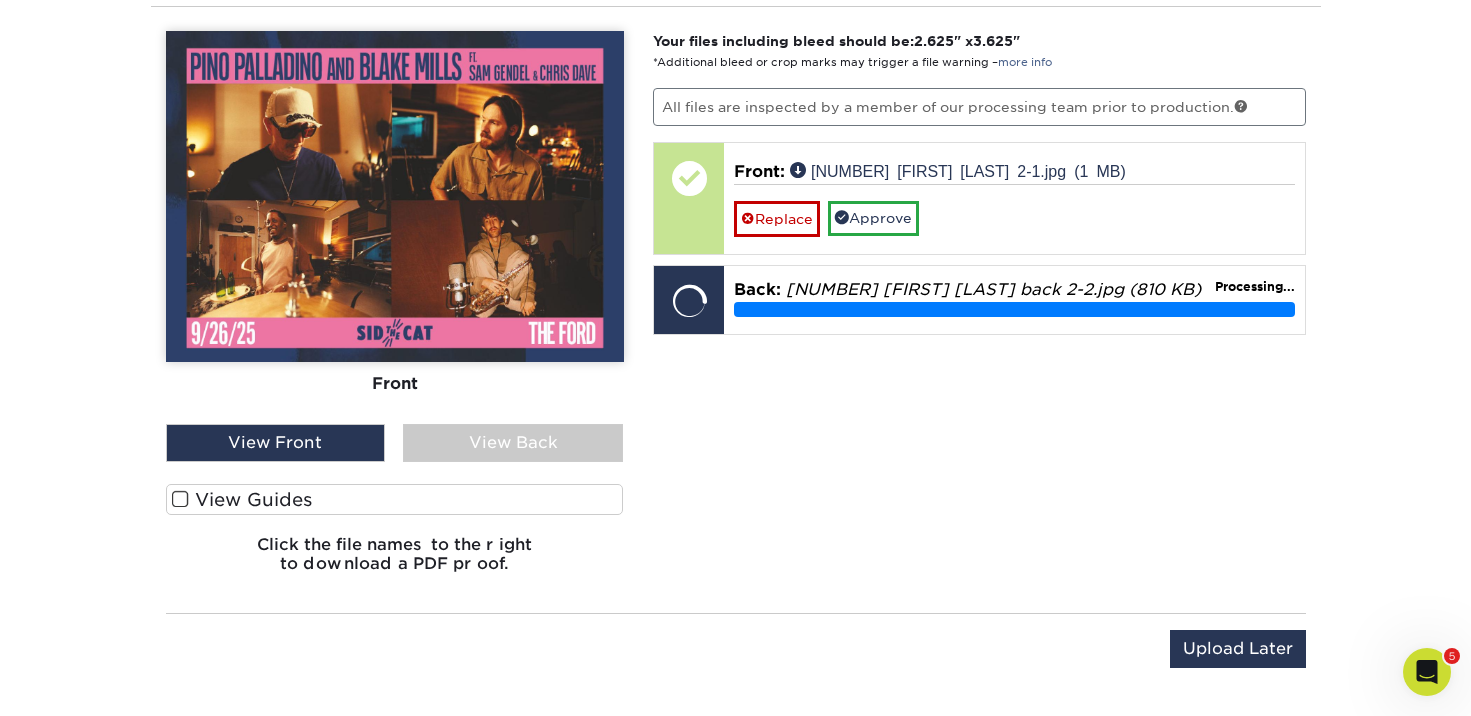 click at bounding box center [180, 499] 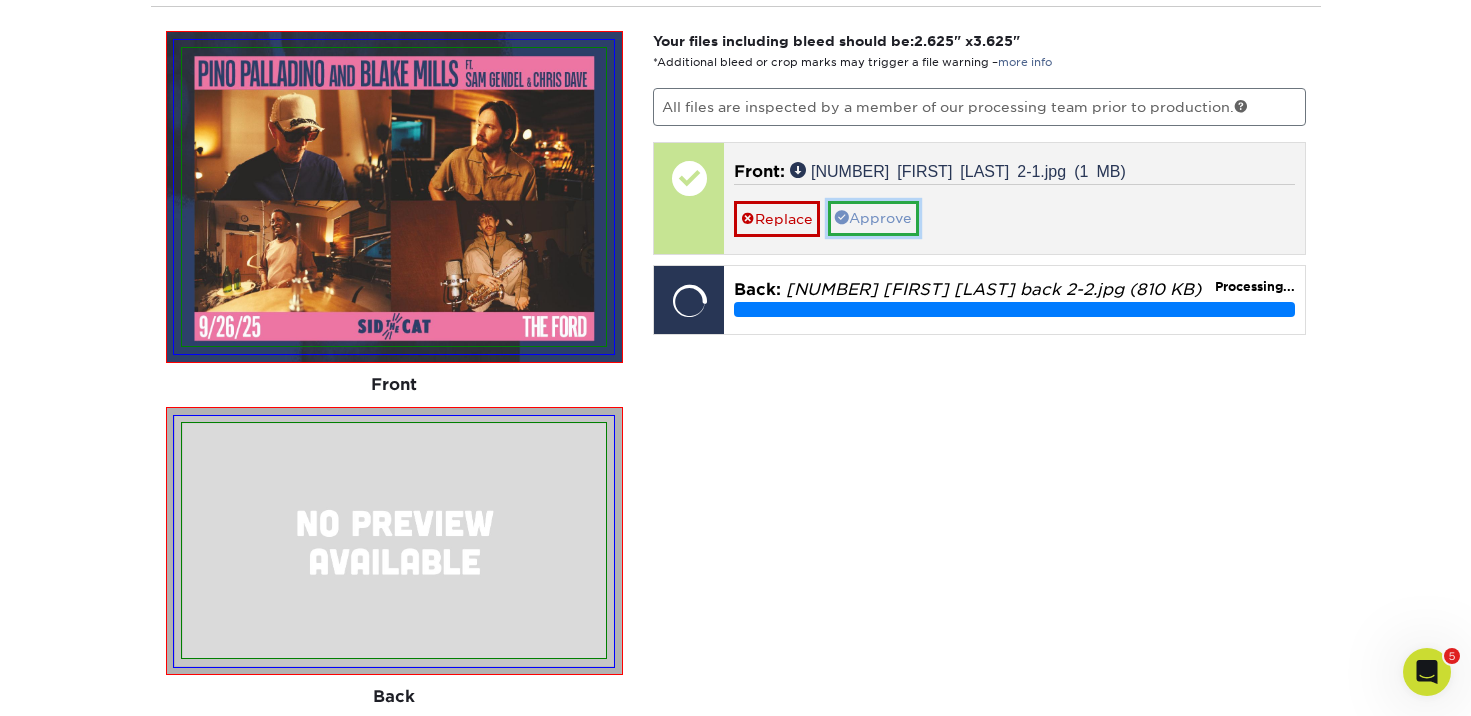 click on "Approve" at bounding box center (873, 218) 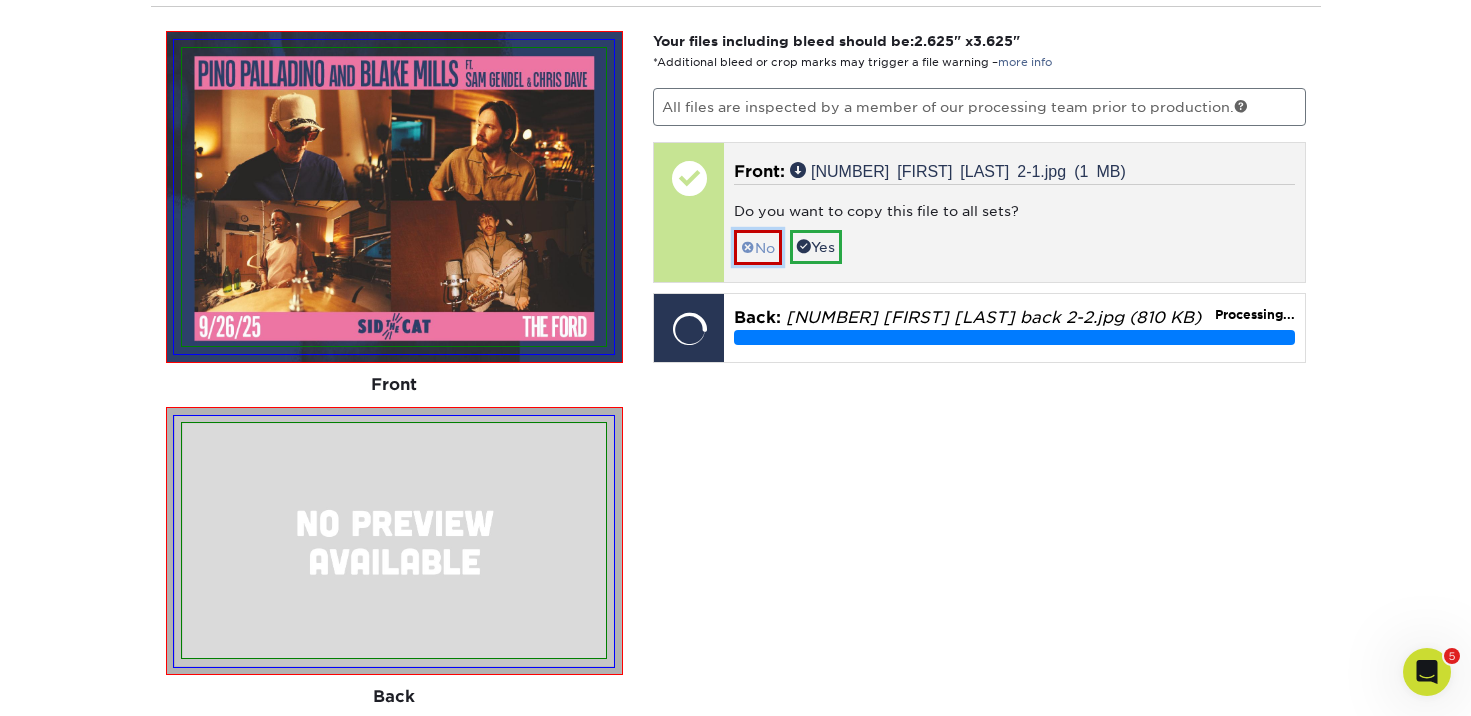 click on "No" at bounding box center (758, 247) 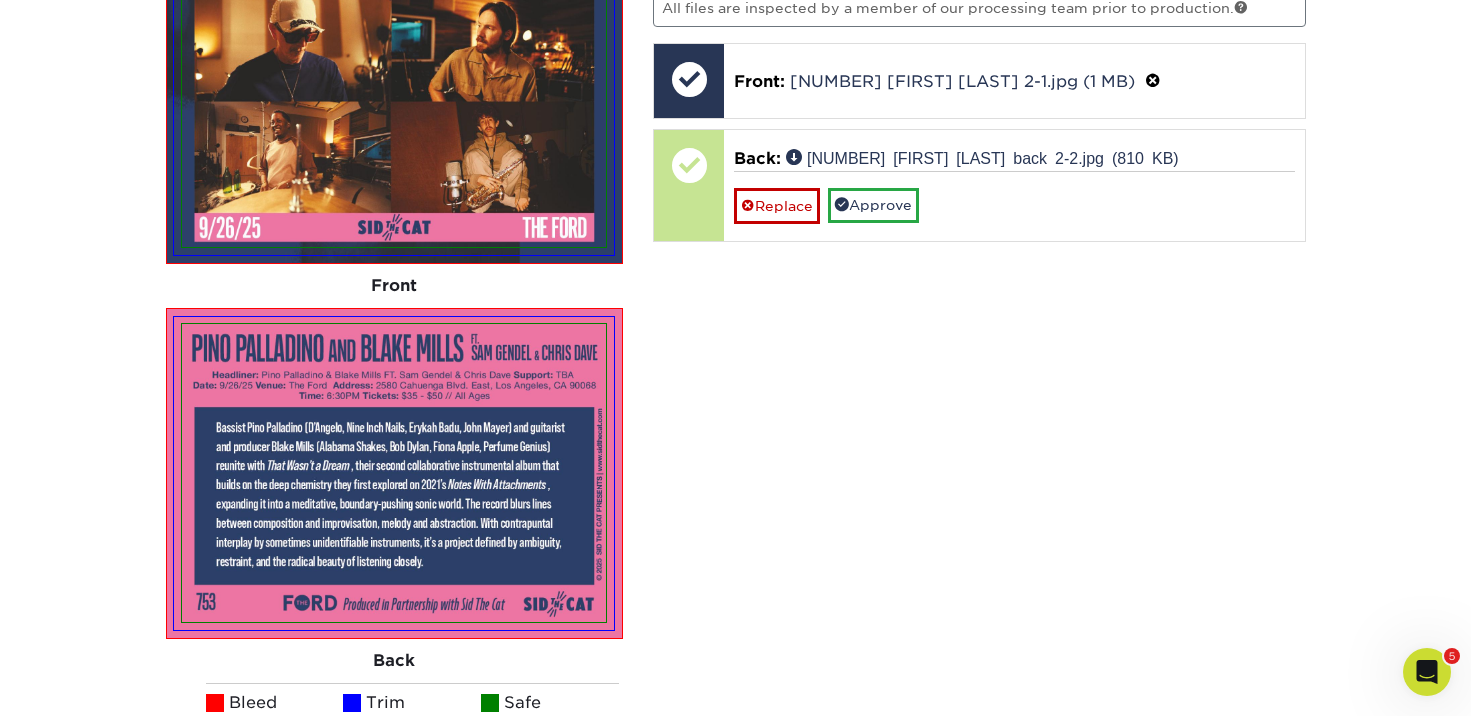 scroll, scrollTop: 1388, scrollLeft: 0, axis: vertical 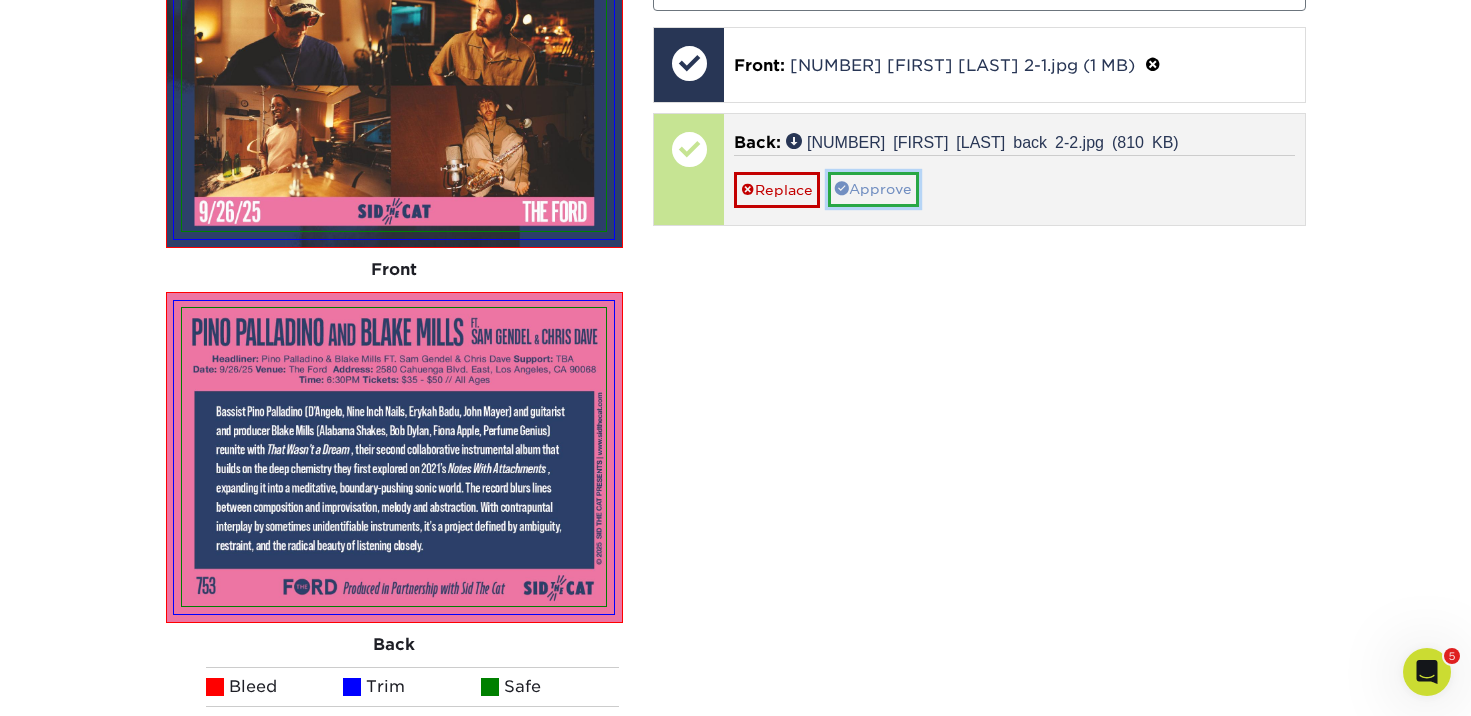 click on "Approve" at bounding box center (873, 189) 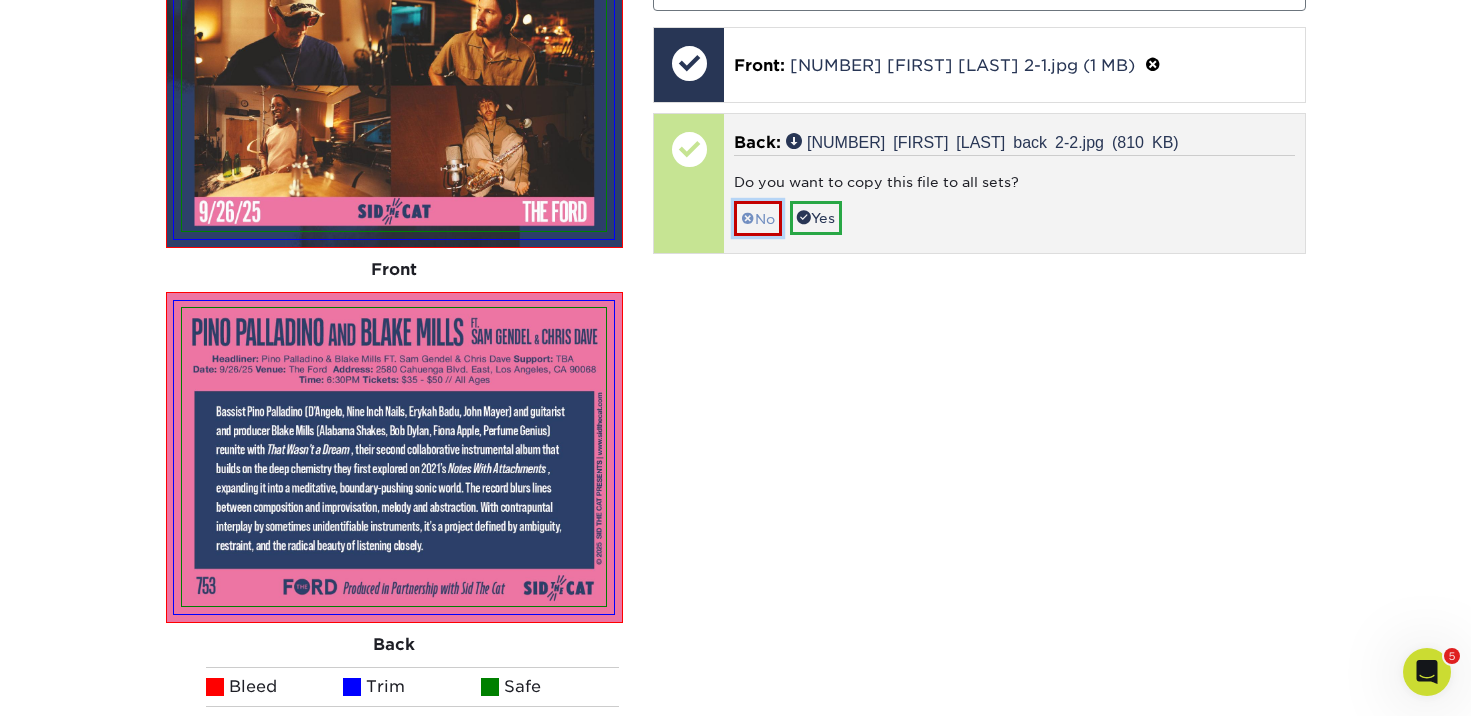 click on "No" at bounding box center [758, 218] 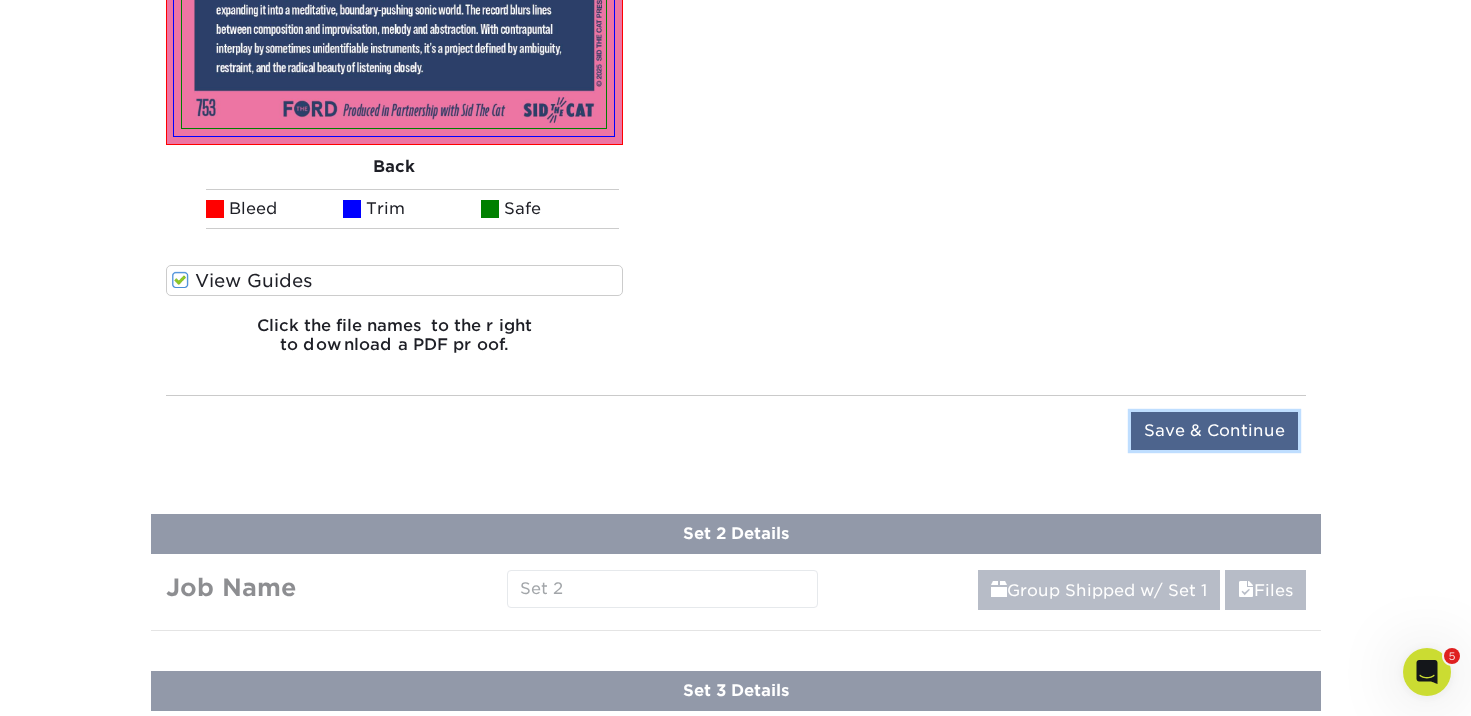 click on "Save & Continue" at bounding box center (1214, 431) 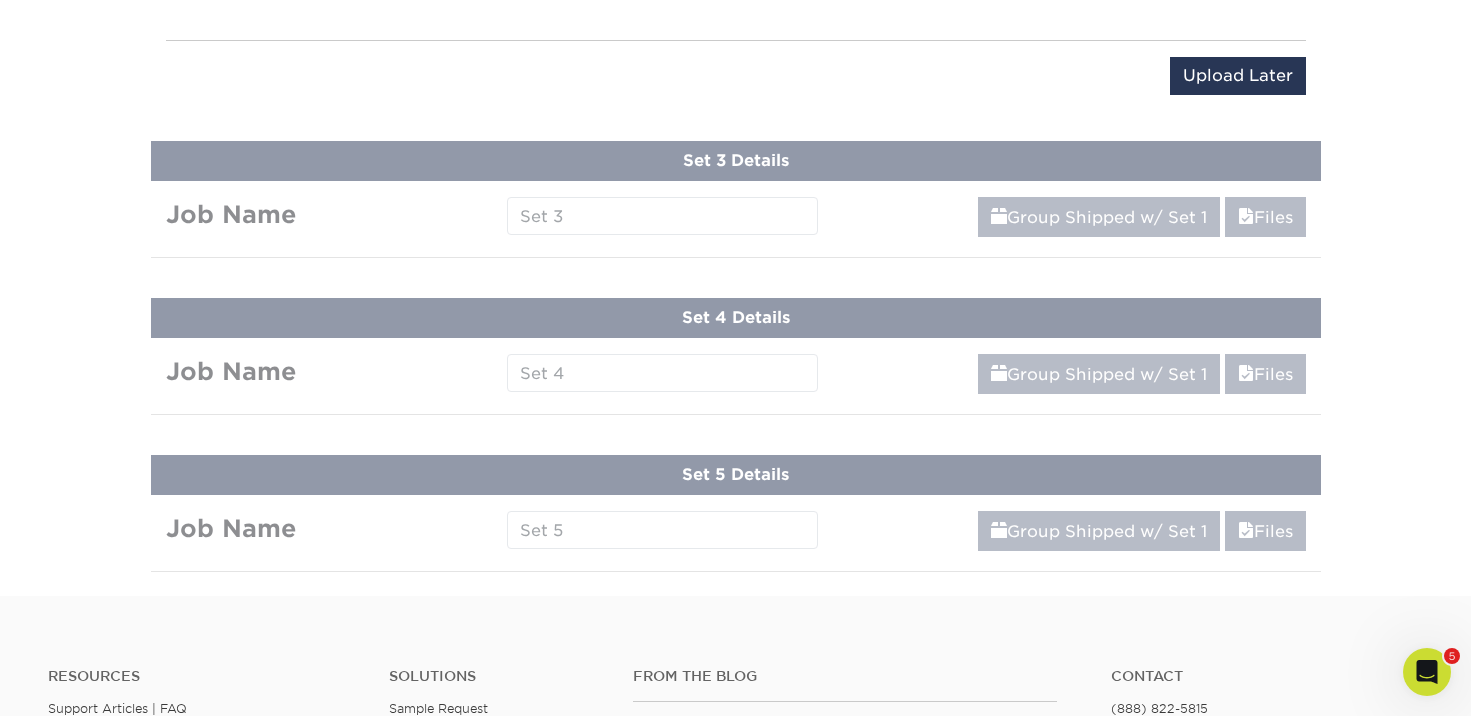 scroll, scrollTop: 1036, scrollLeft: 0, axis: vertical 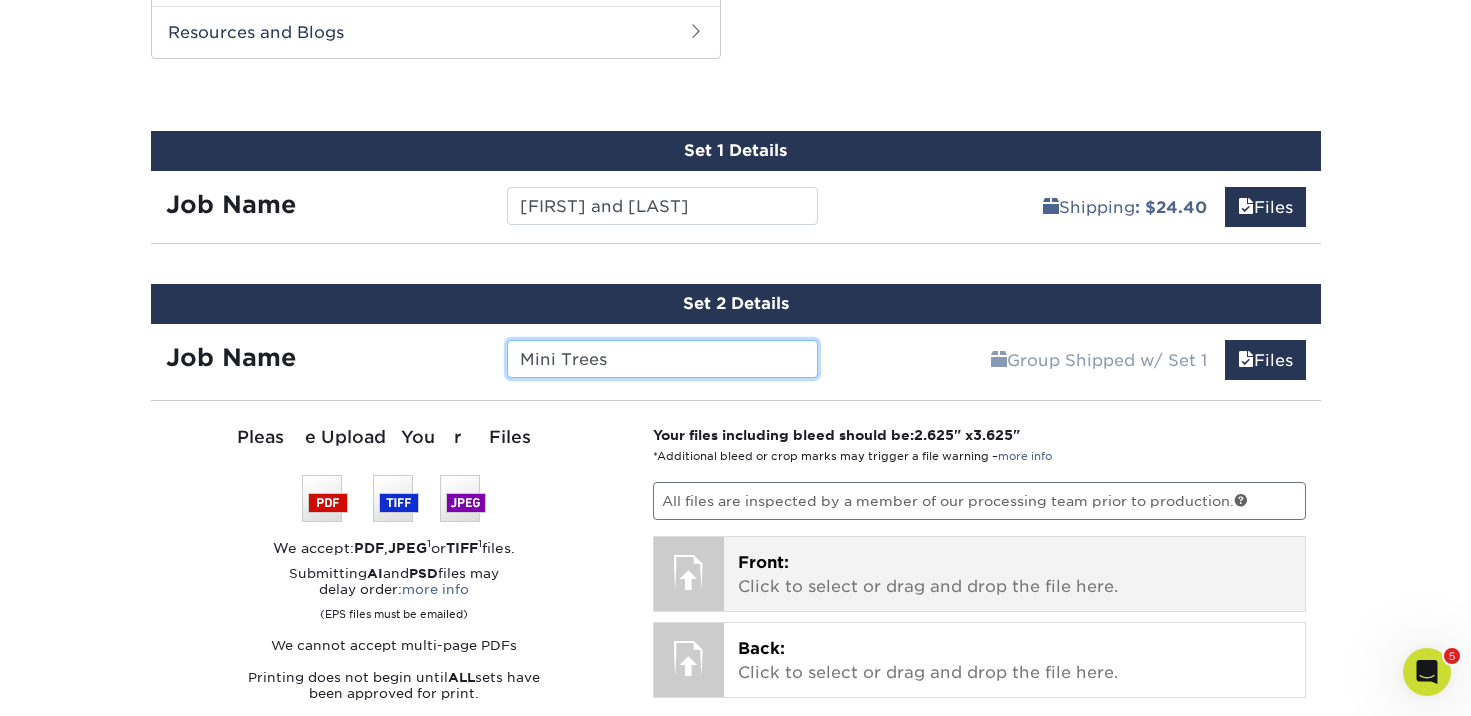 type on "Mini Trees" 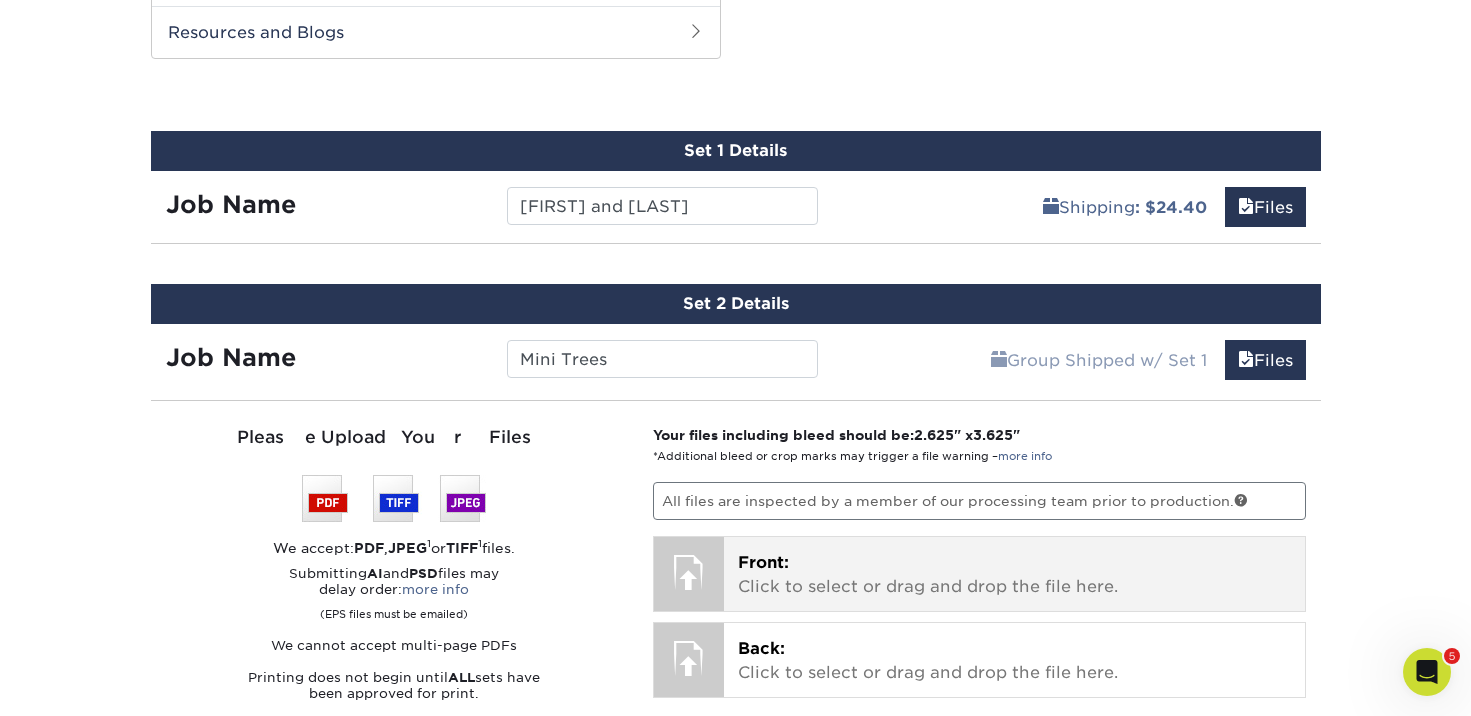 click on "Front: Click to select or drag and drop the file here.
Choose file" at bounding box center [1014, 574] 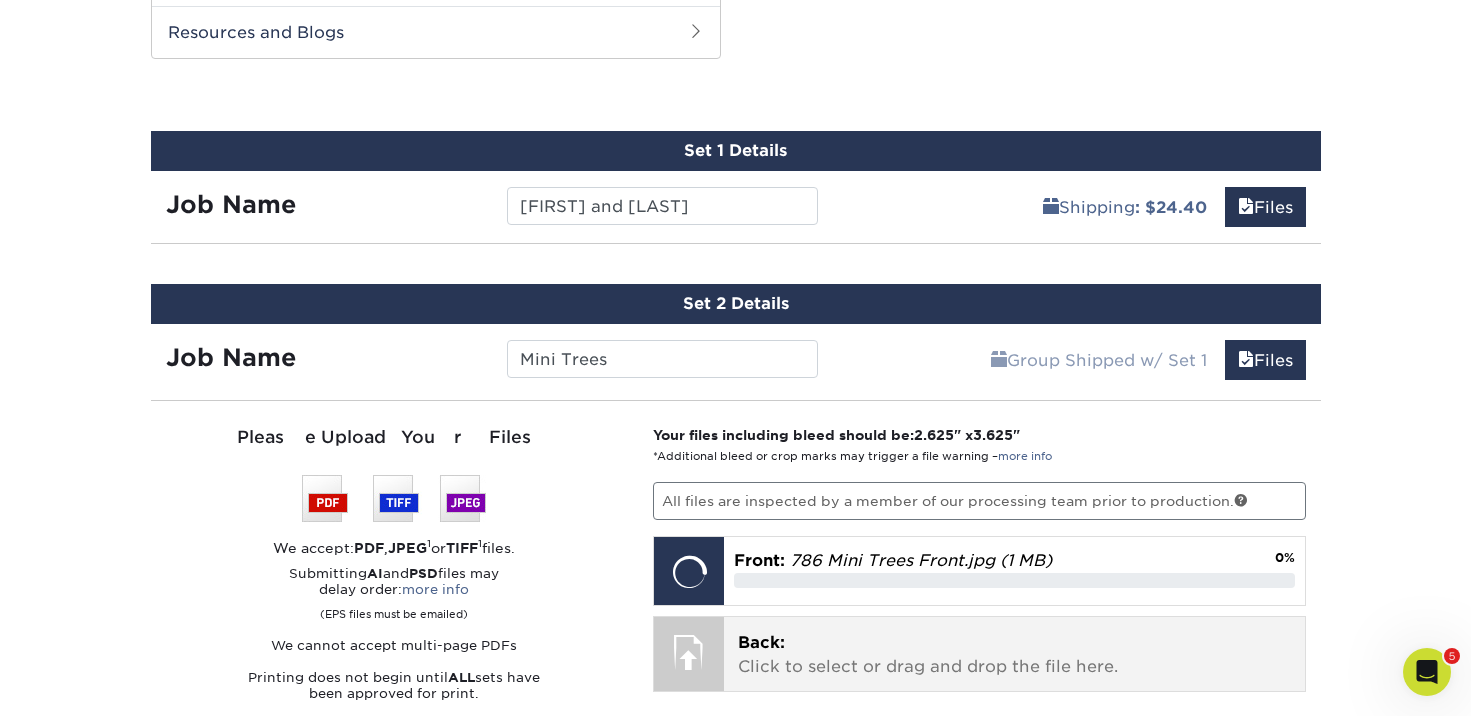click on "Back: Click to select or drag and drop the file here." at bounding box center [1014, 655] 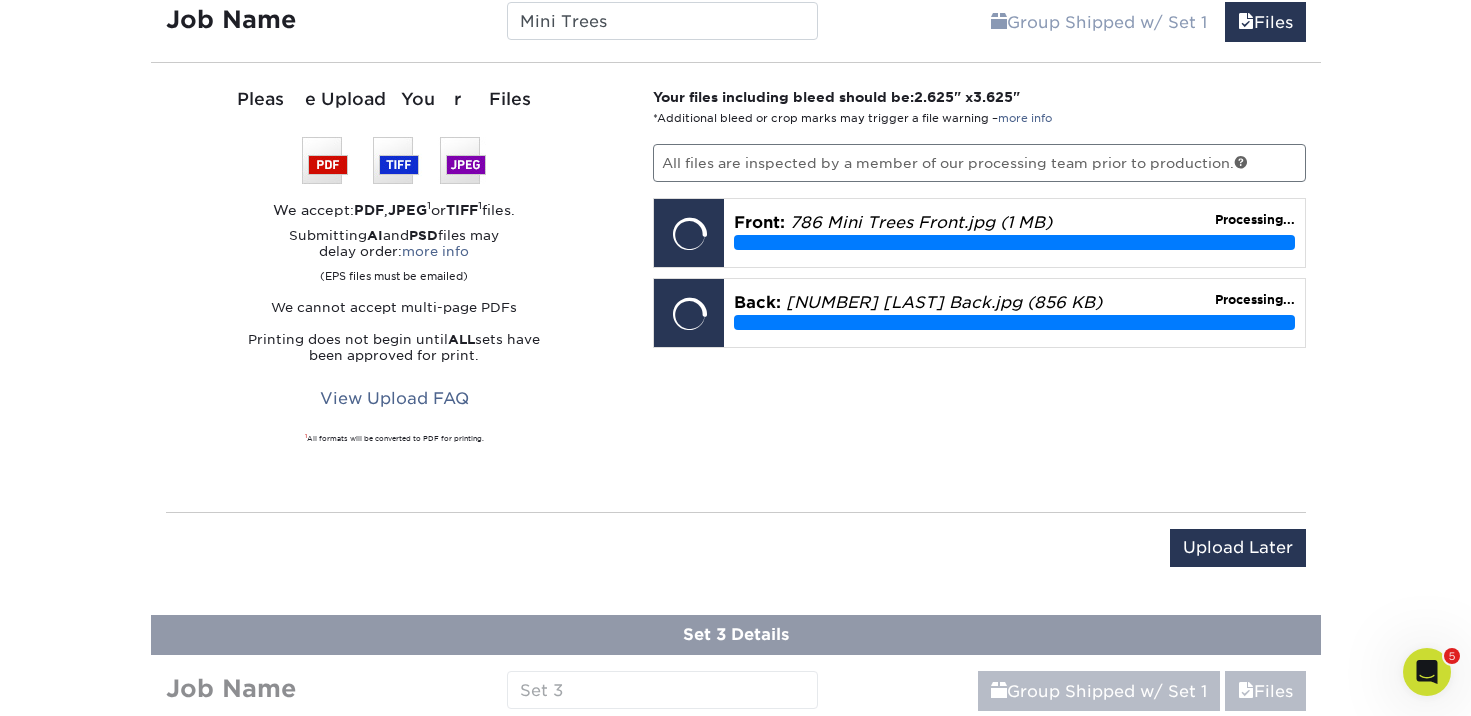 scroll, scrollTop: 1378, scrollLeft: 0, axis: vertical 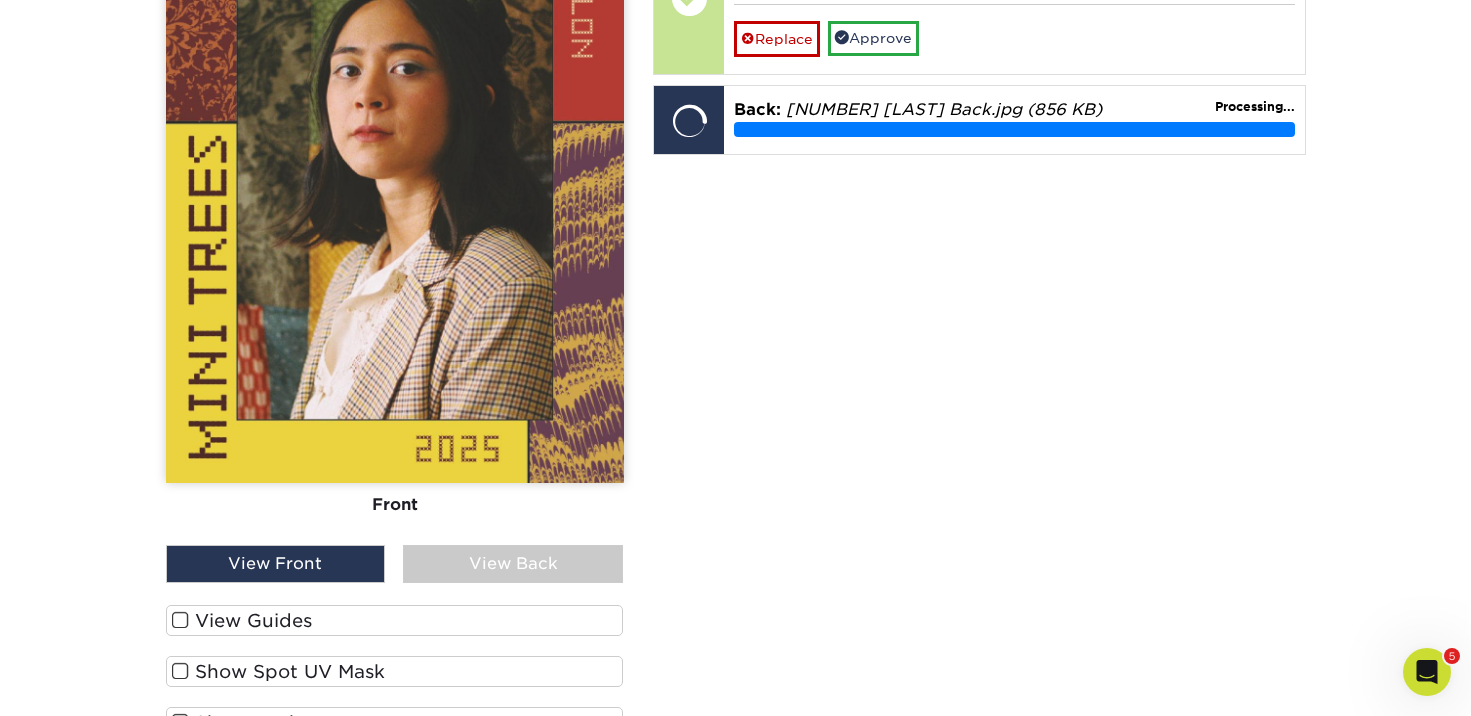 click at bounding box center (180, 620) 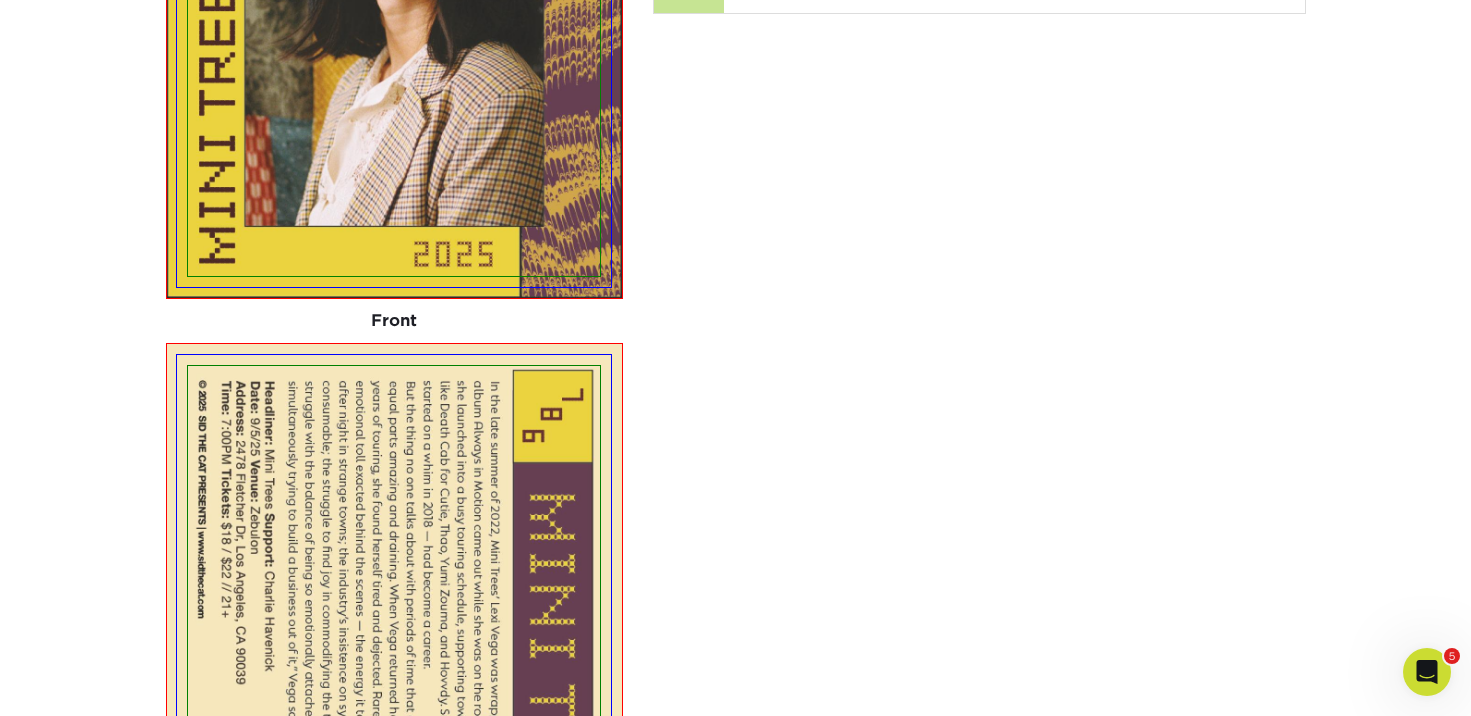 scroll, scrollTop: 1382, scrollLeft: 0, axis: vertical 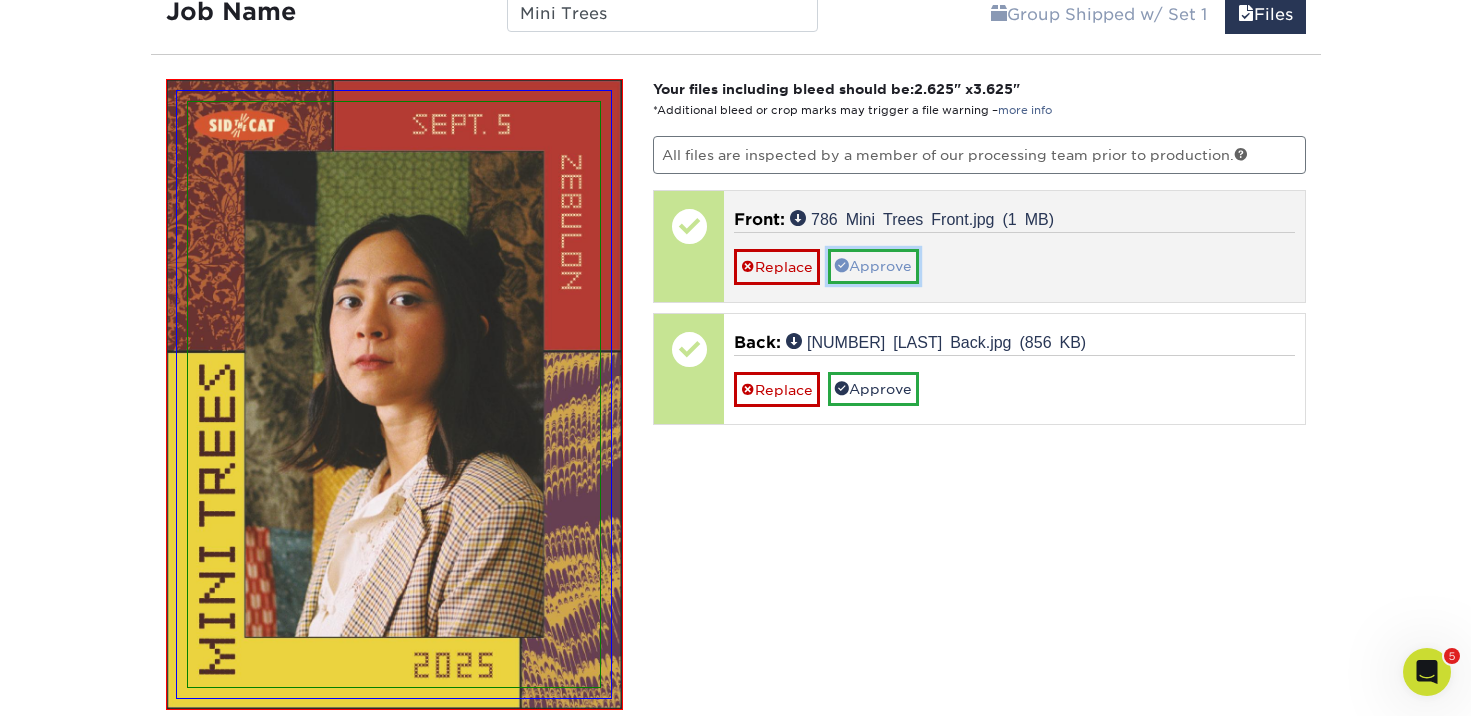 click on "Approve" at bounding box center (873, 266) 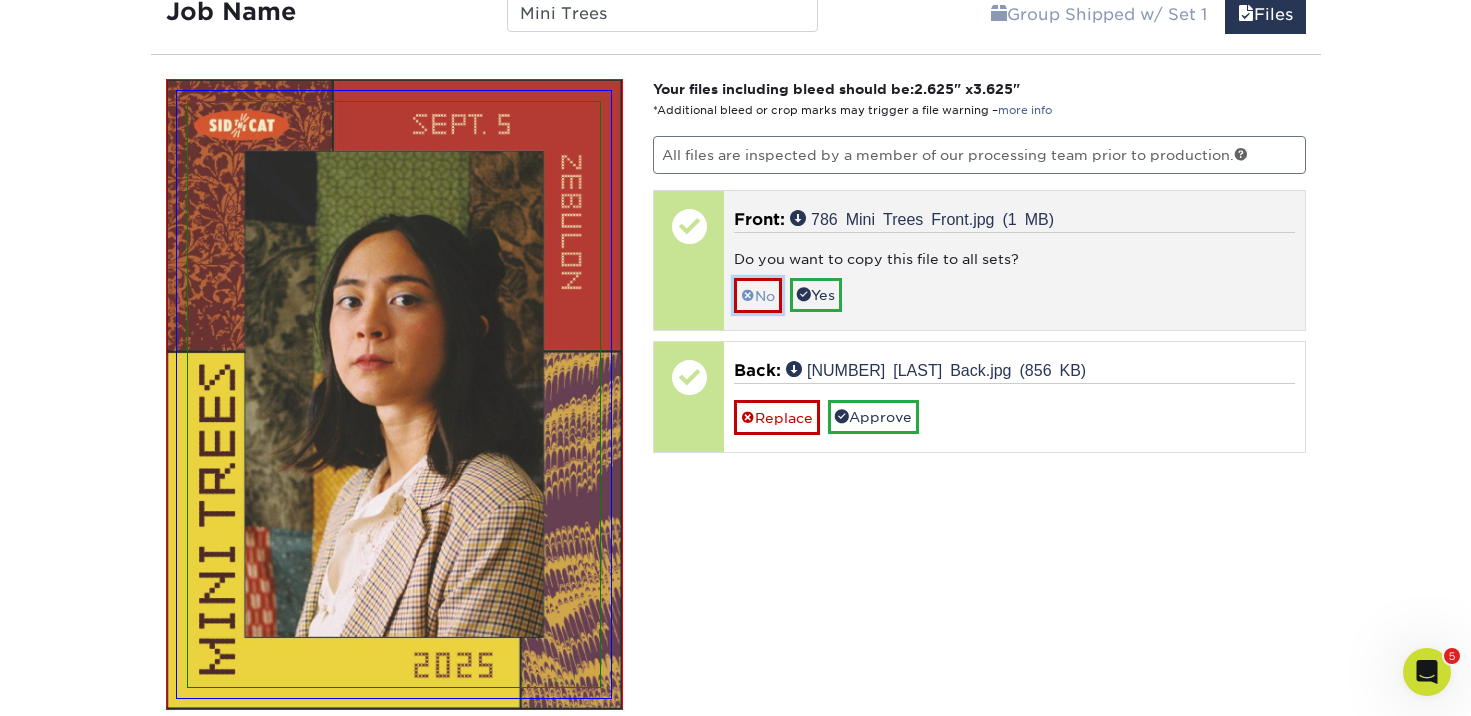 click on "No" at bounding box center [758, 295] 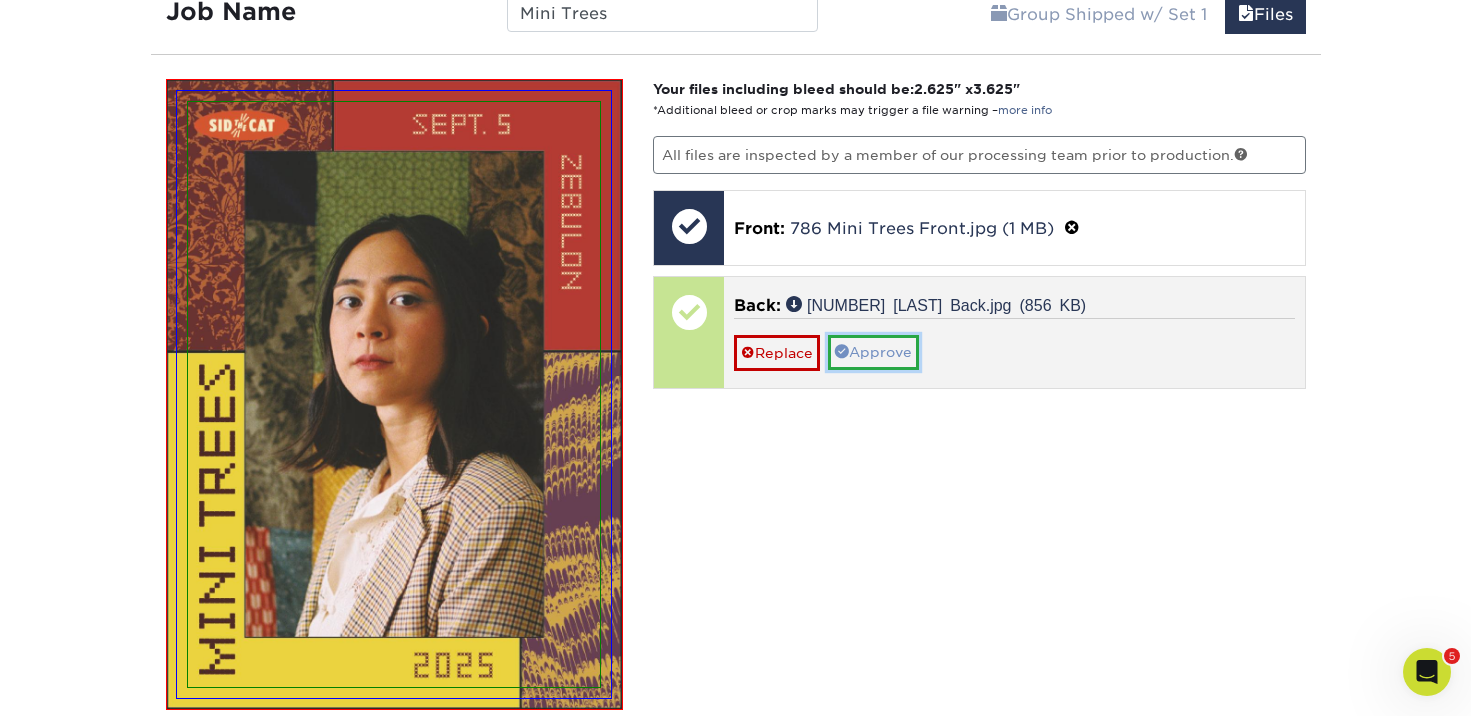 click on "Approve" at bounding box center [873, 352] 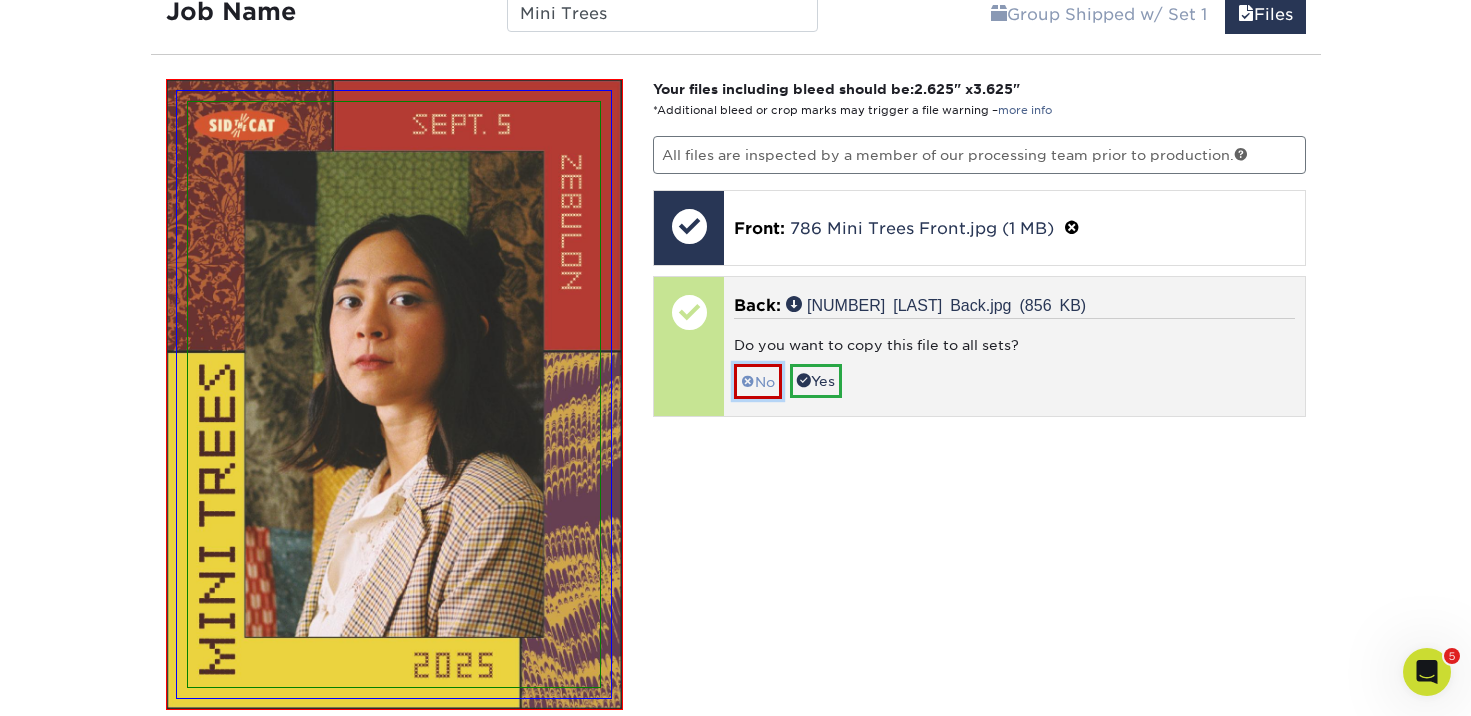 click on "No" at bounding box center (758, 381) 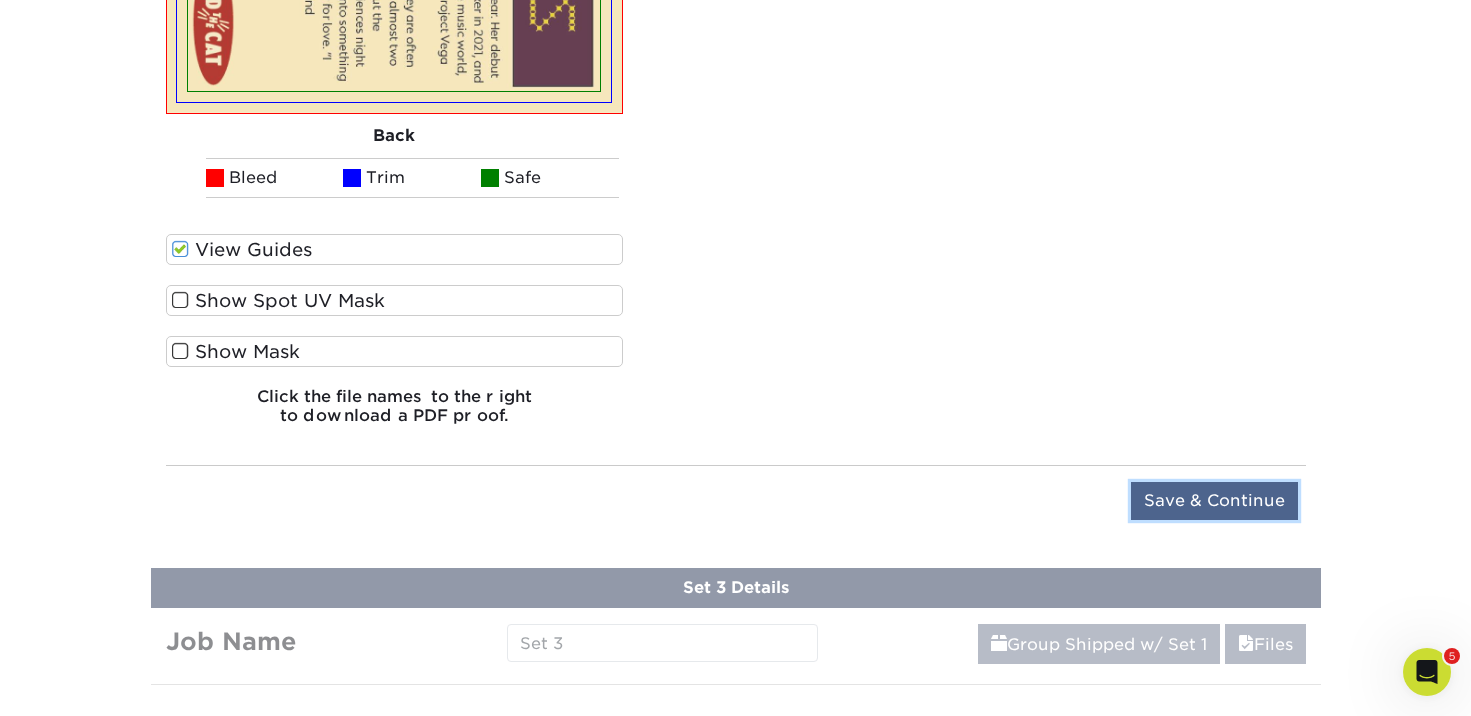 click on "Save & Continue" at bounding box center (1214, 501) 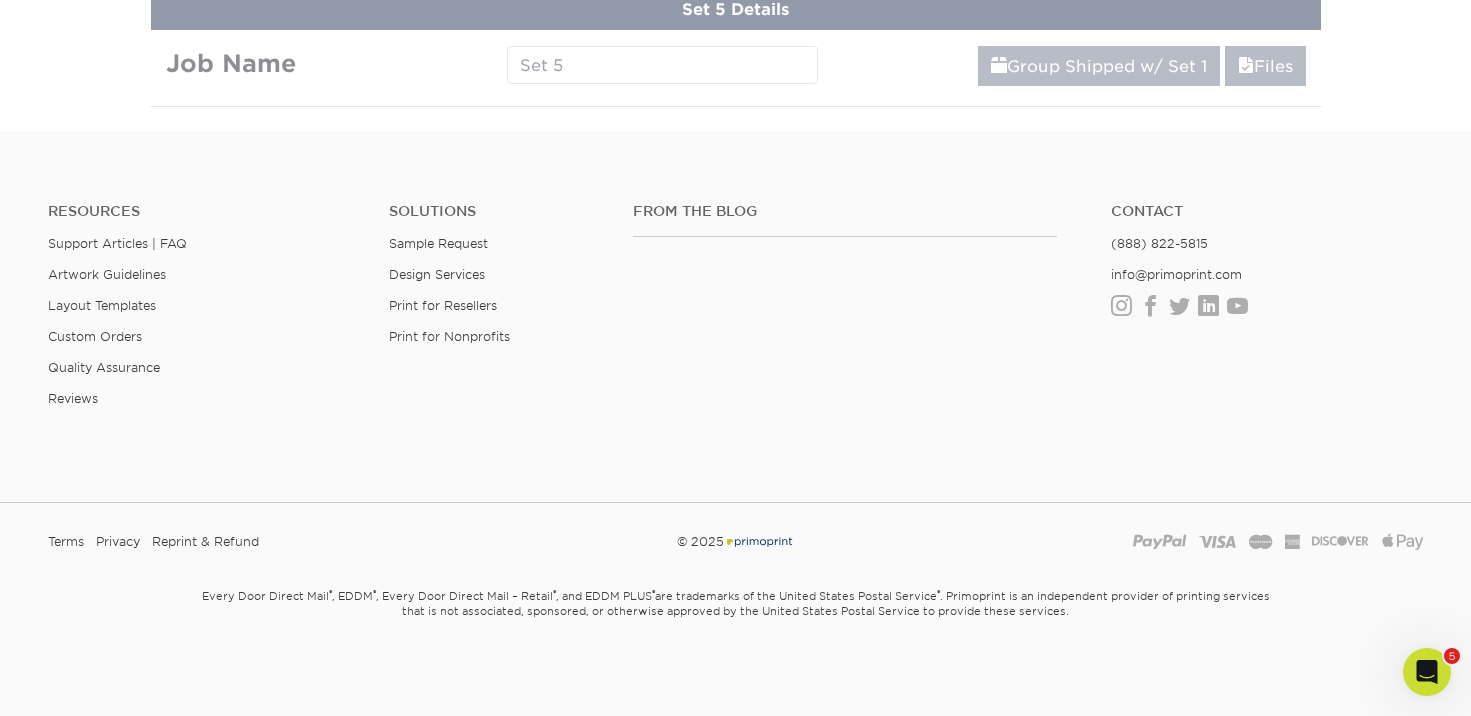 scroll, scrollTop: 1192, scrollLeft: 0, axis: vertical 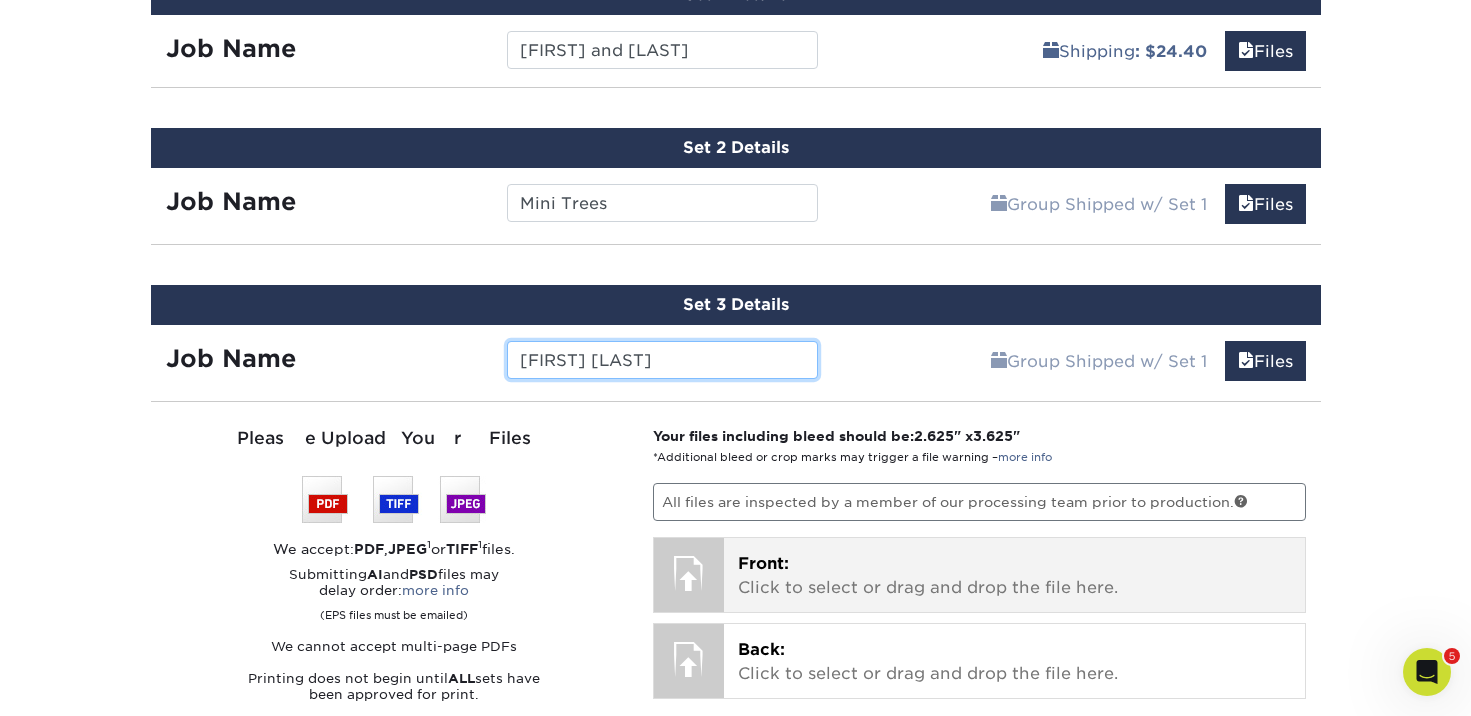 type on "[FIRST] [LAST]" 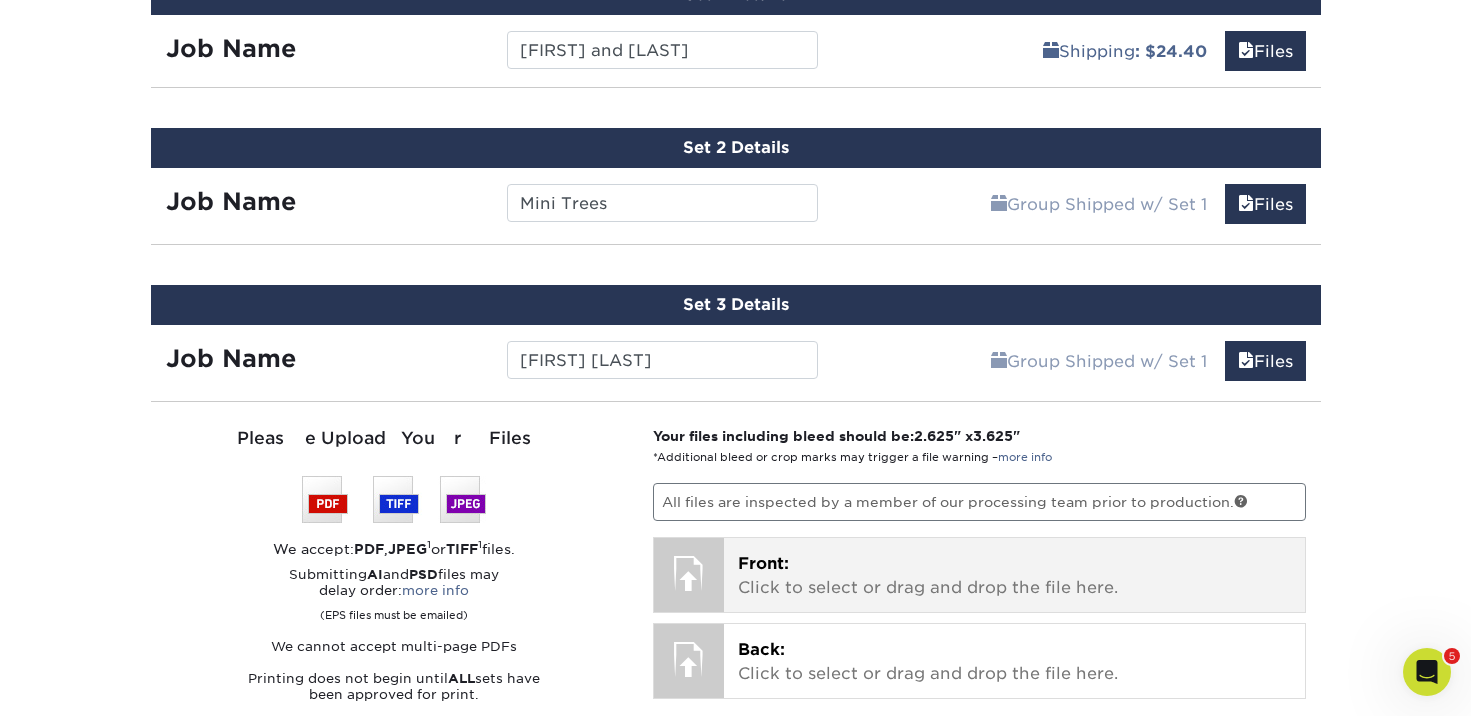 click on "Front:" at bounding box center [763, 563] 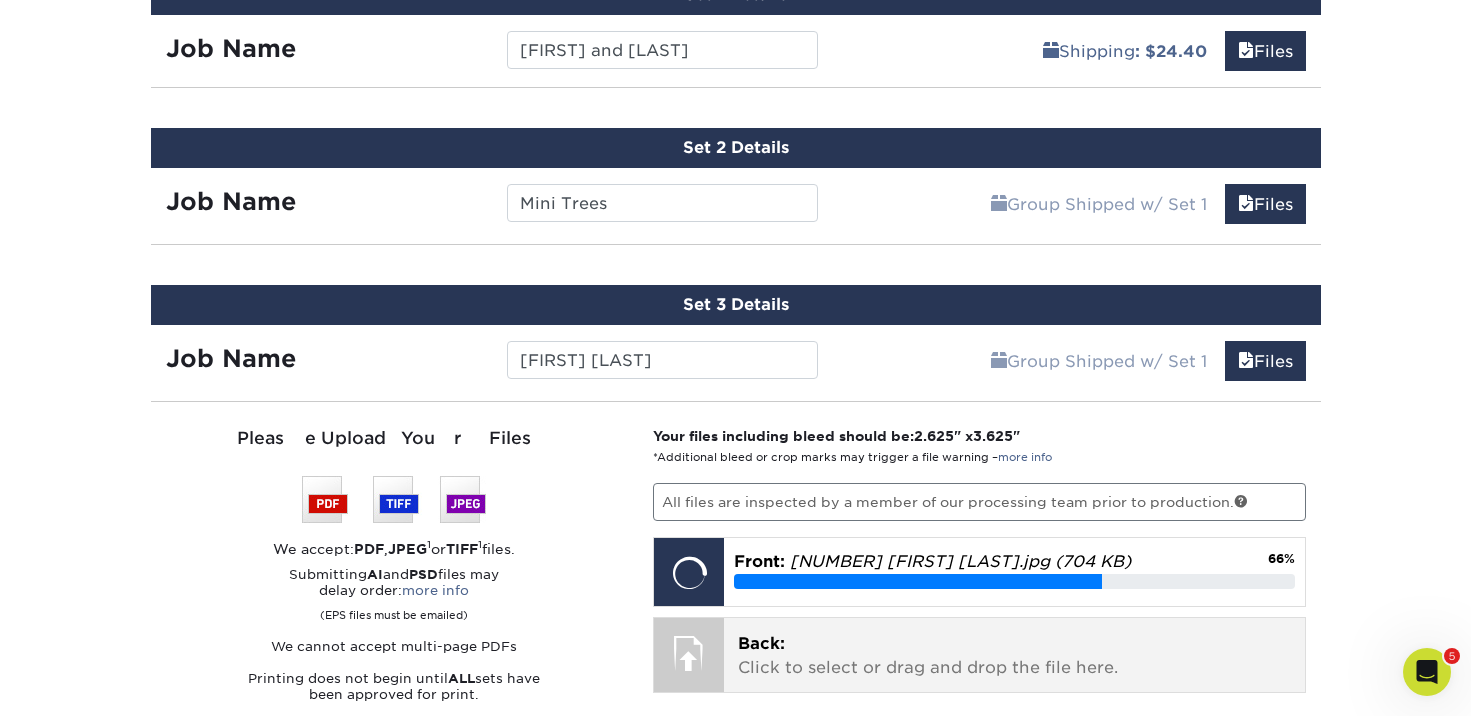 click on "Back: Click to select or drag and drop the file here." at bounding box center (1014, 656) 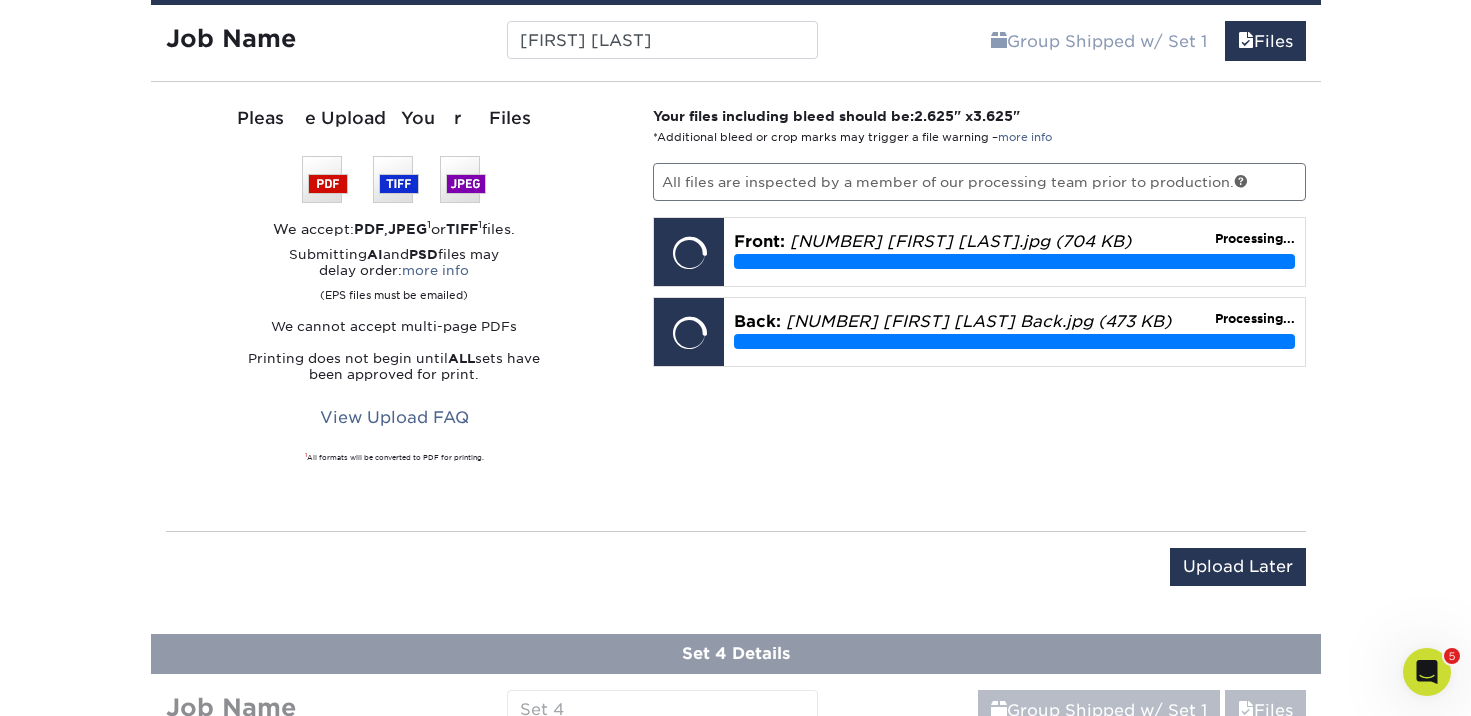 scroll, scrollTop: 1535, scrollLeft: 0, axis: vertical 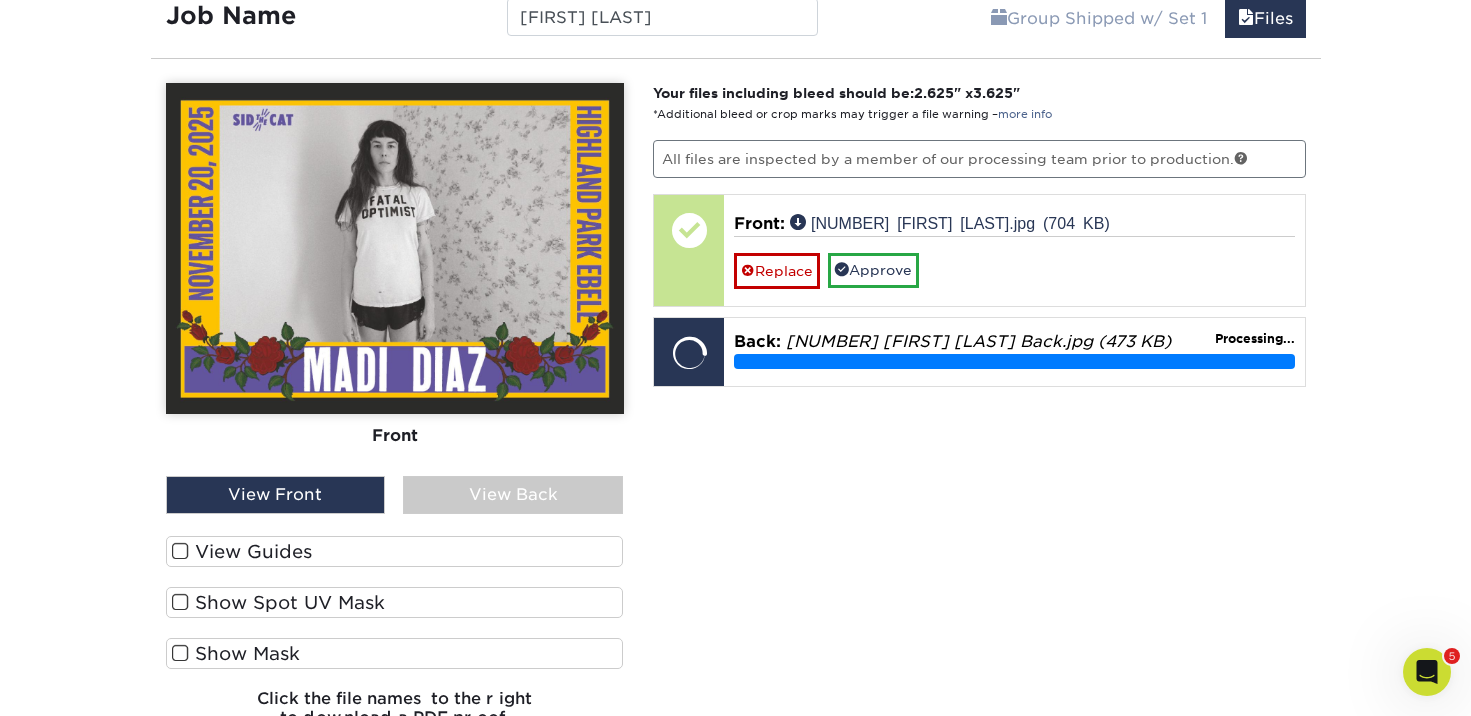 click at bounding box center (180, 551) 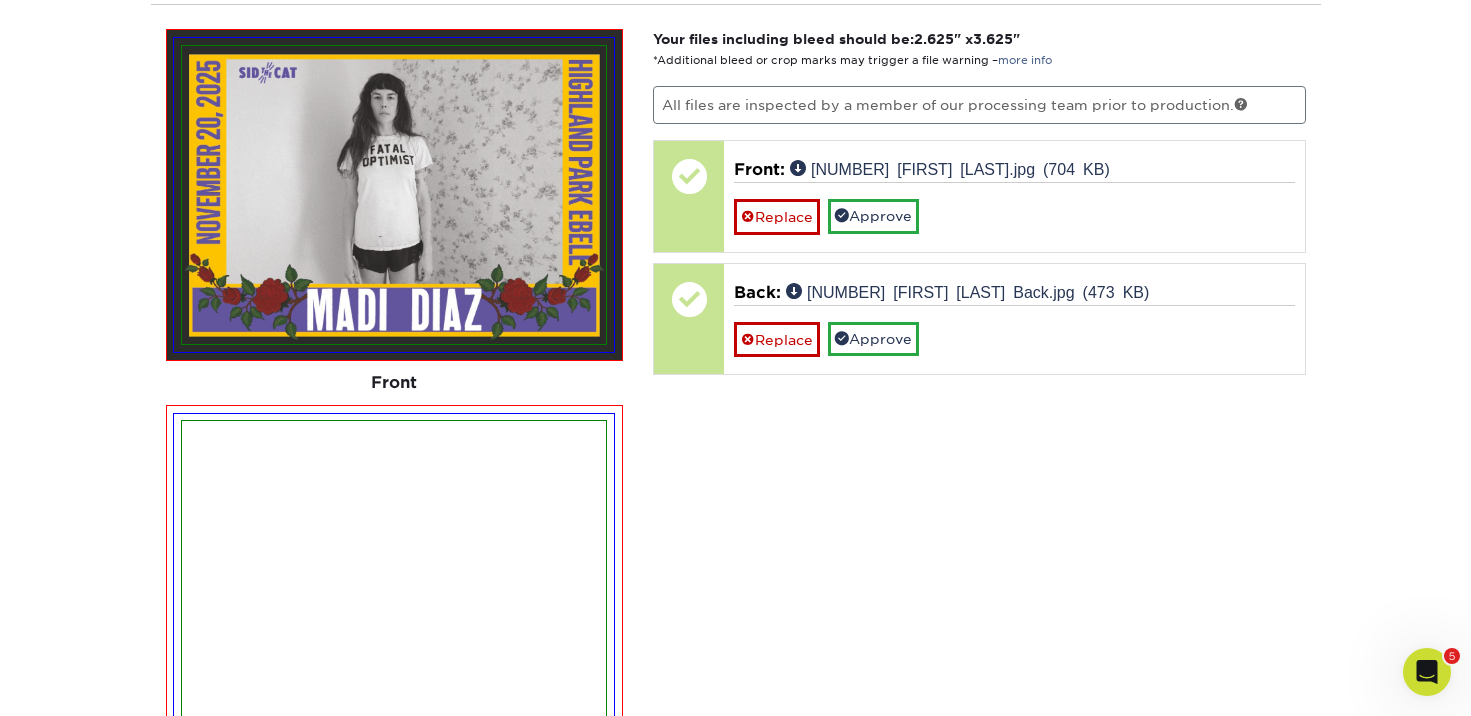 scroll, scrollTop: 1509, scrollLeft: 0, axis: vertical 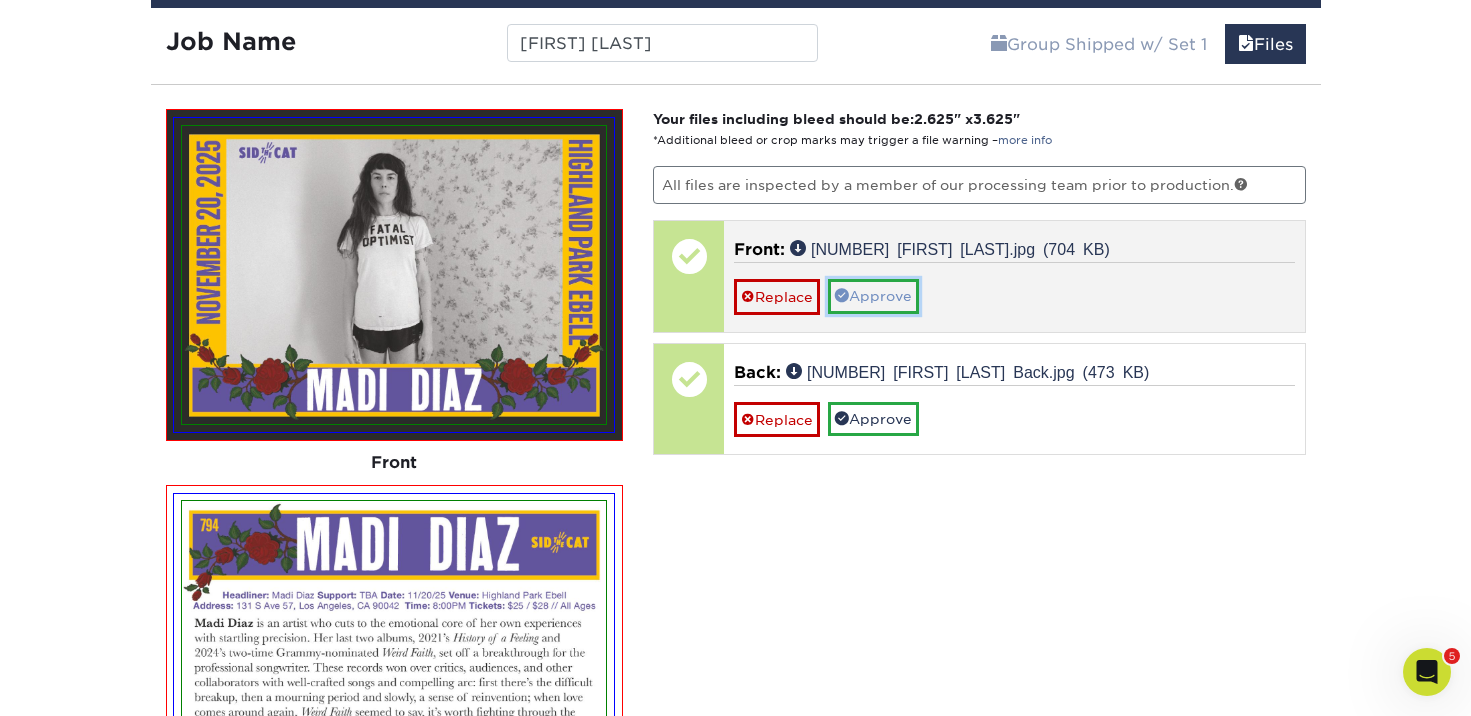 click on "Approve" at bounding box center [873, 296] 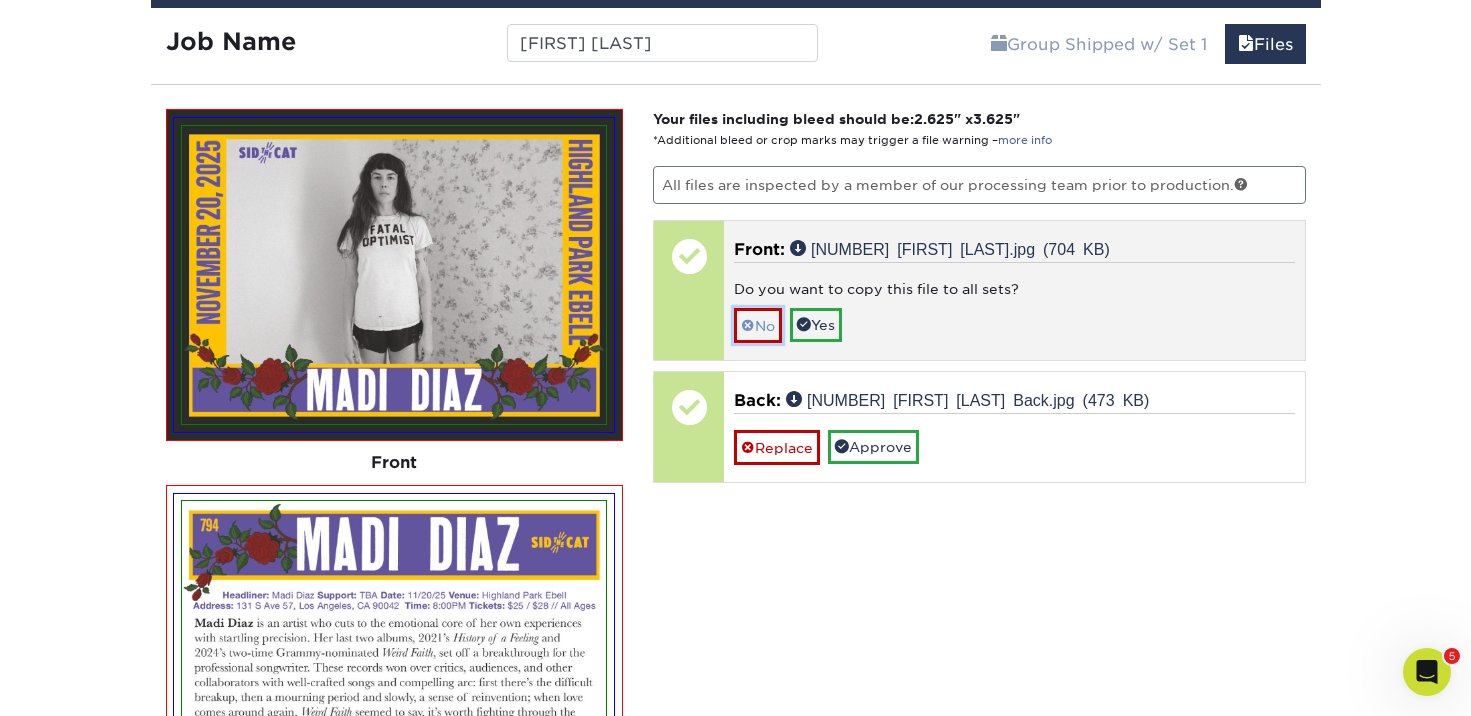 click on "No" at bounding box center [758, 325] 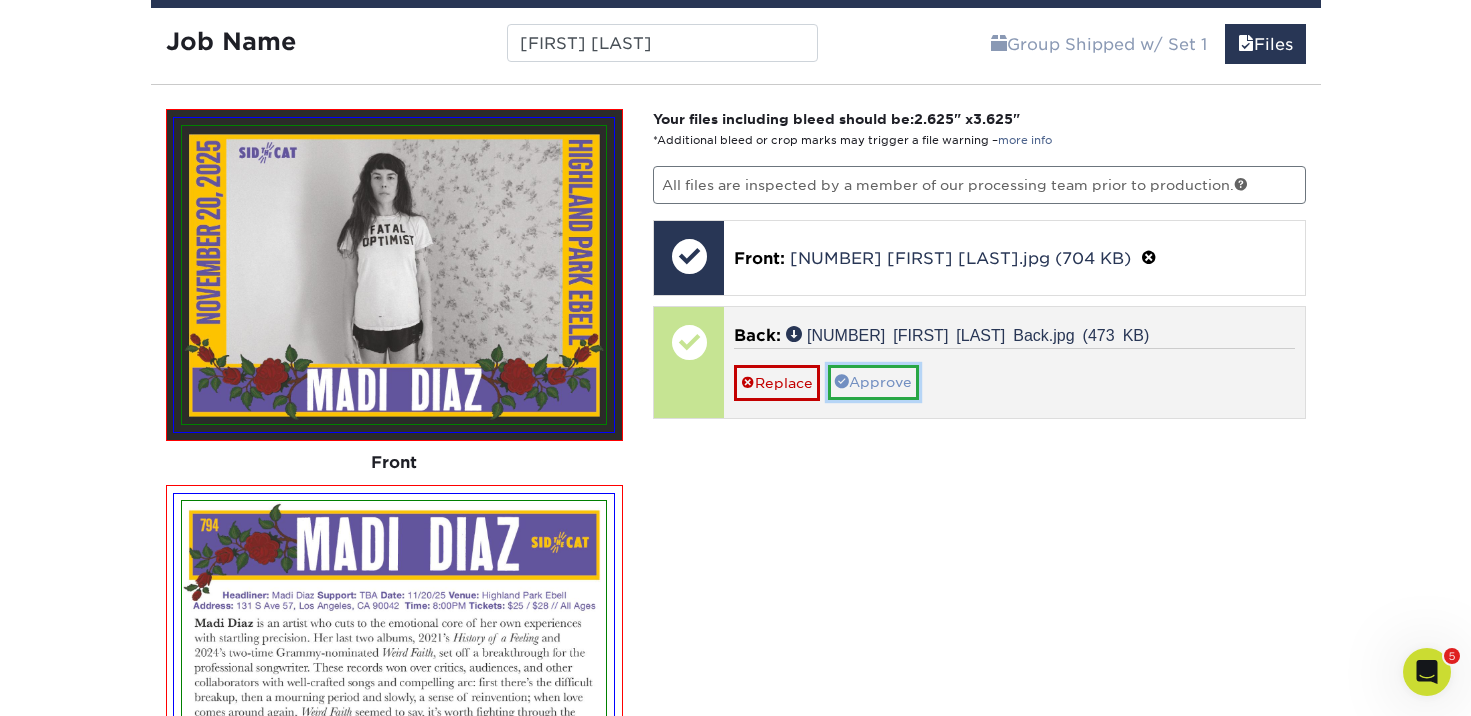 click on "Approve" at bounding box center [873, 382] 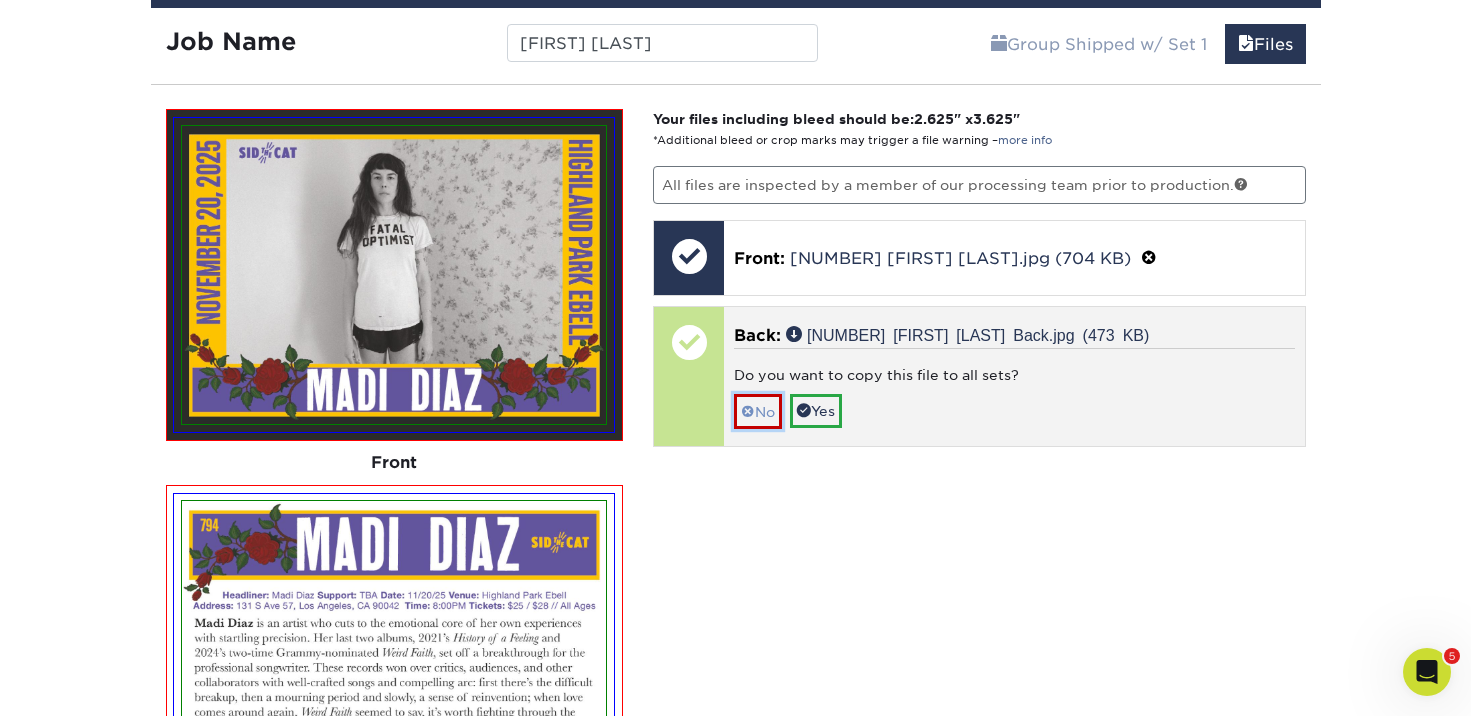 click on "No" at bounding box center [758, 411] 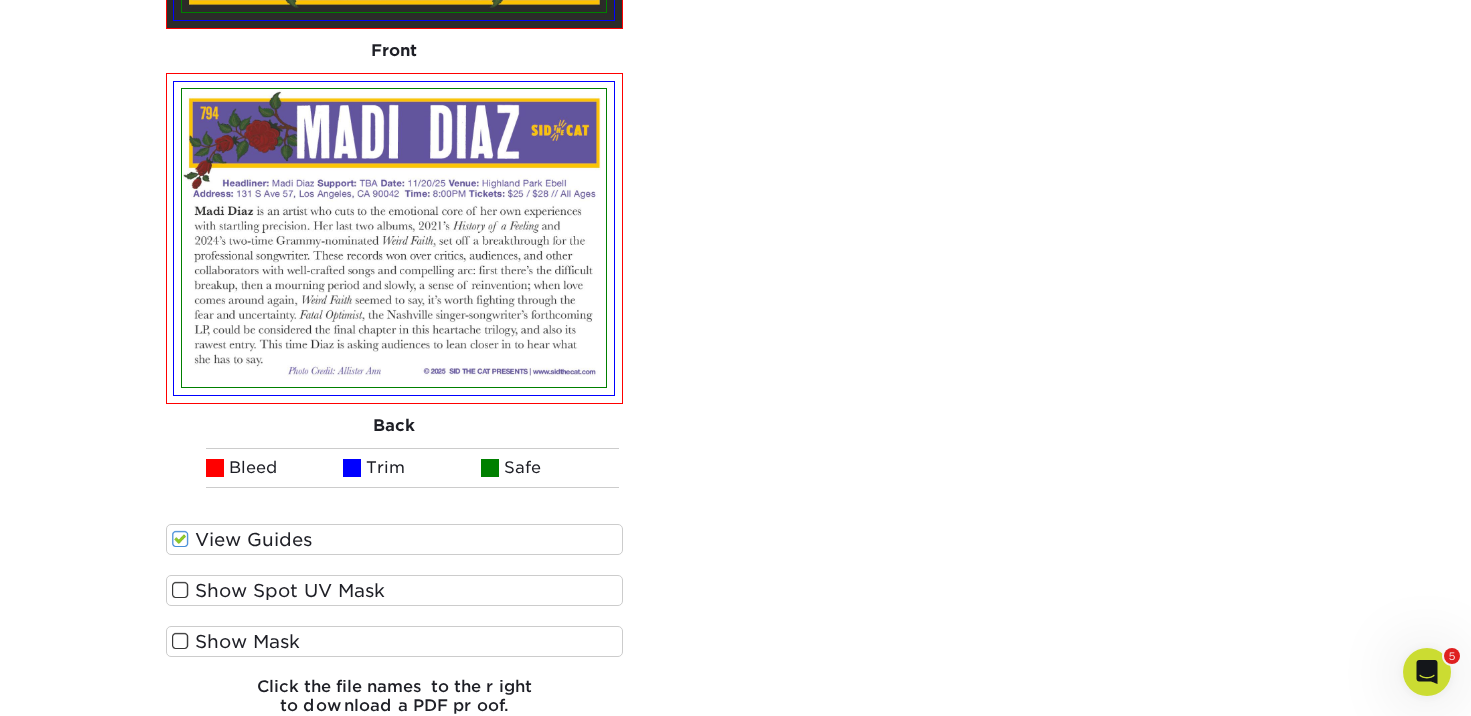 scroll, scrollTop: 2260, scrollLeft: 0, axis: vertical 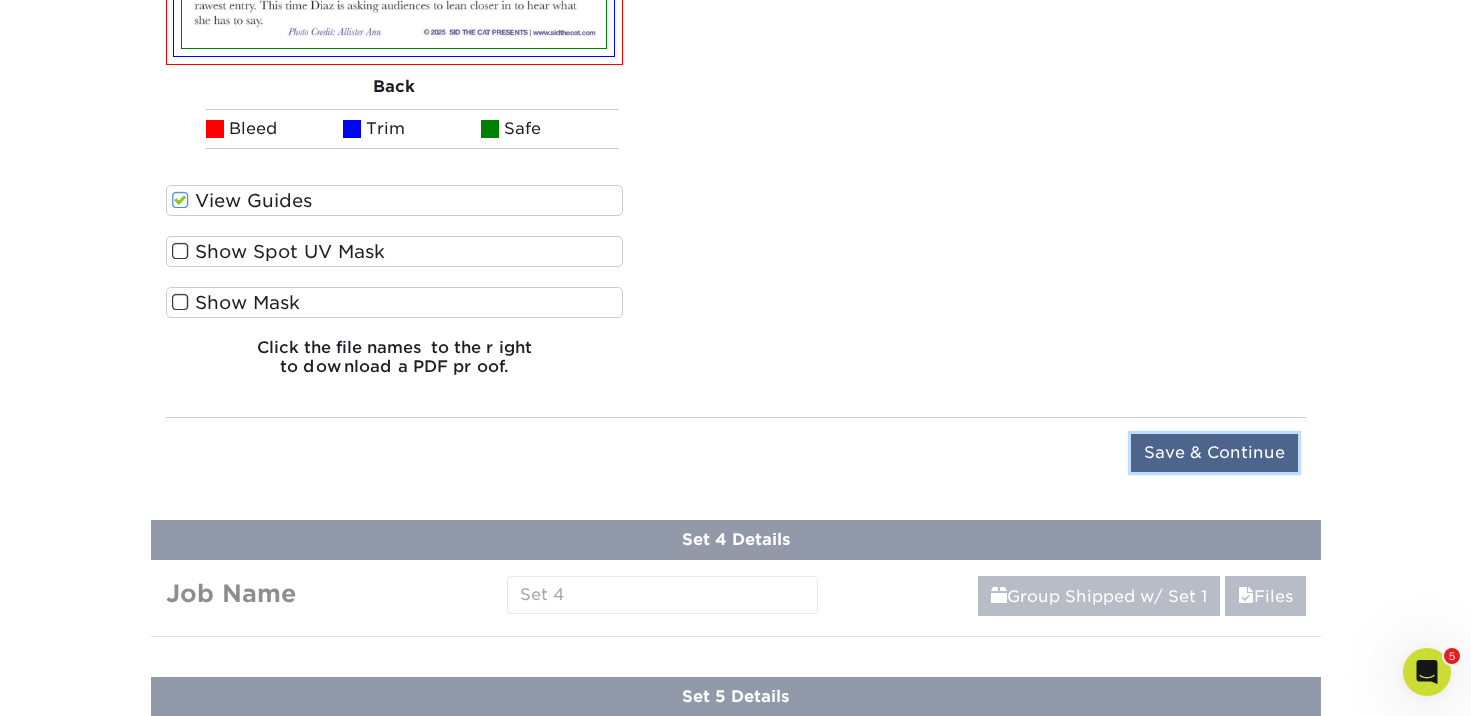 click on "Save & Continue" at bounding box center [1214, 453] 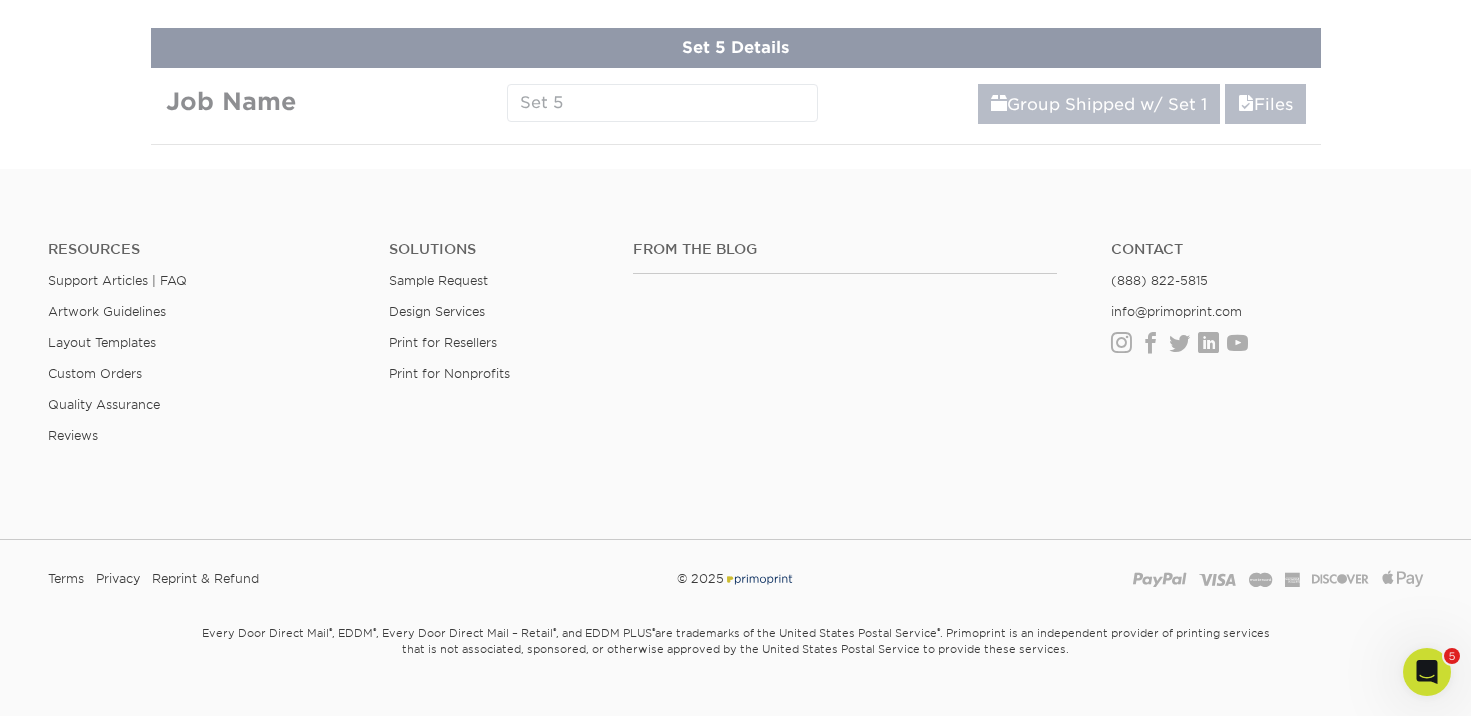 scroll, scrollTop: 1349, scrollLeft: 0, axis: vertical 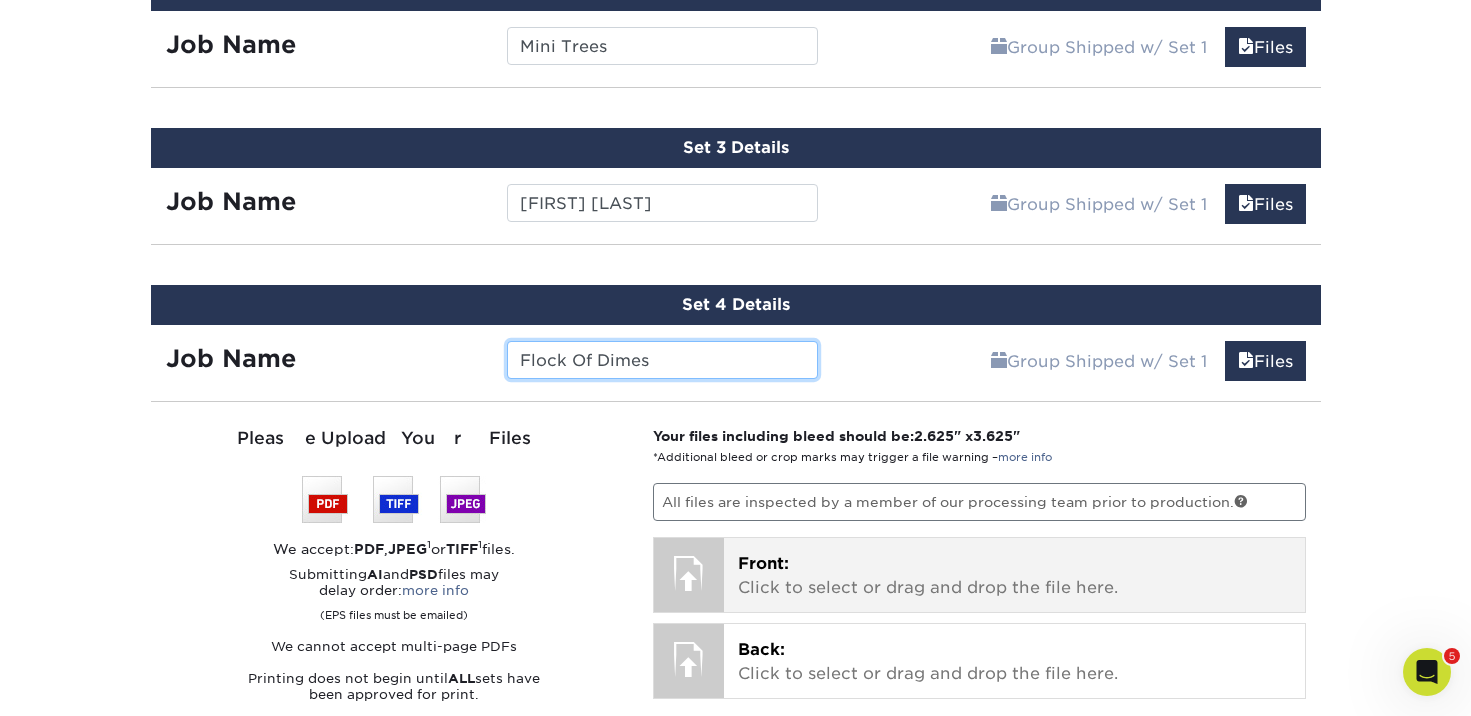 type on "Flock Of Dimes" 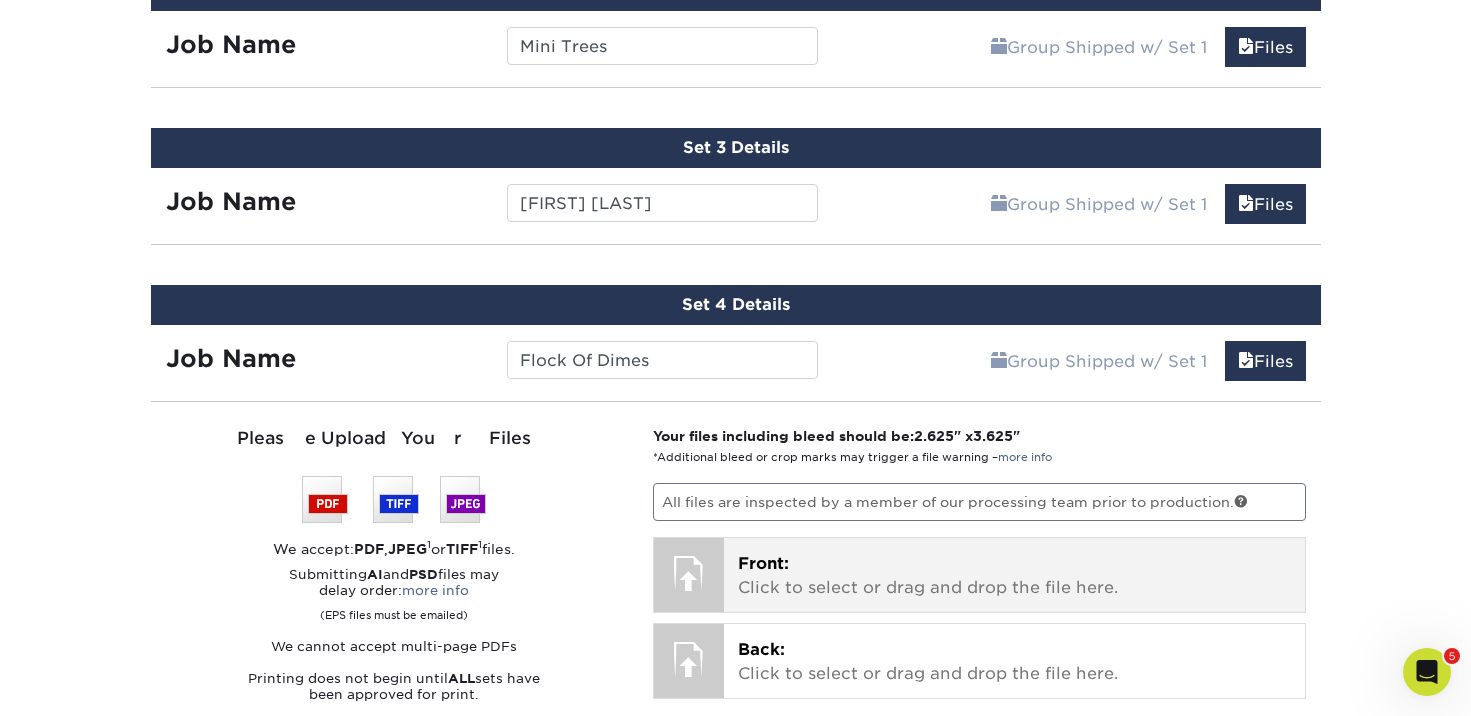 click on "Front:" at bounding box center [763, 563] 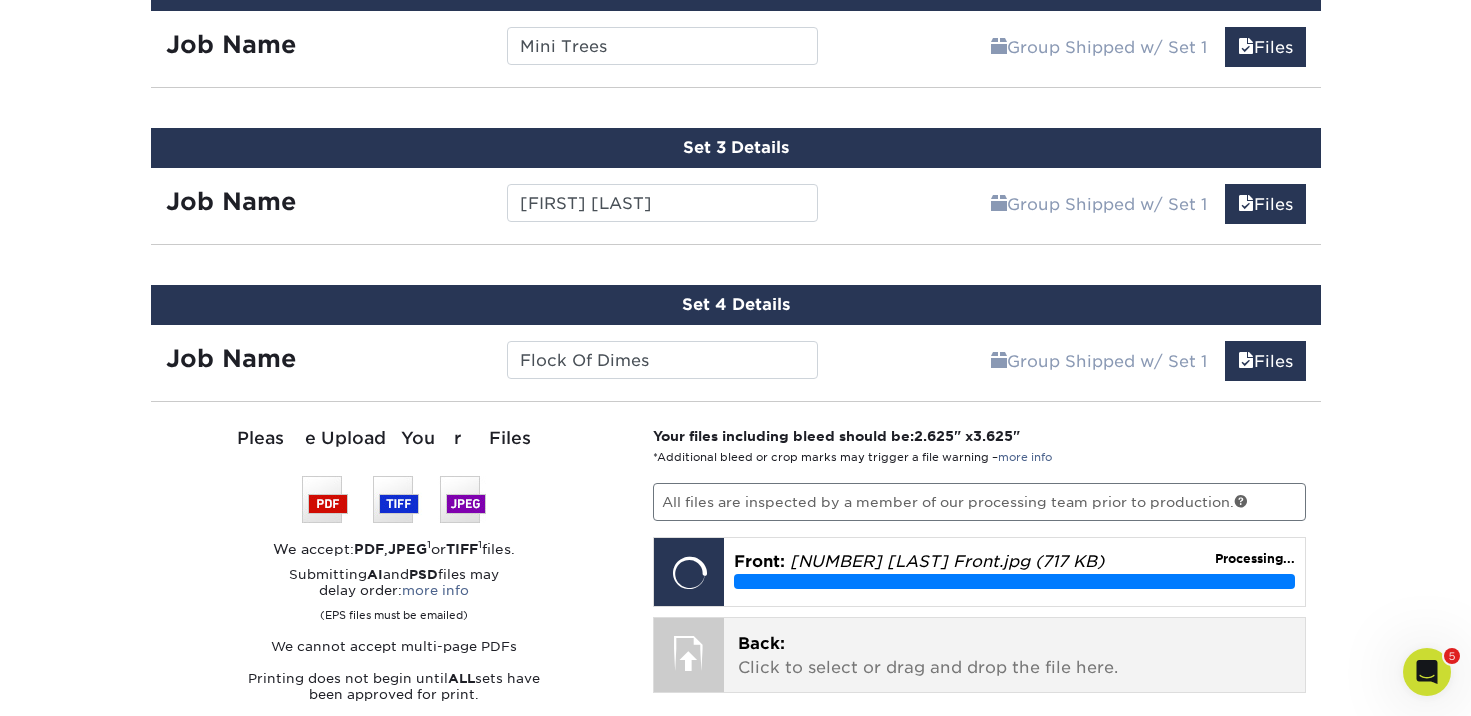 click on "Back: Click to select or drag and drop the file here." at bounding box center (1014, 656) 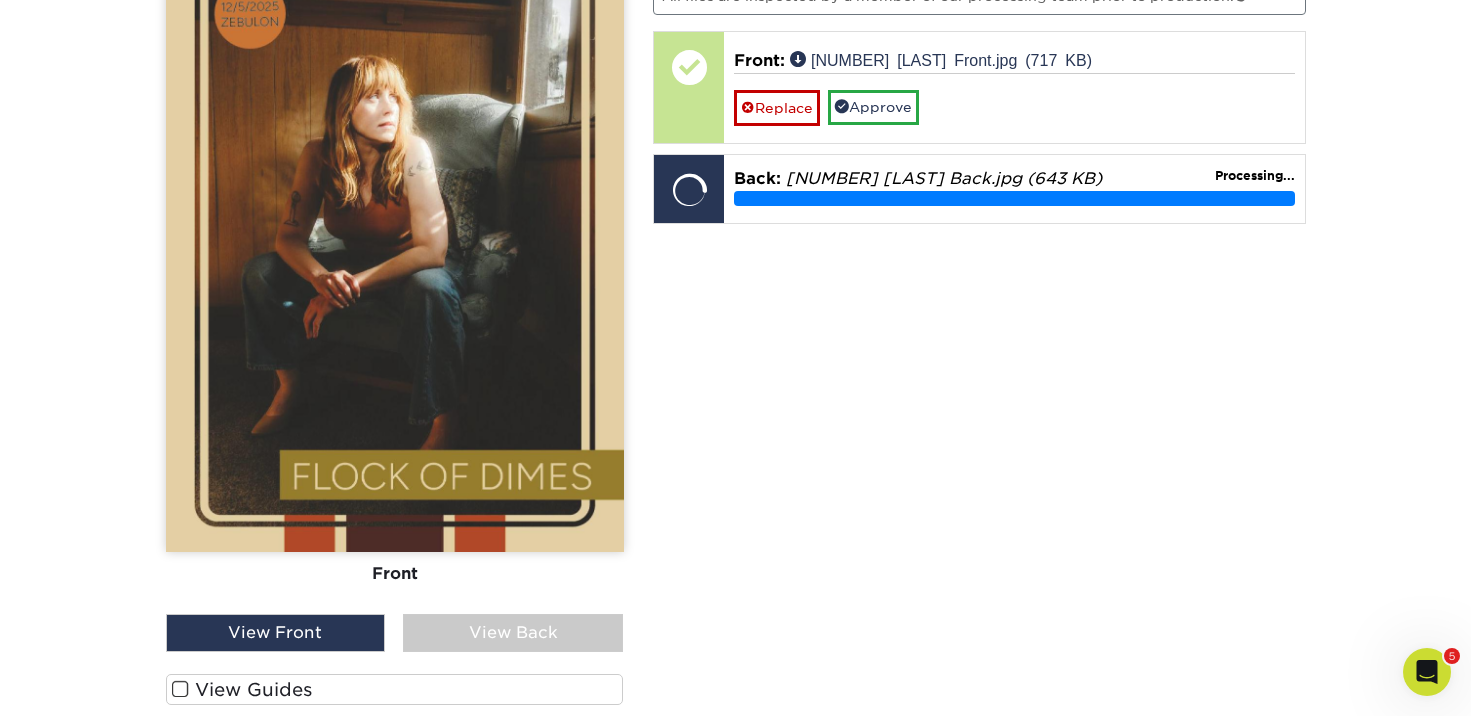 scroll, scrollTop: 1879, scrollLeft: 0, axis: vertical 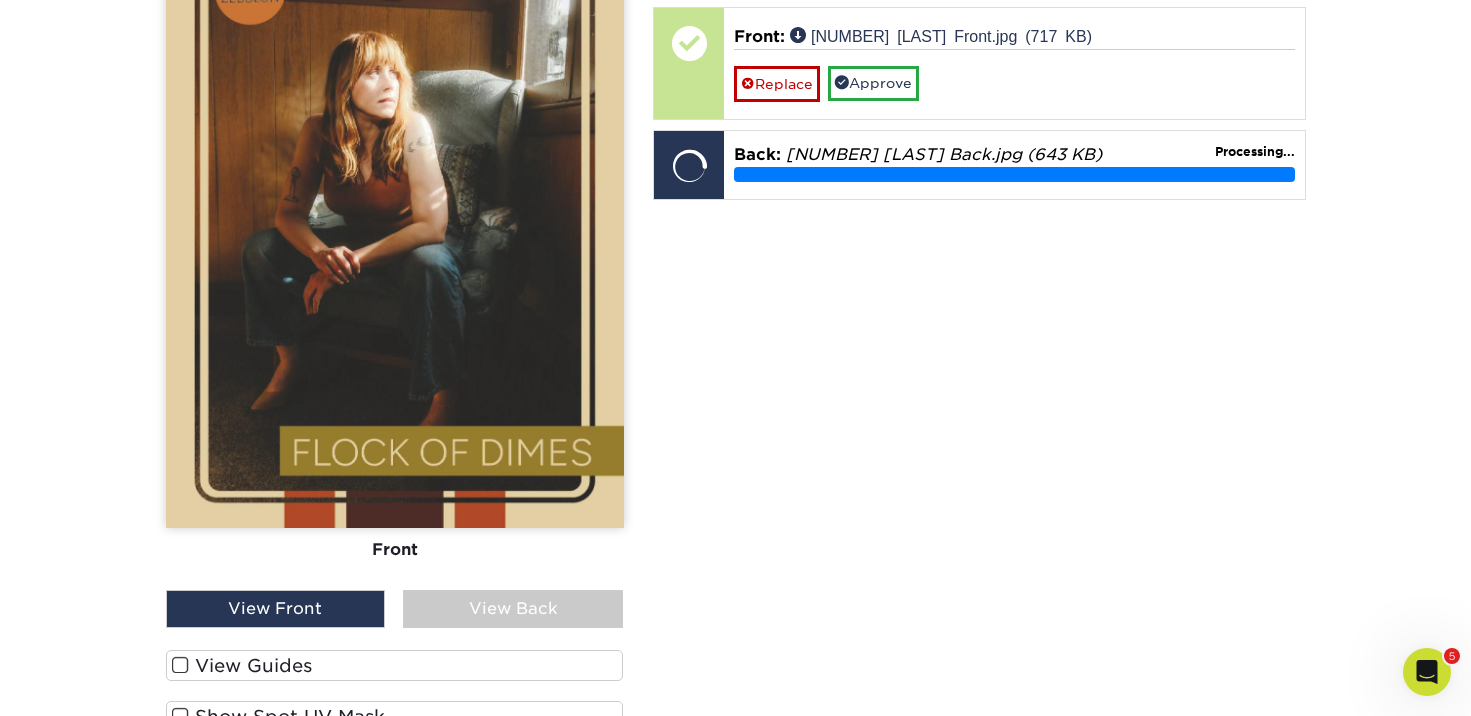 click at bounding box center [180, 665] 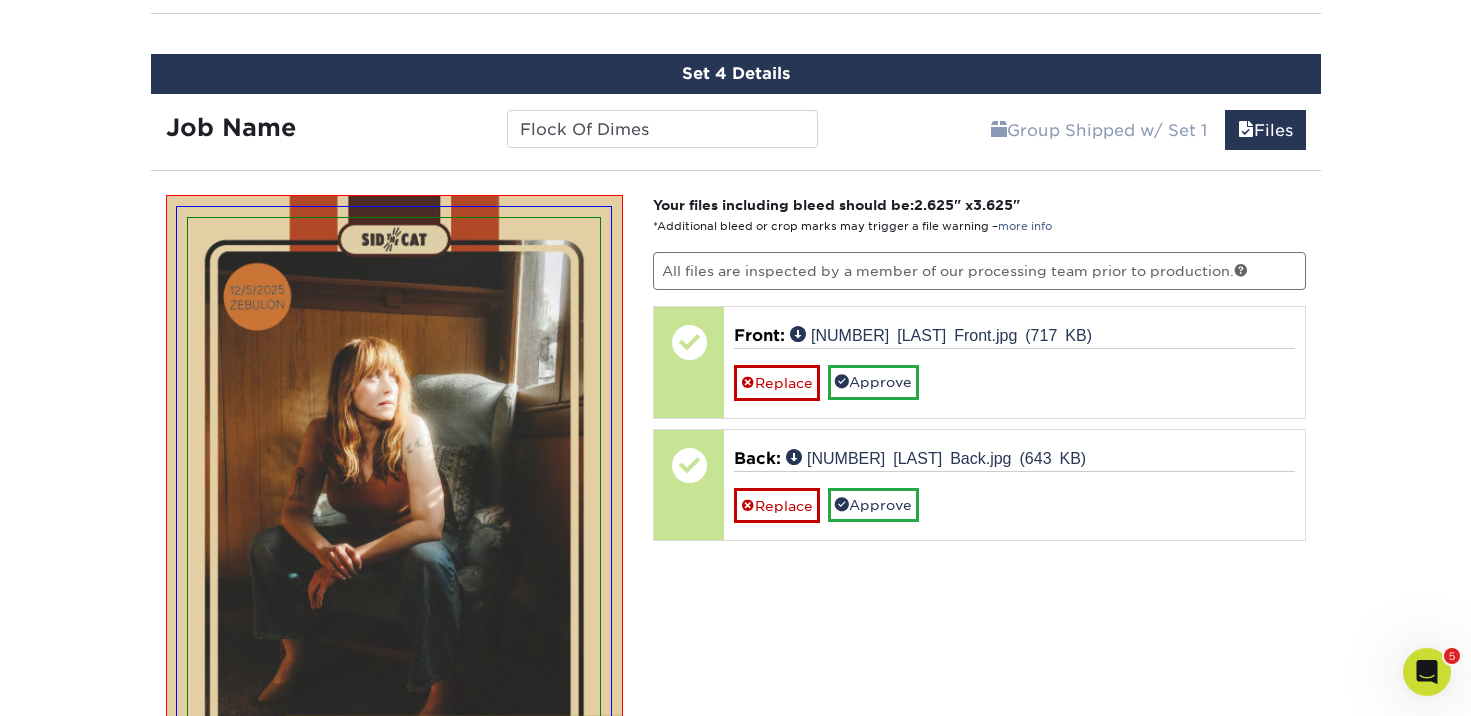 scroll, scrollTop: 1561, scrollLeft: 0, axis: vertical 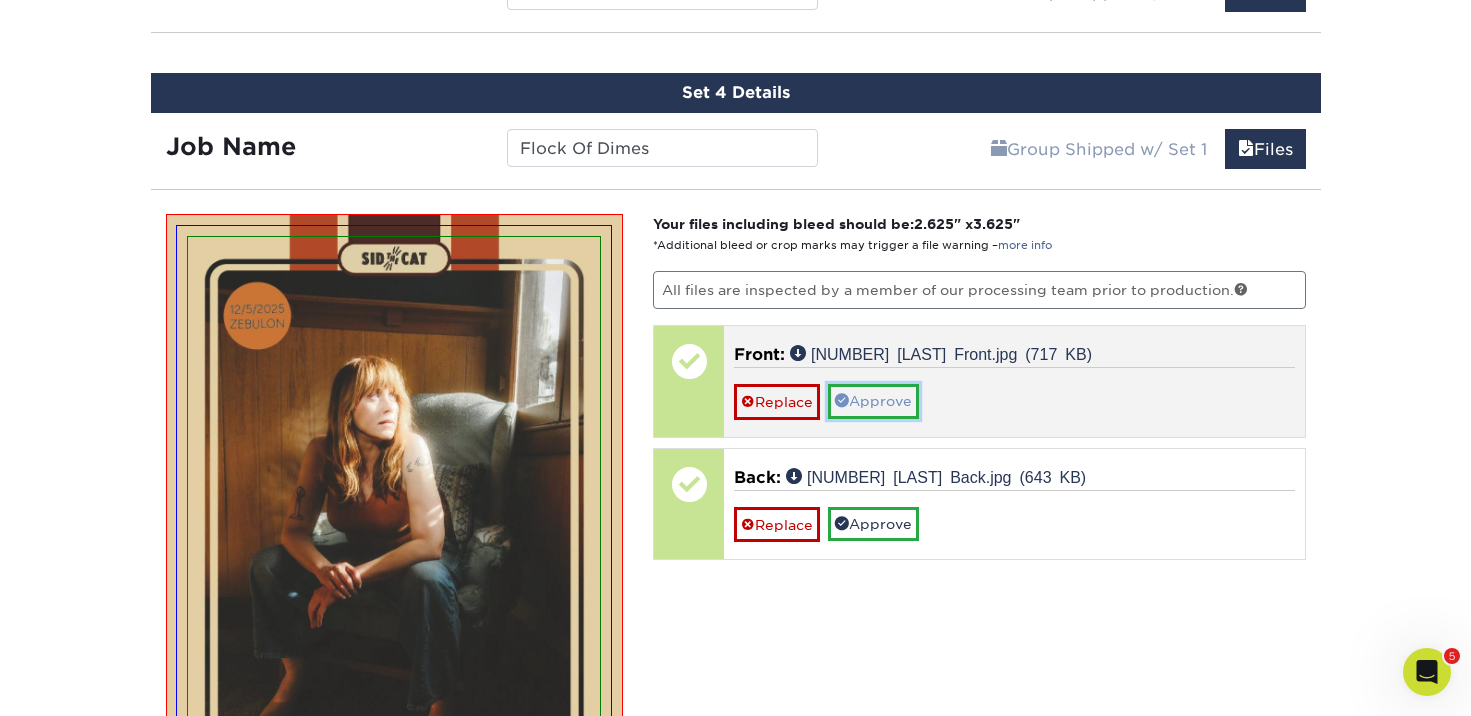 click on "Approve" at bounding box center [873, 401] 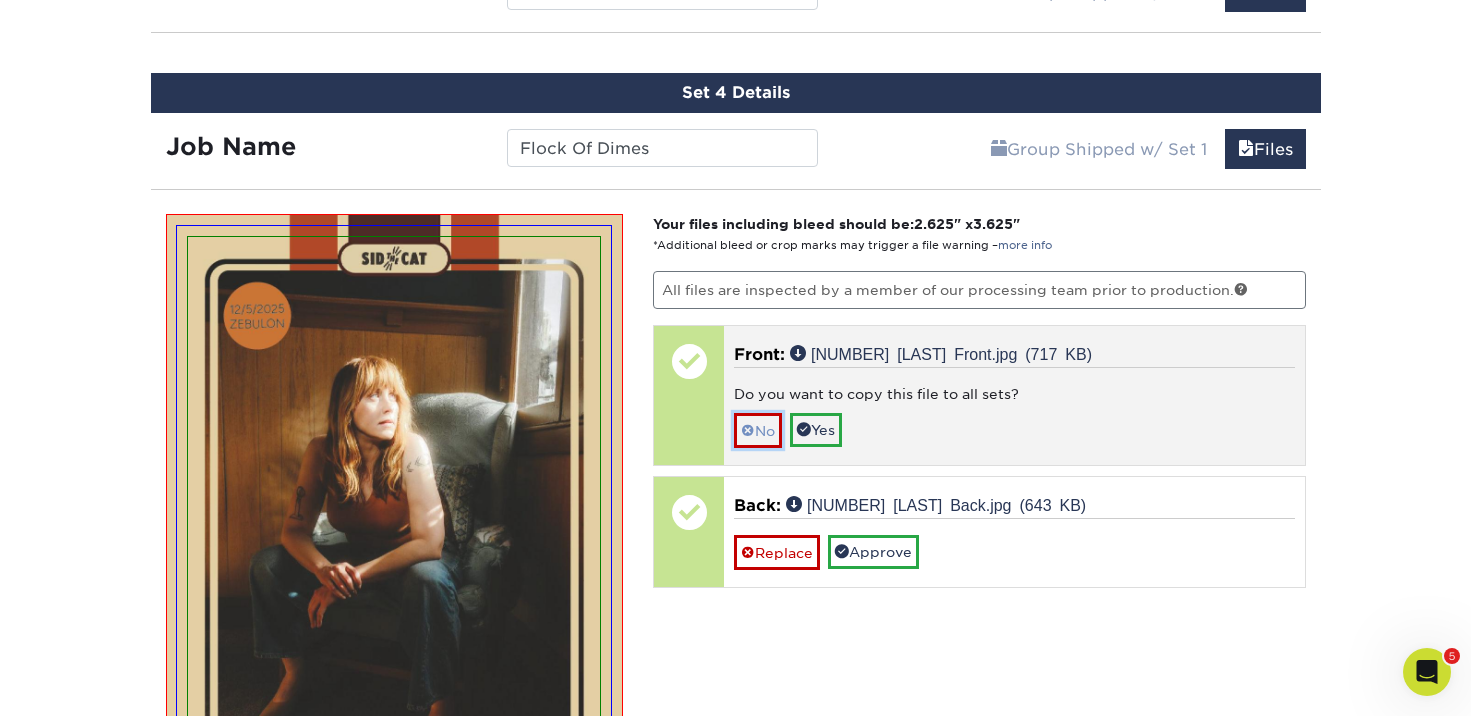 click on "No" at bounding box center [758, 430] 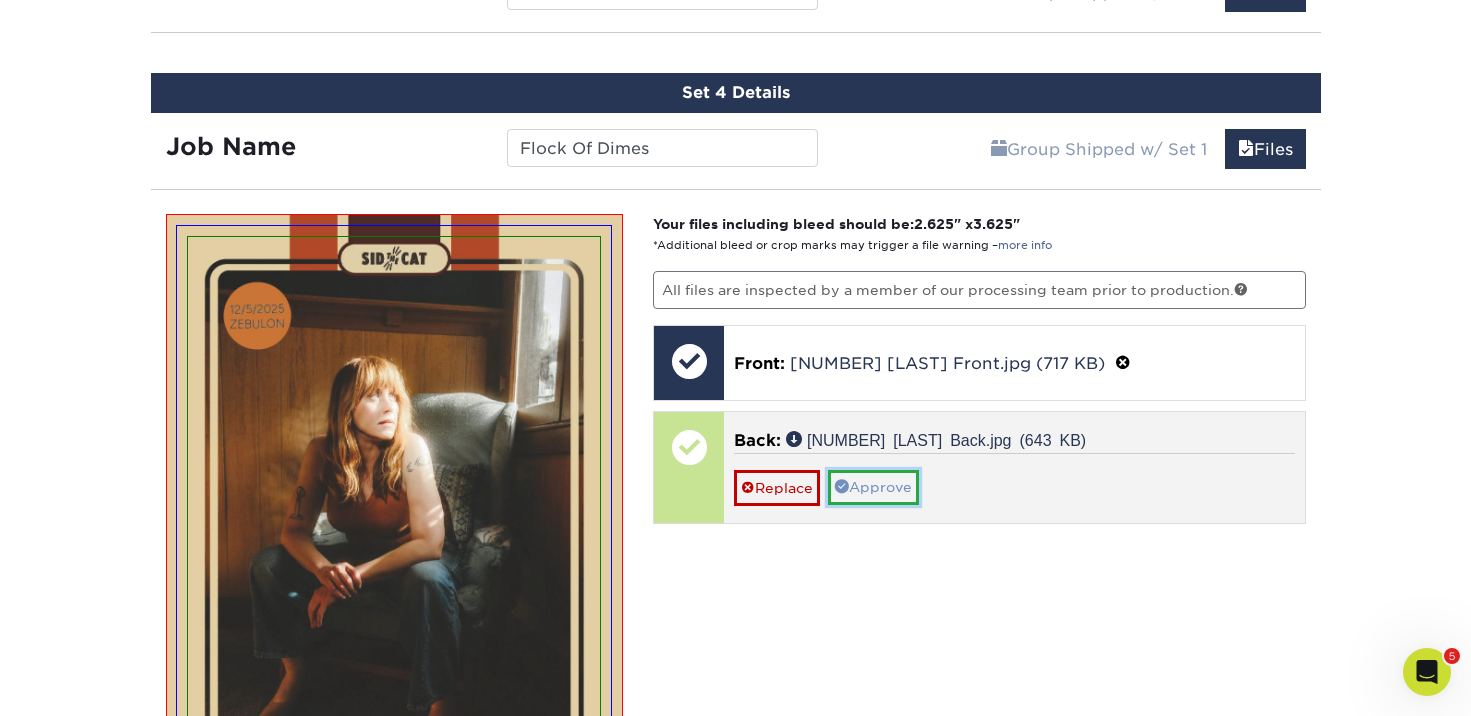 click on "Approve" at bounding box center (873, 487) 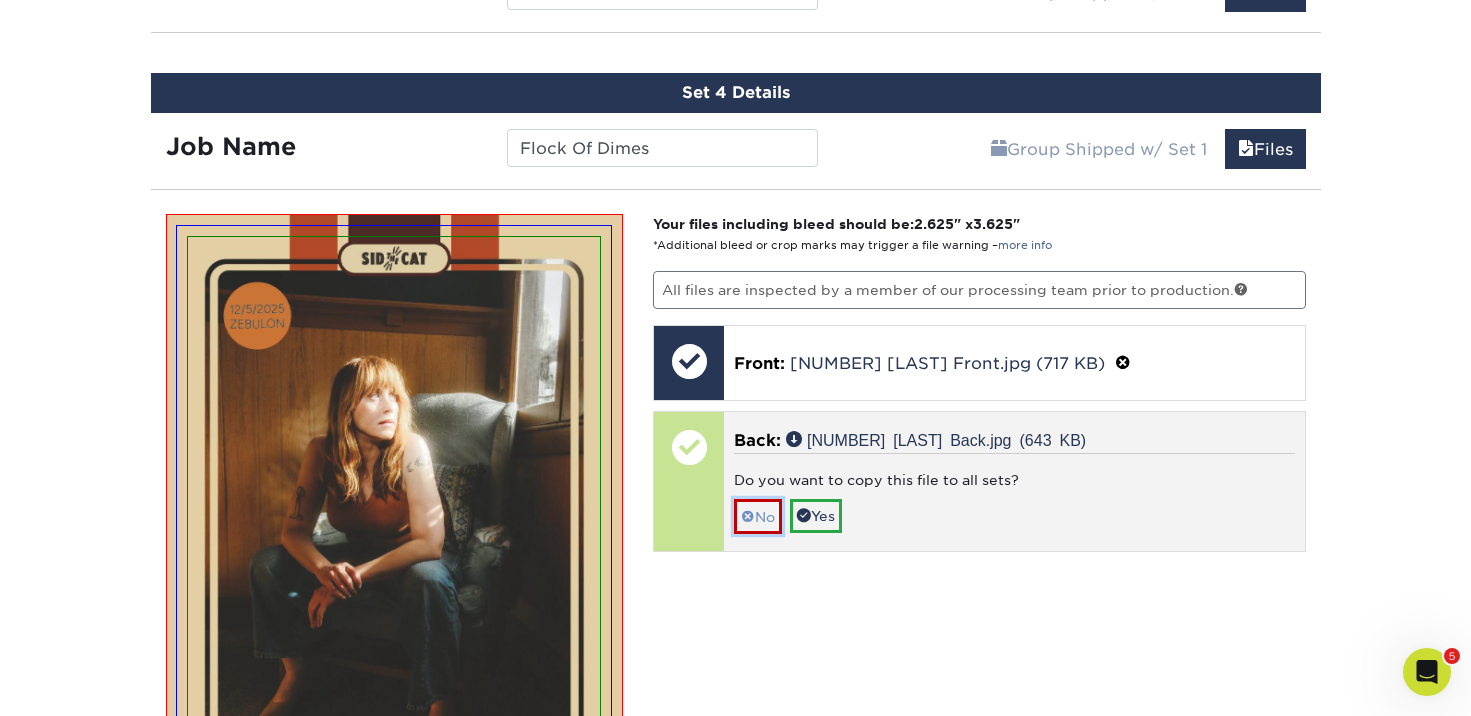 click on "No" at bounding box center (758, 516) 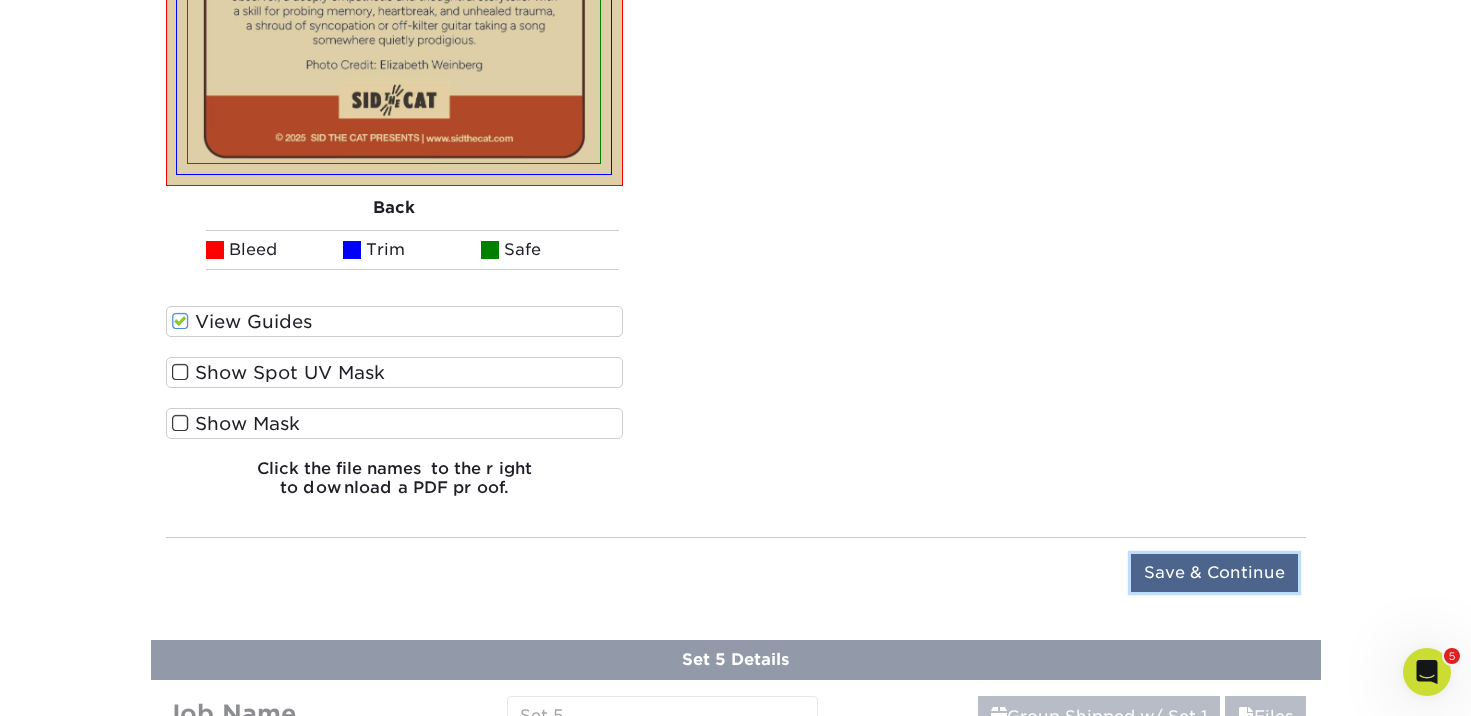click on "Save & Continue" at bounding box center (1214, 573) 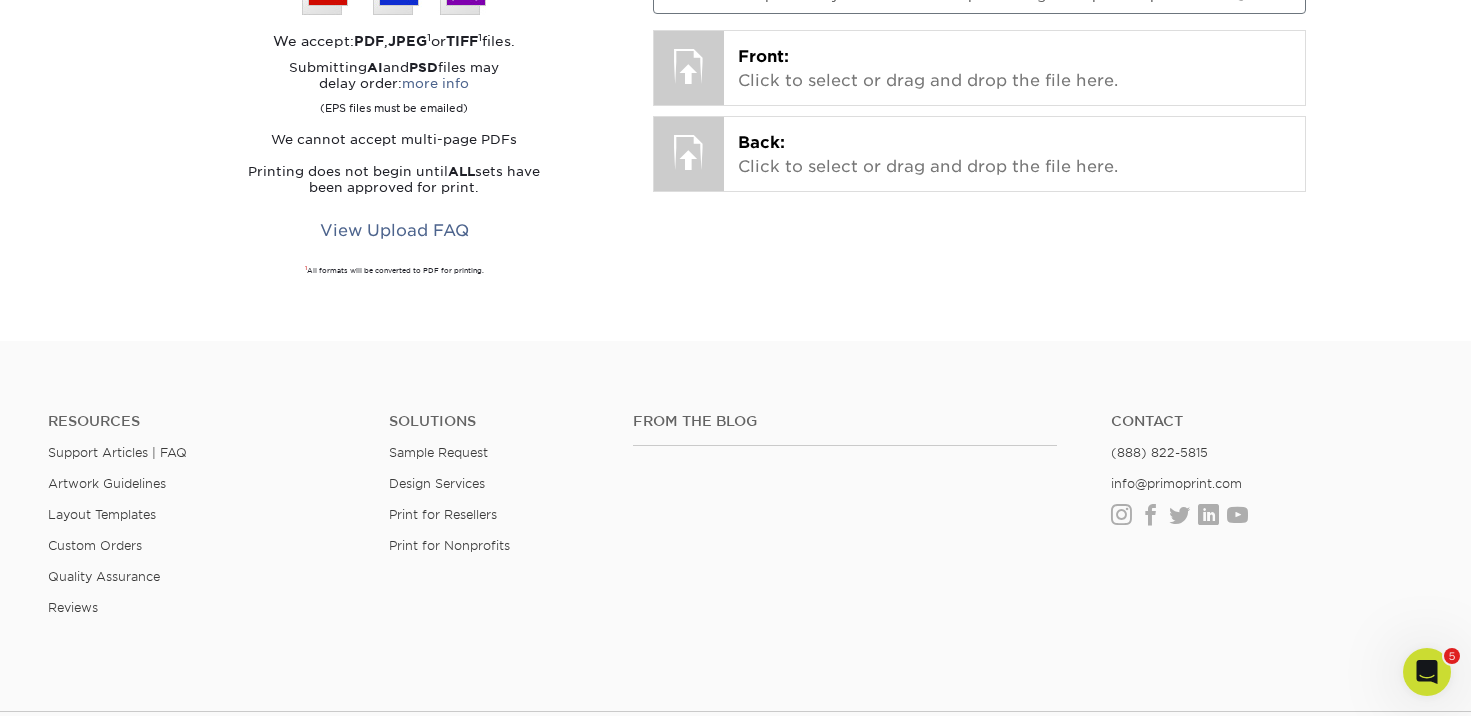 scroll, scrollTop: 1505, scrollLeft: 0, axis: vertical 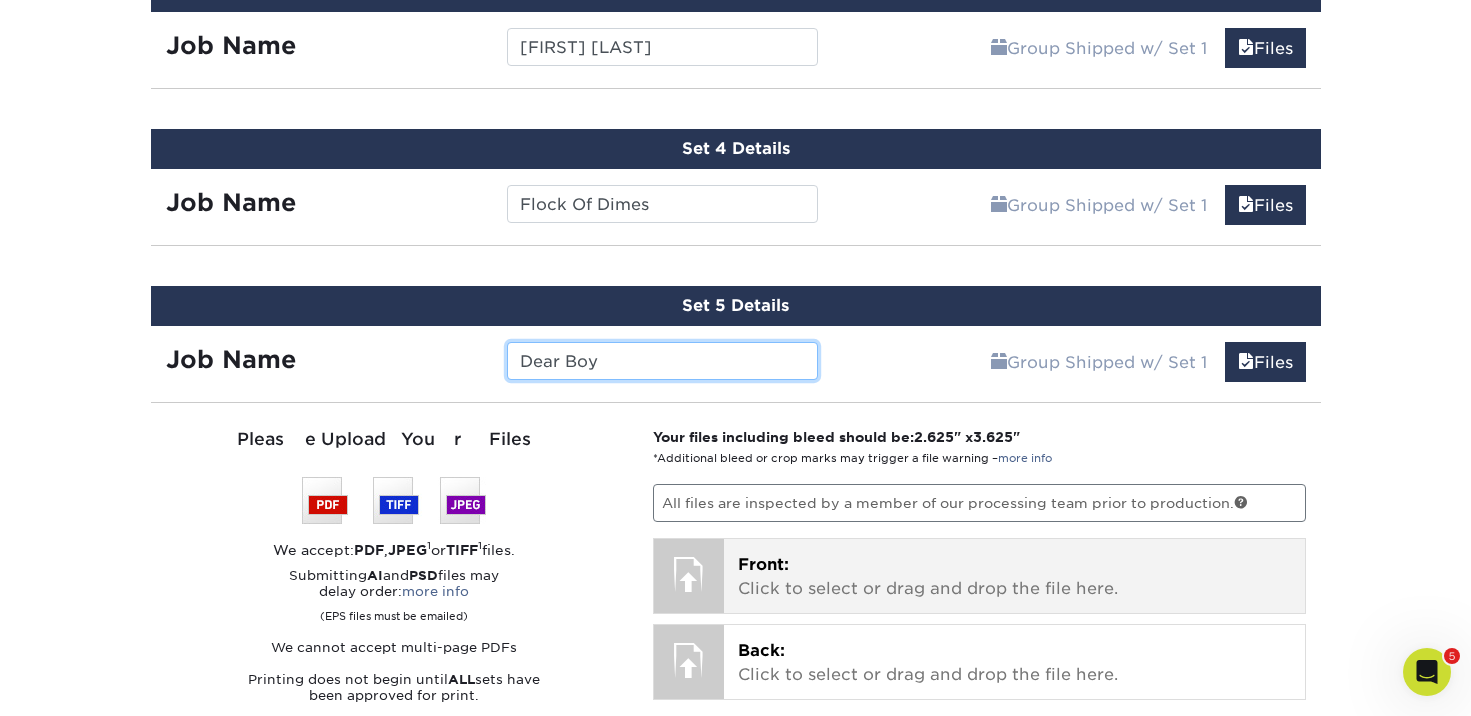 type on "Dear Boy" 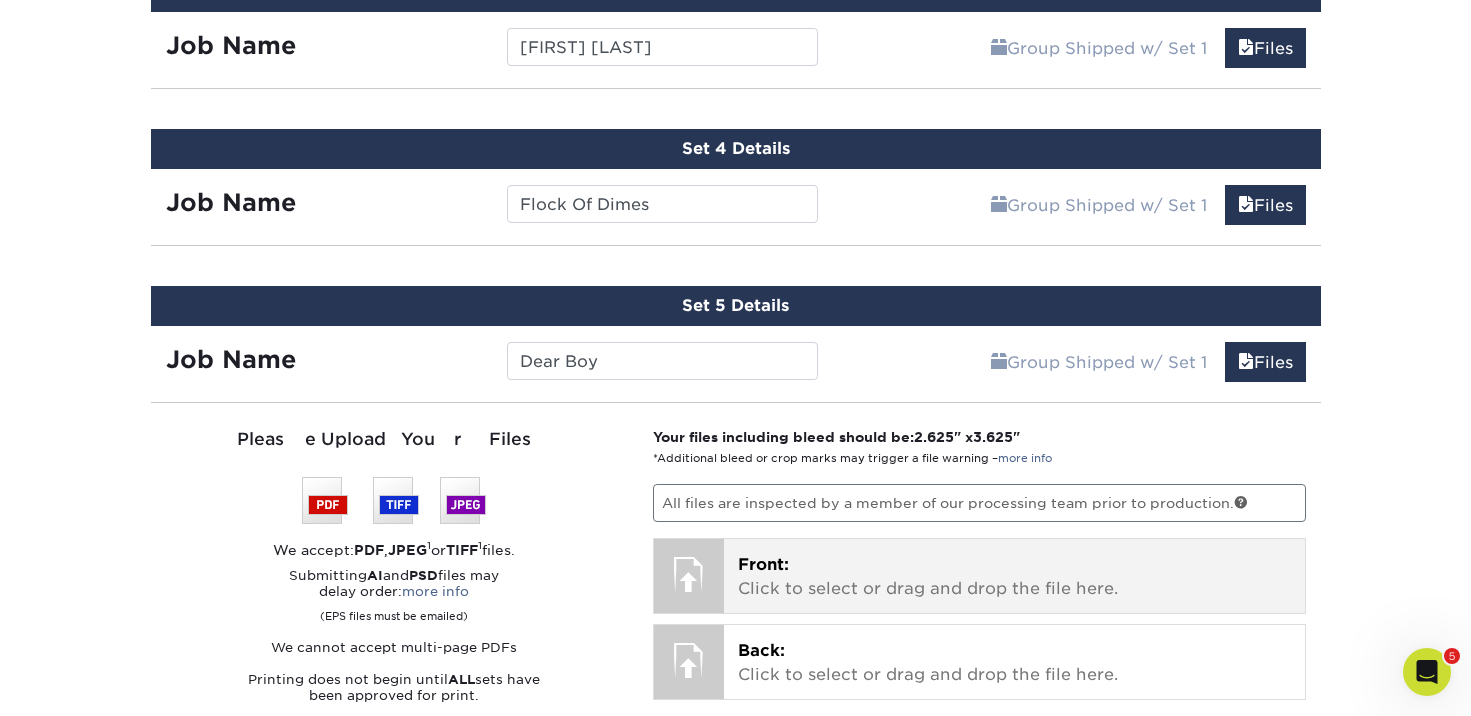 click on "Front:" at bounding box center [763, 564] 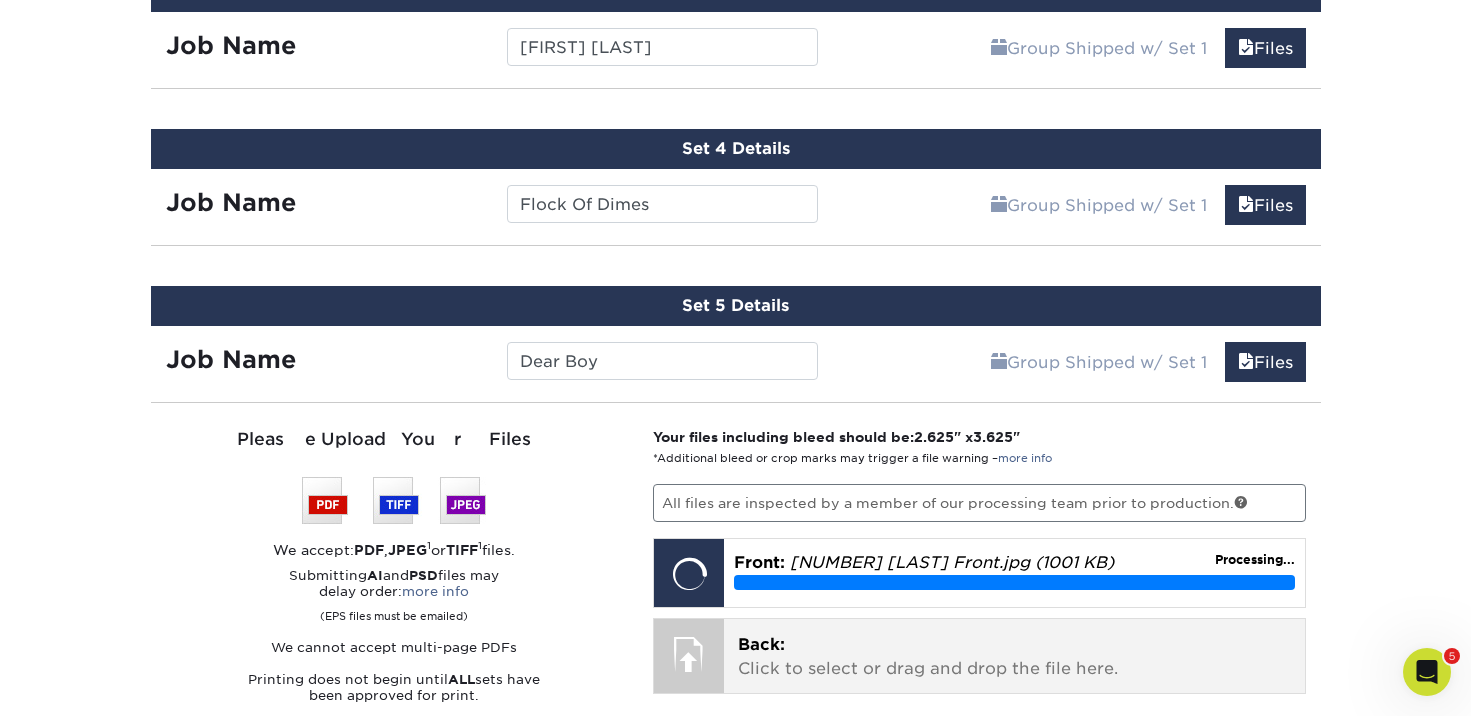 click on "Back: Click to select or drag and drop the file here." at bounding box center (1014, 657) 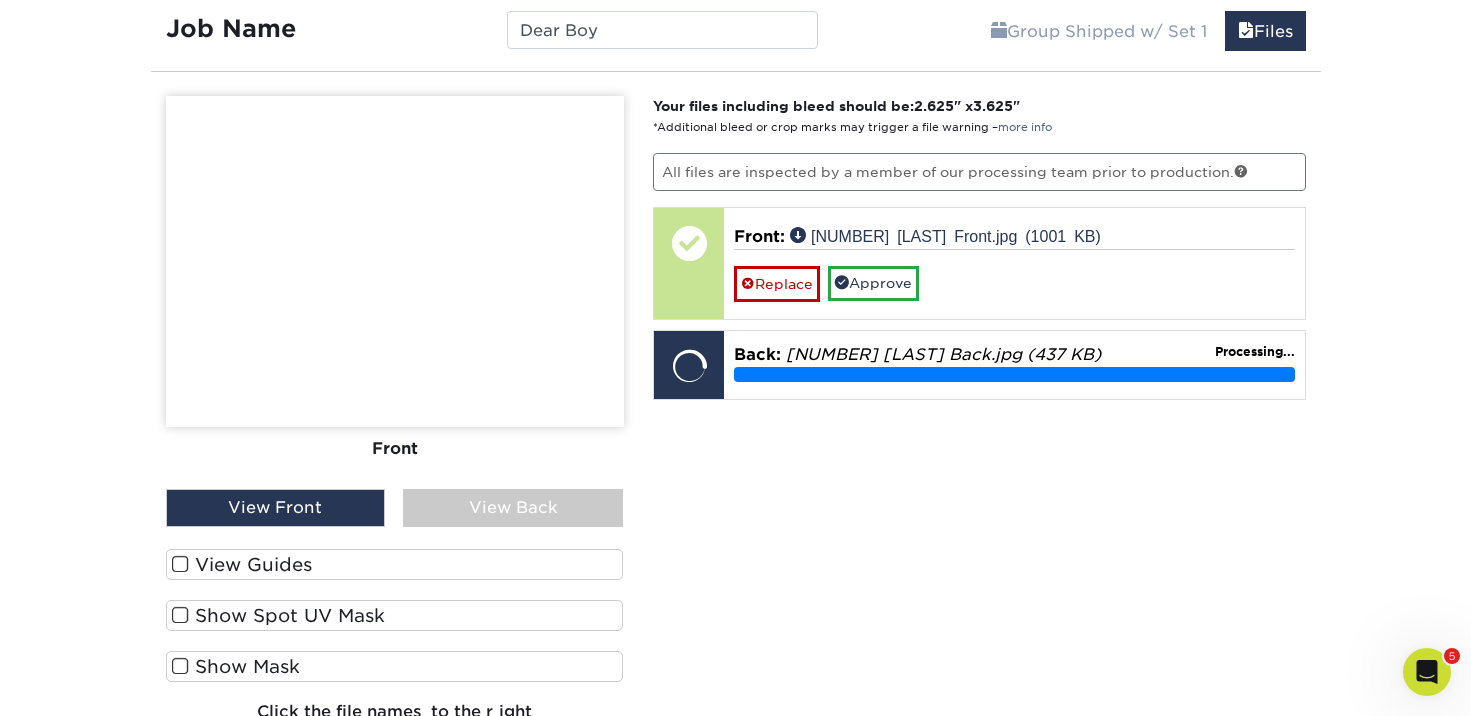 scroll, scrollTop: 1975, scrollLeft: 0, axis: vertical 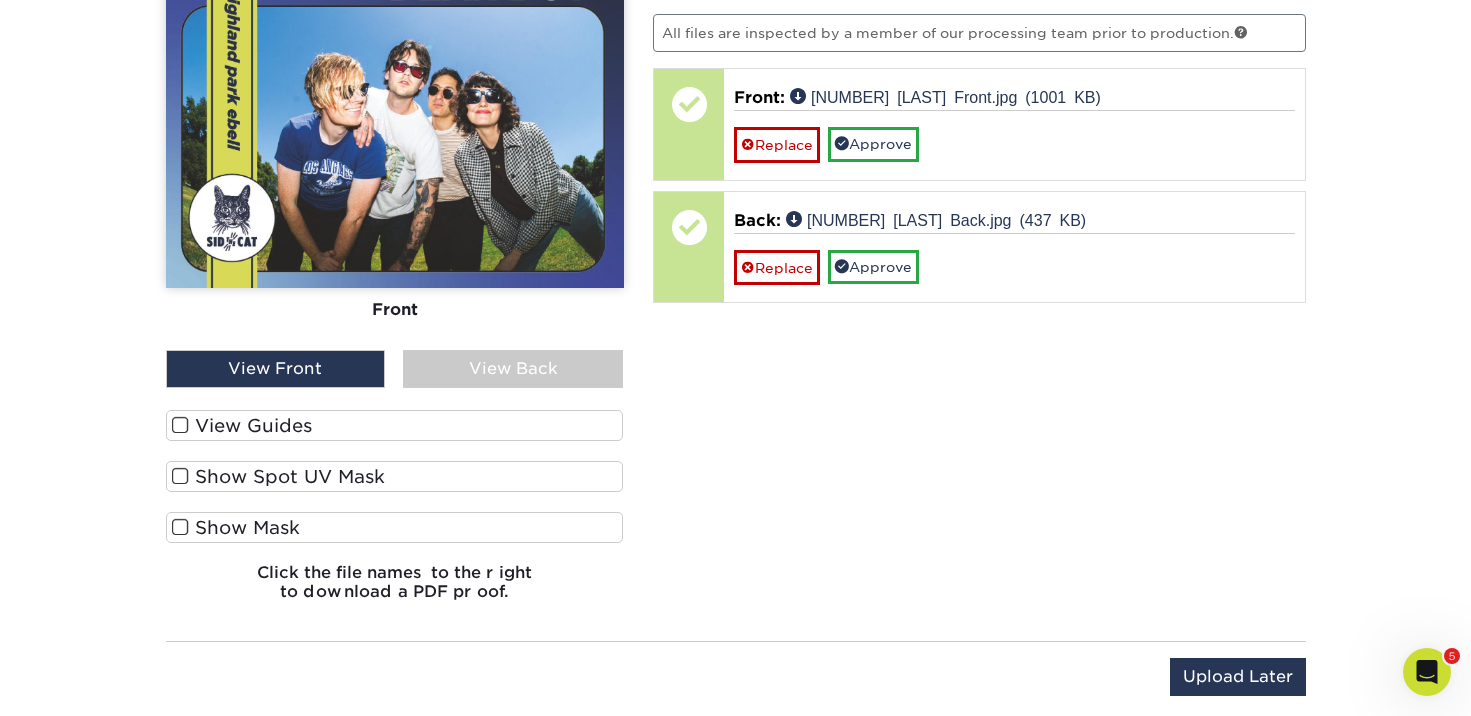 click at bounding box center [180, 425] 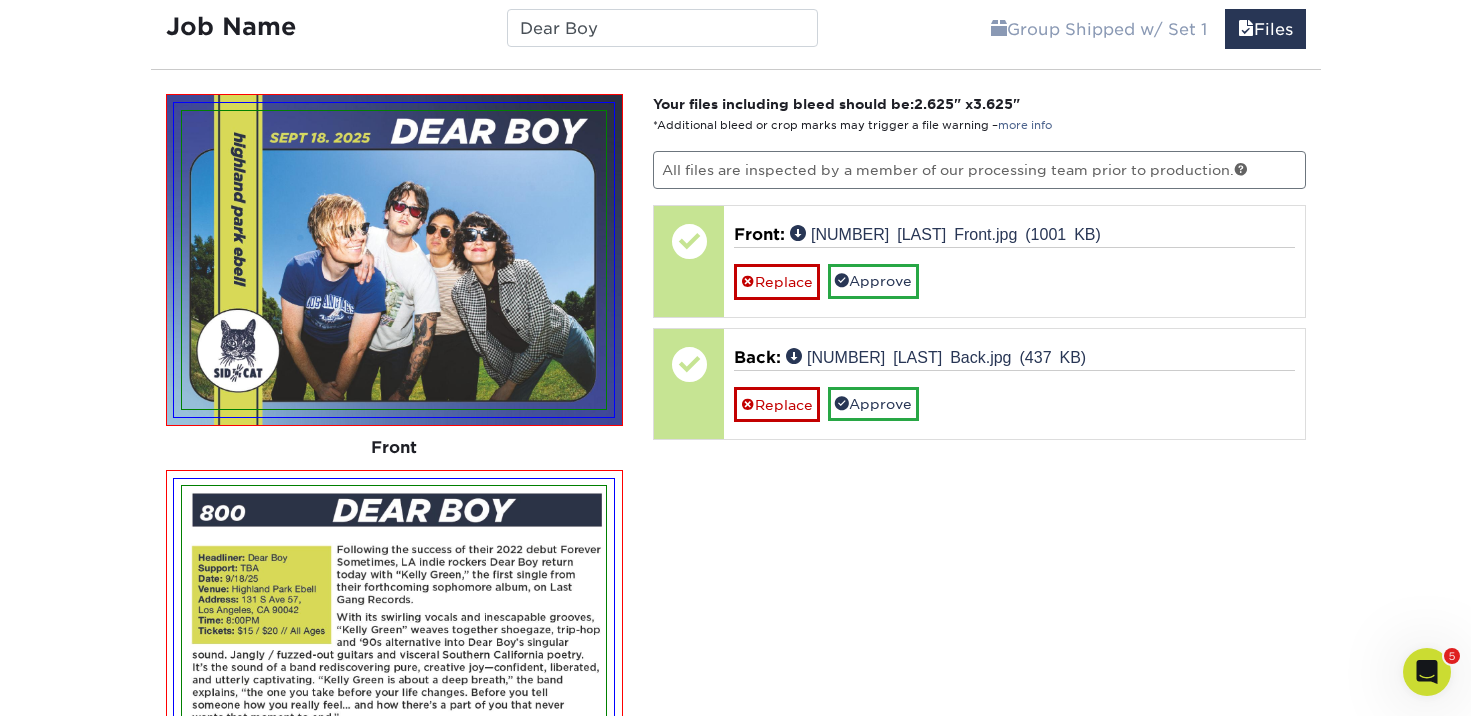 scroll, scrollTop: 1837, scrollLeft: 0, axis: vertical 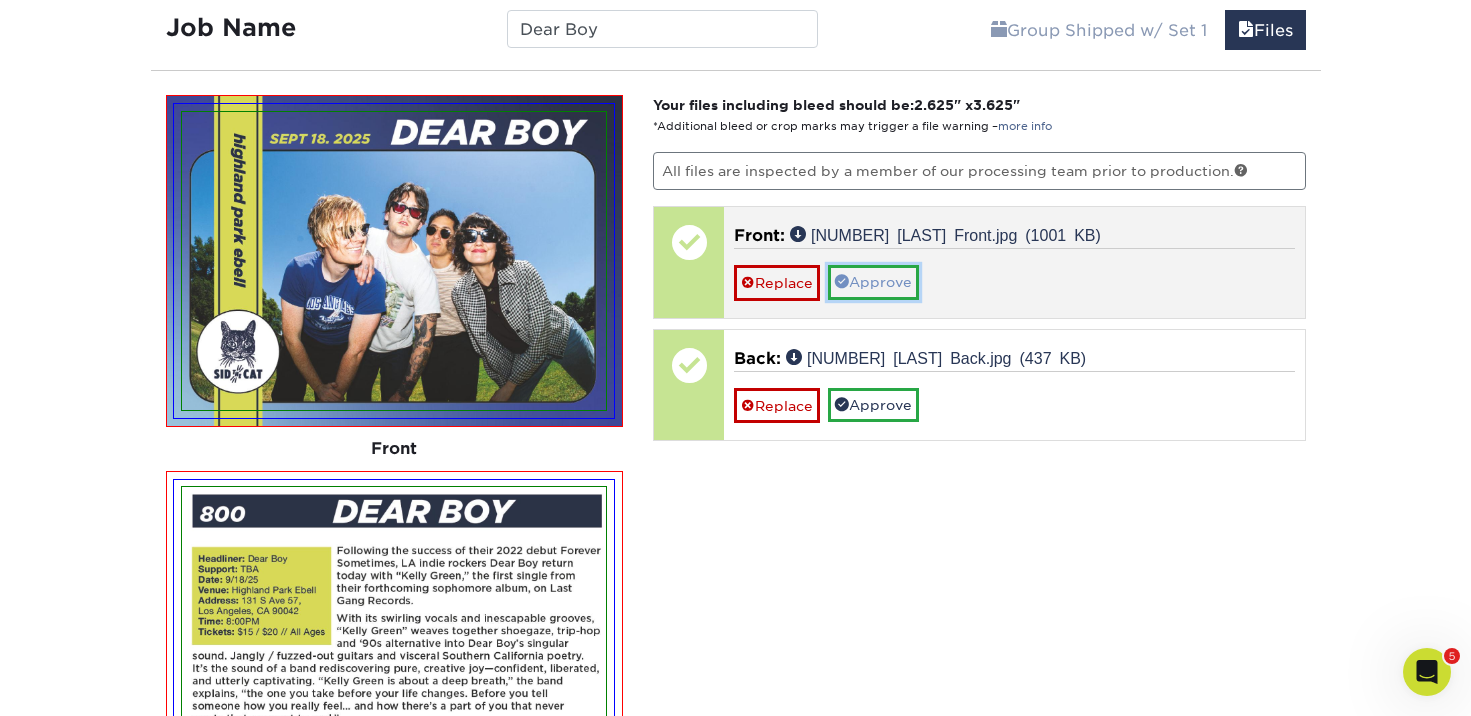 click on "Approve" at bounding box center [873, 282] 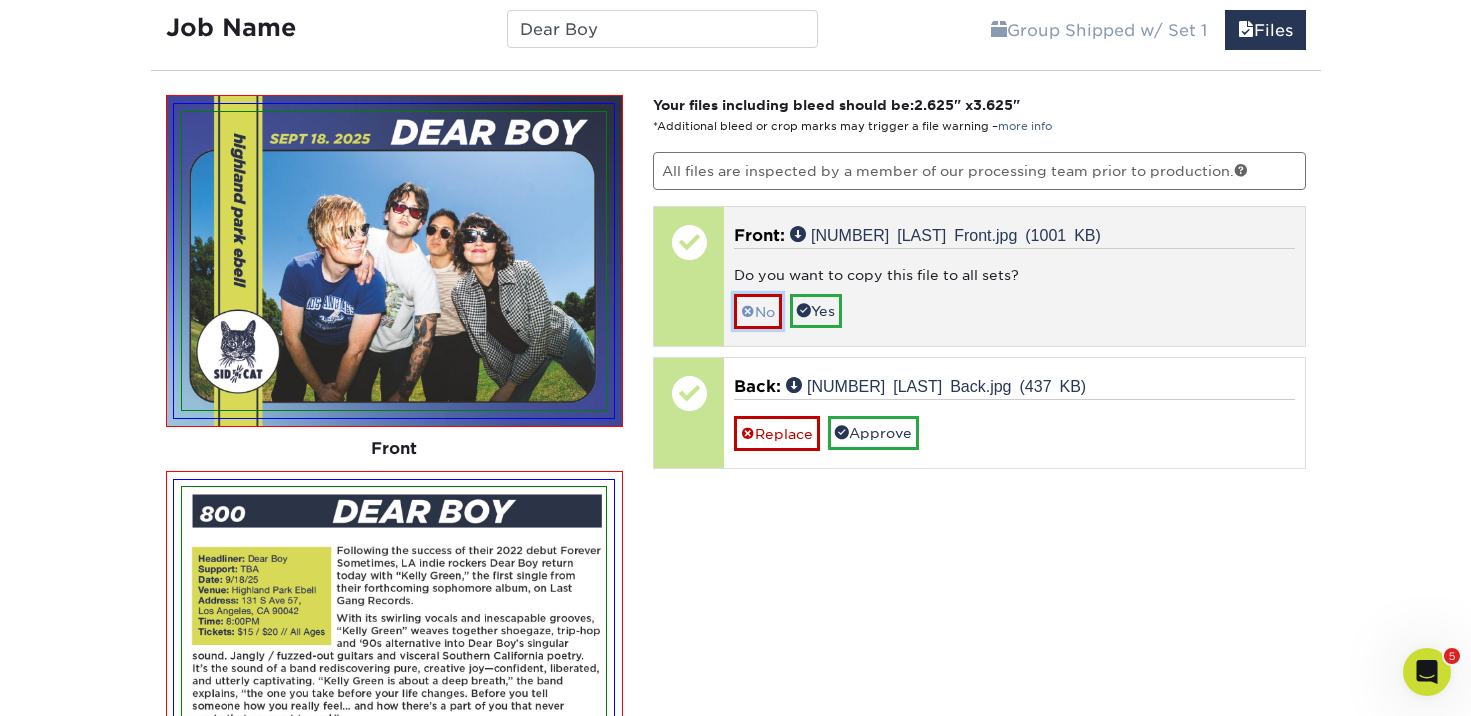 click on "No" at bounding box center (758, 311) 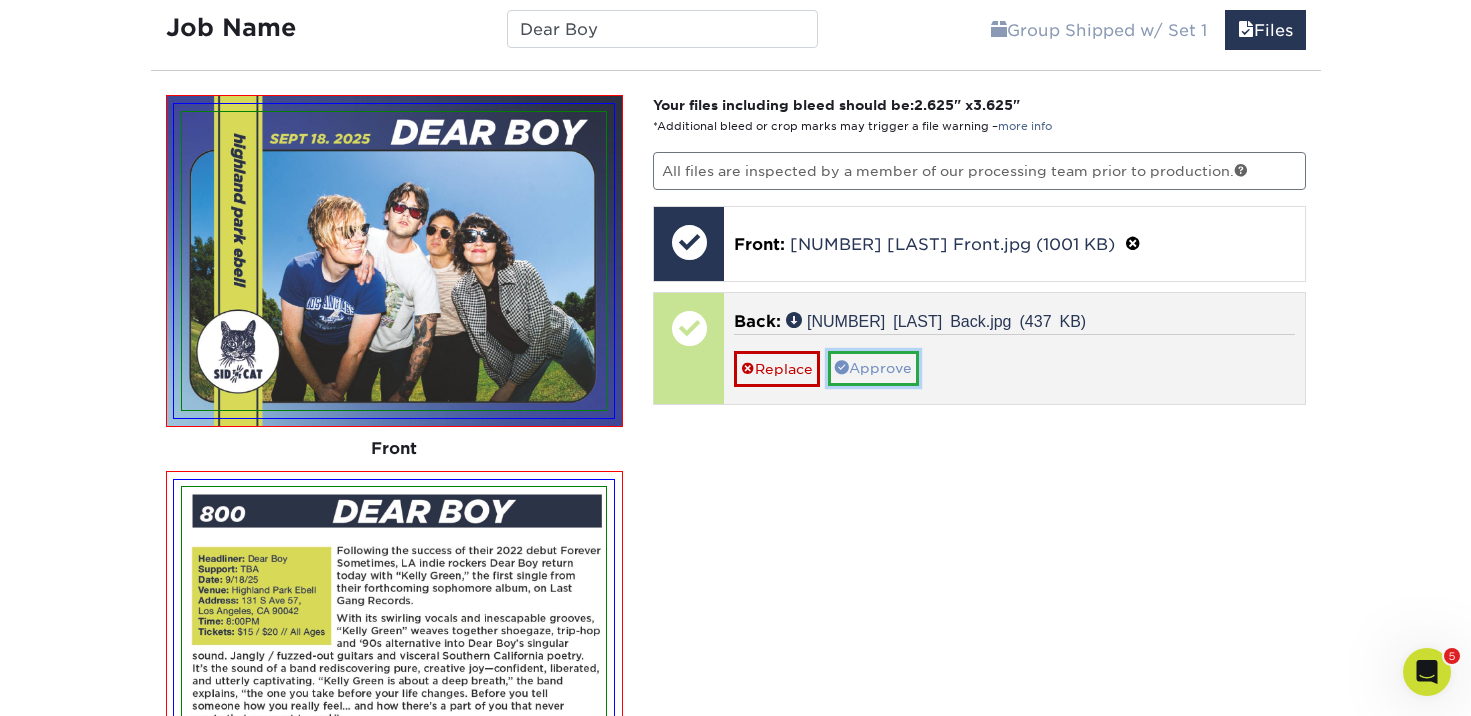 click on "Approve" at bounding box center (873, 368) 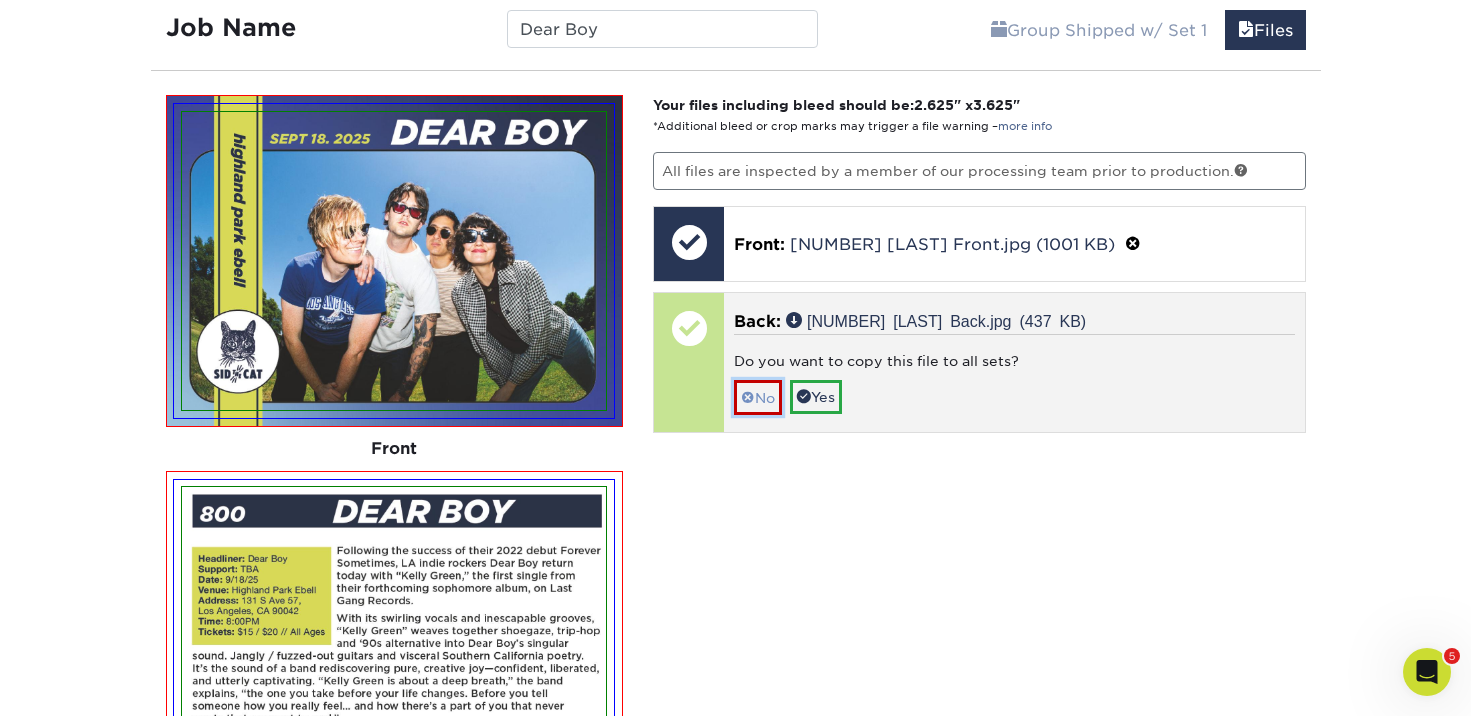 click on "No" at bounding box center [758, 397] 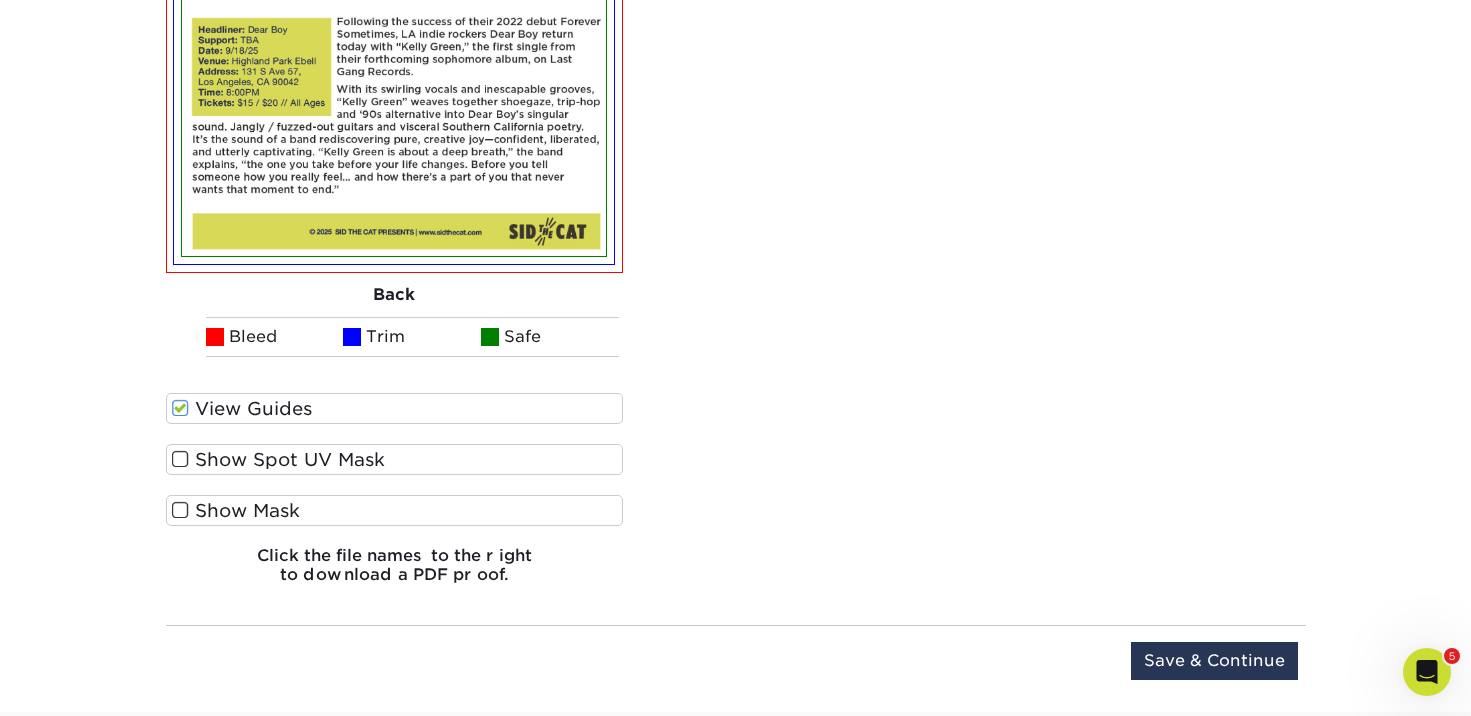 scroll, scrollTop: 2525, scrollLeft: 0, axis: vertical 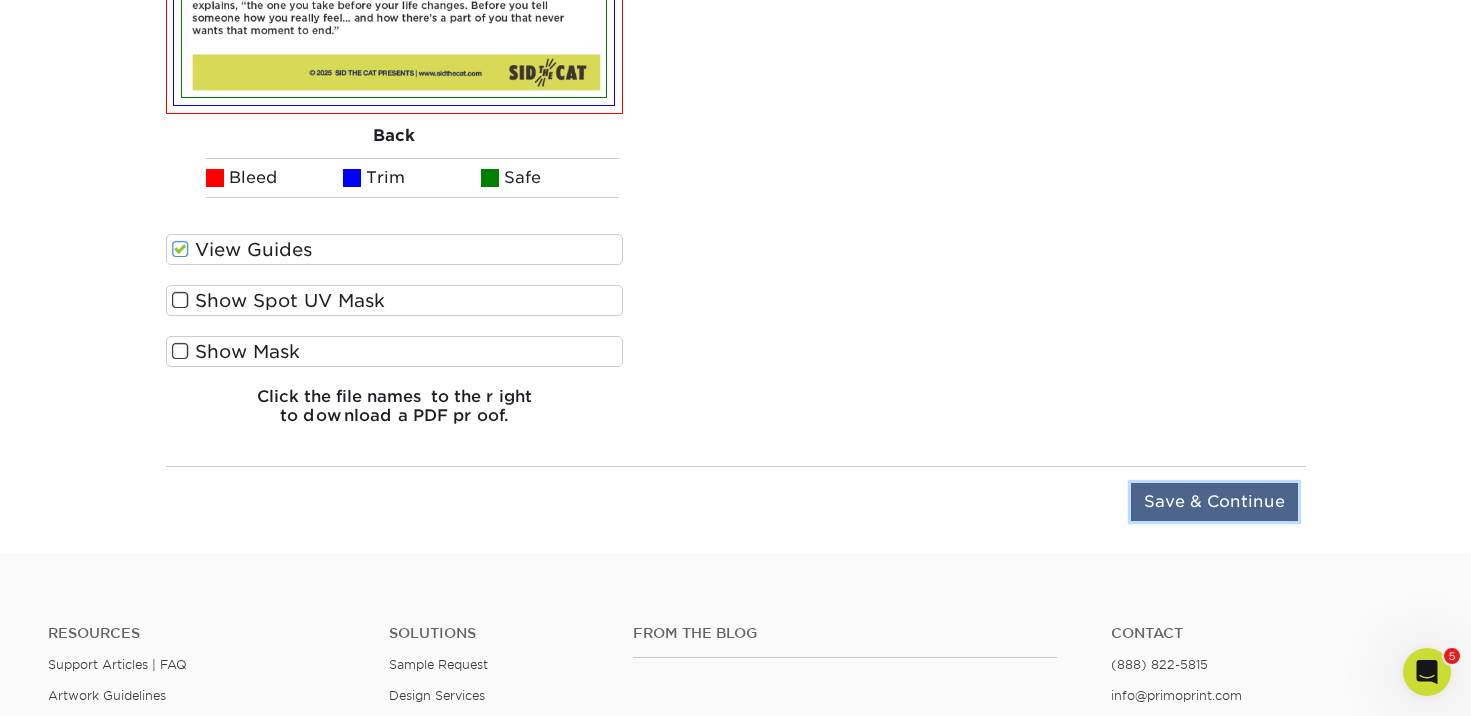 click on "Save & Continue" at bounding box center (1214, 502) 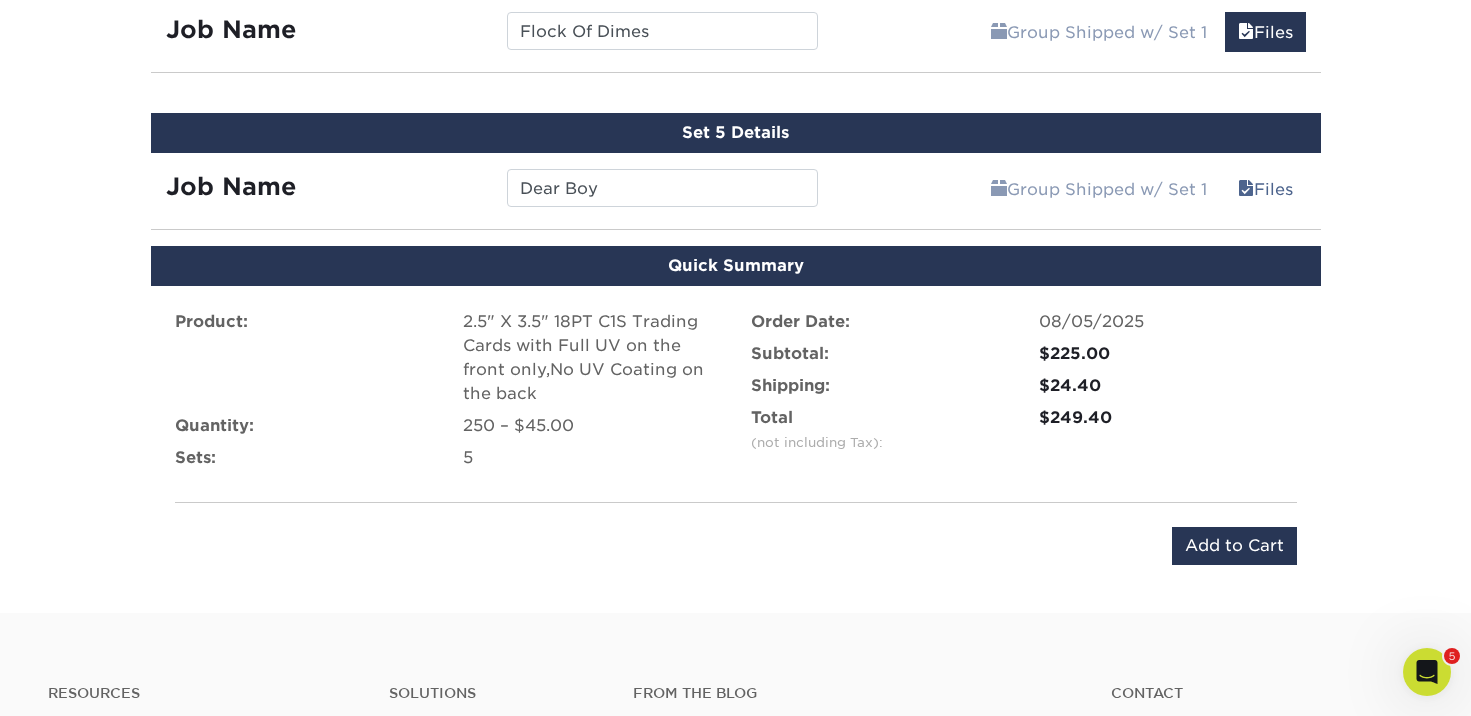 scroll, scrollTop: 1752, scrollLeft: 0, axis: vertical 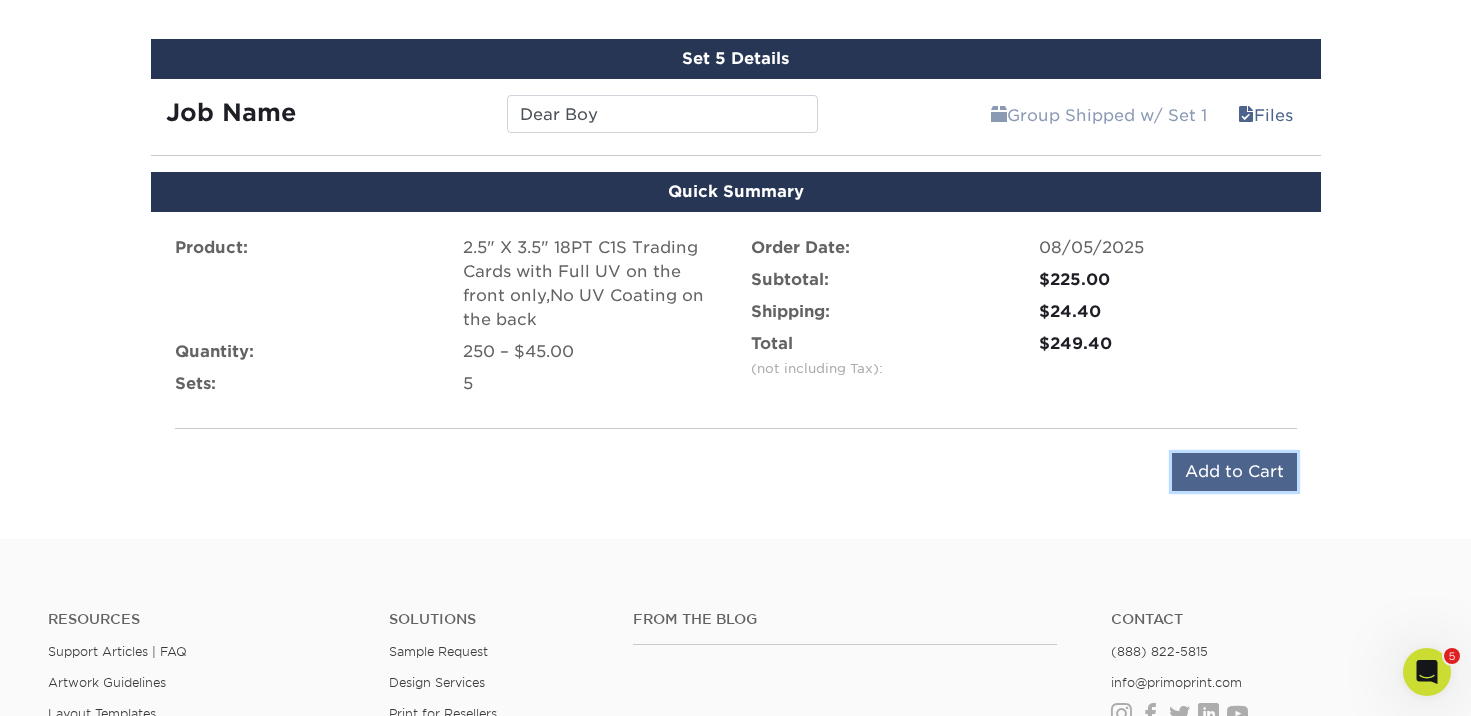 click on "Add to Cart" at bounding box center [1234, 472] 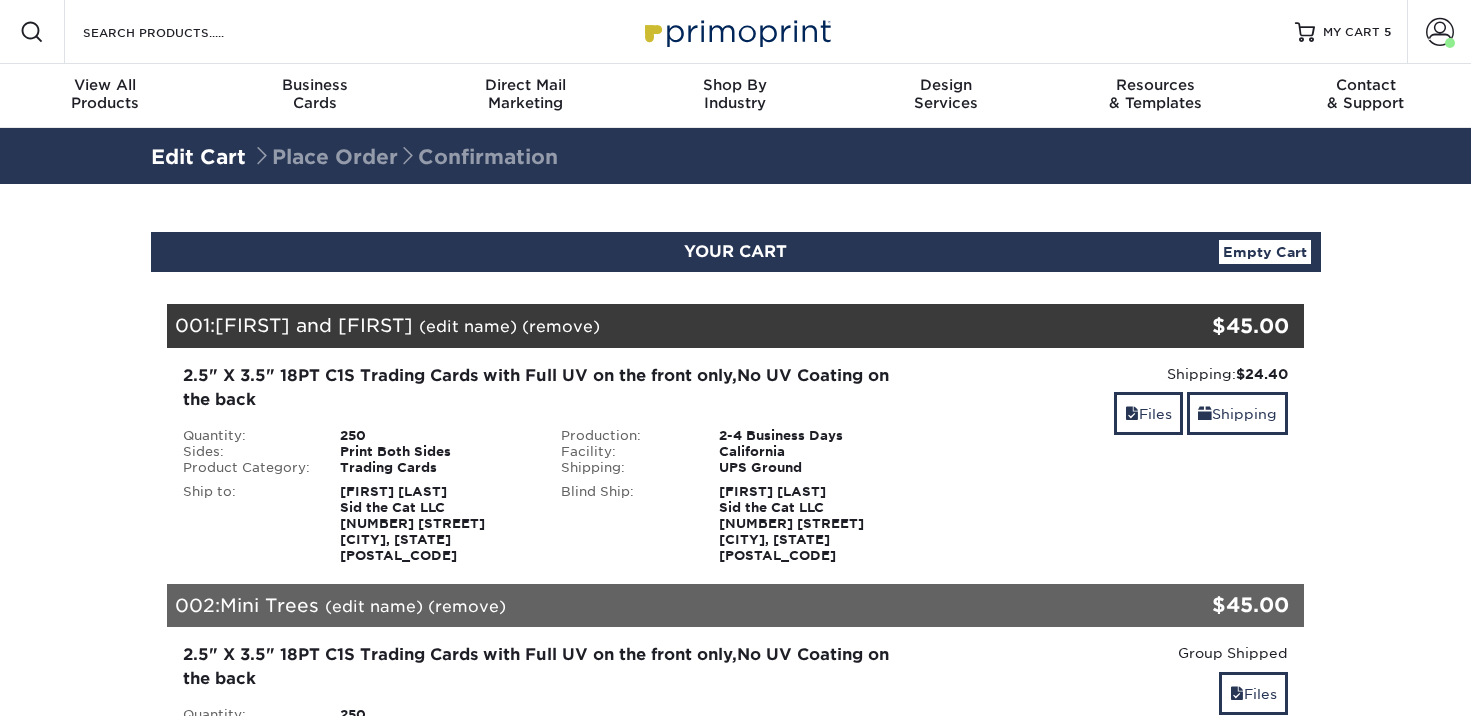 scroll, scrollTop: 0, scrollLeft: 0, axis: both 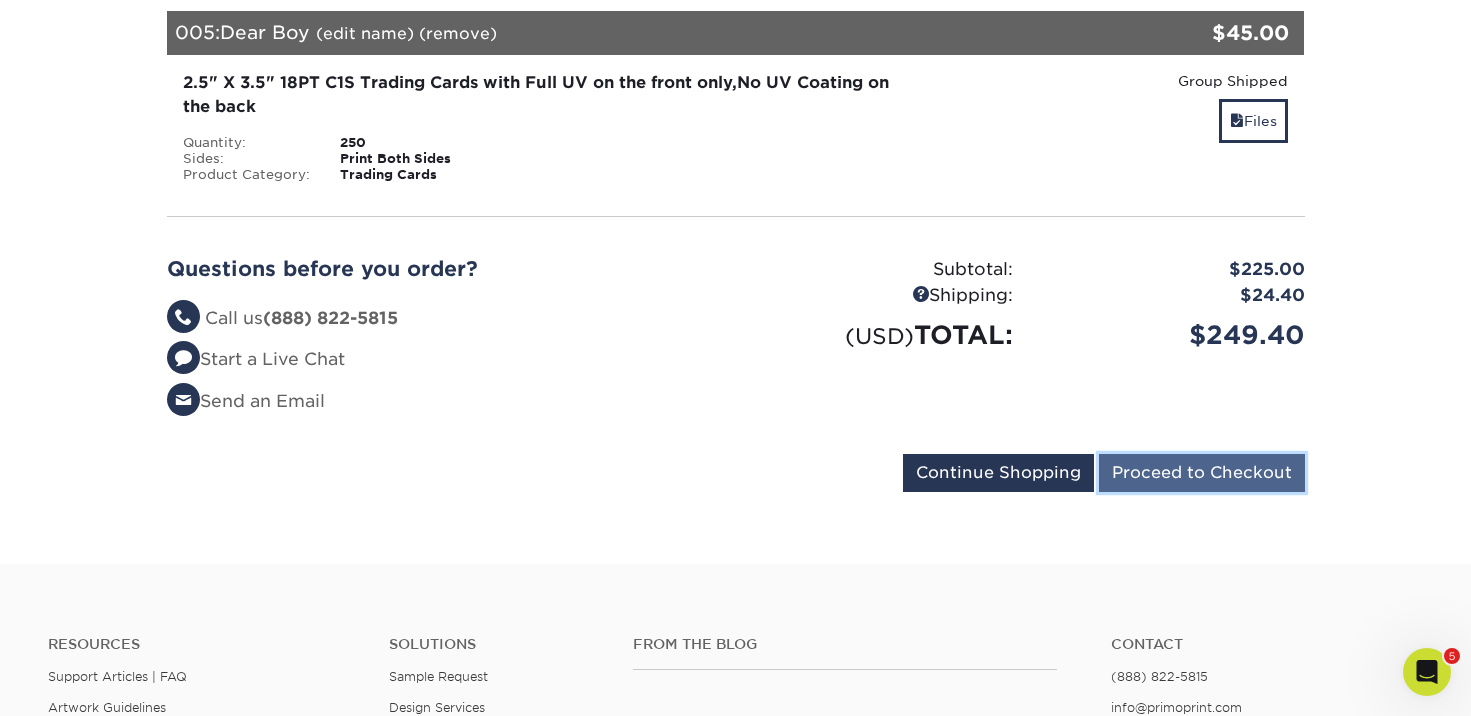 click on "Proceed to Checkout" at bounding box center (1202, 473) 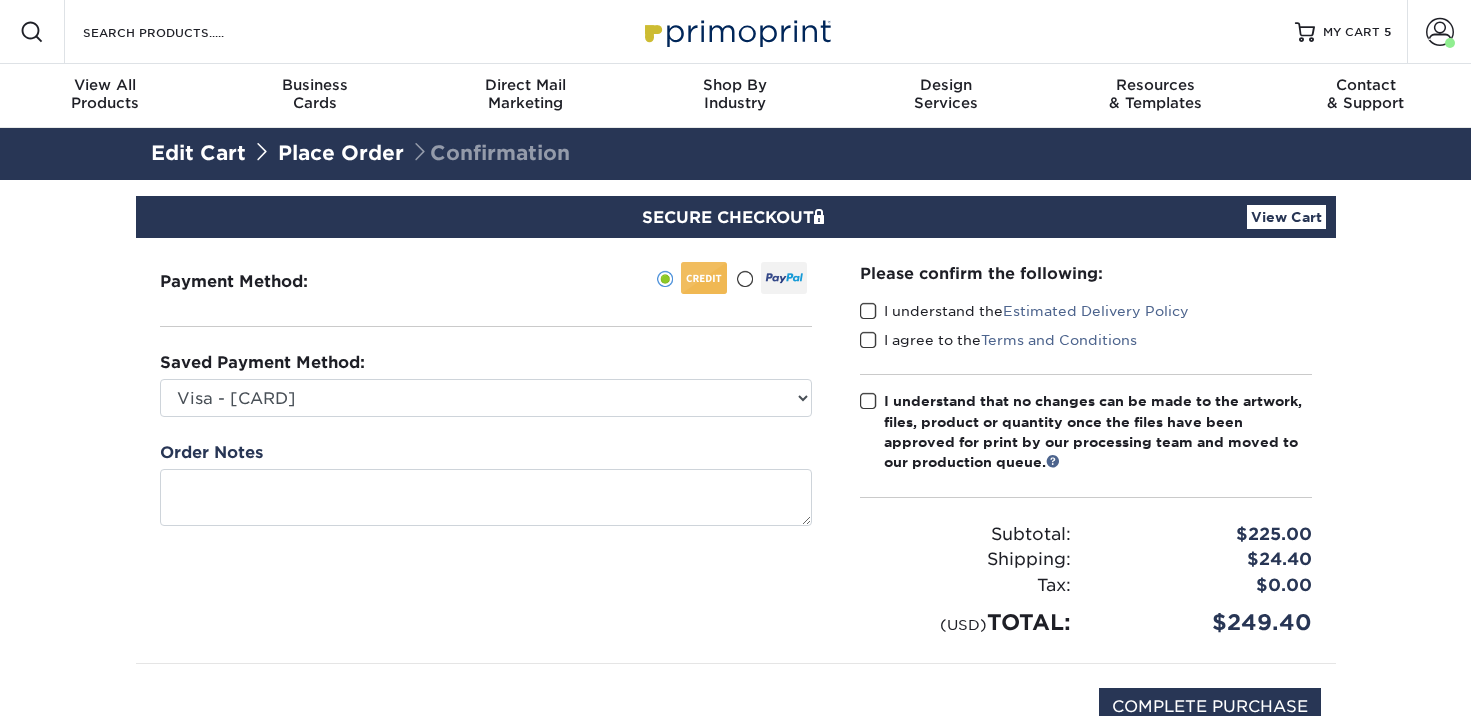 scroll, scrollTop: 0, scrollLeft: 0, axis: both 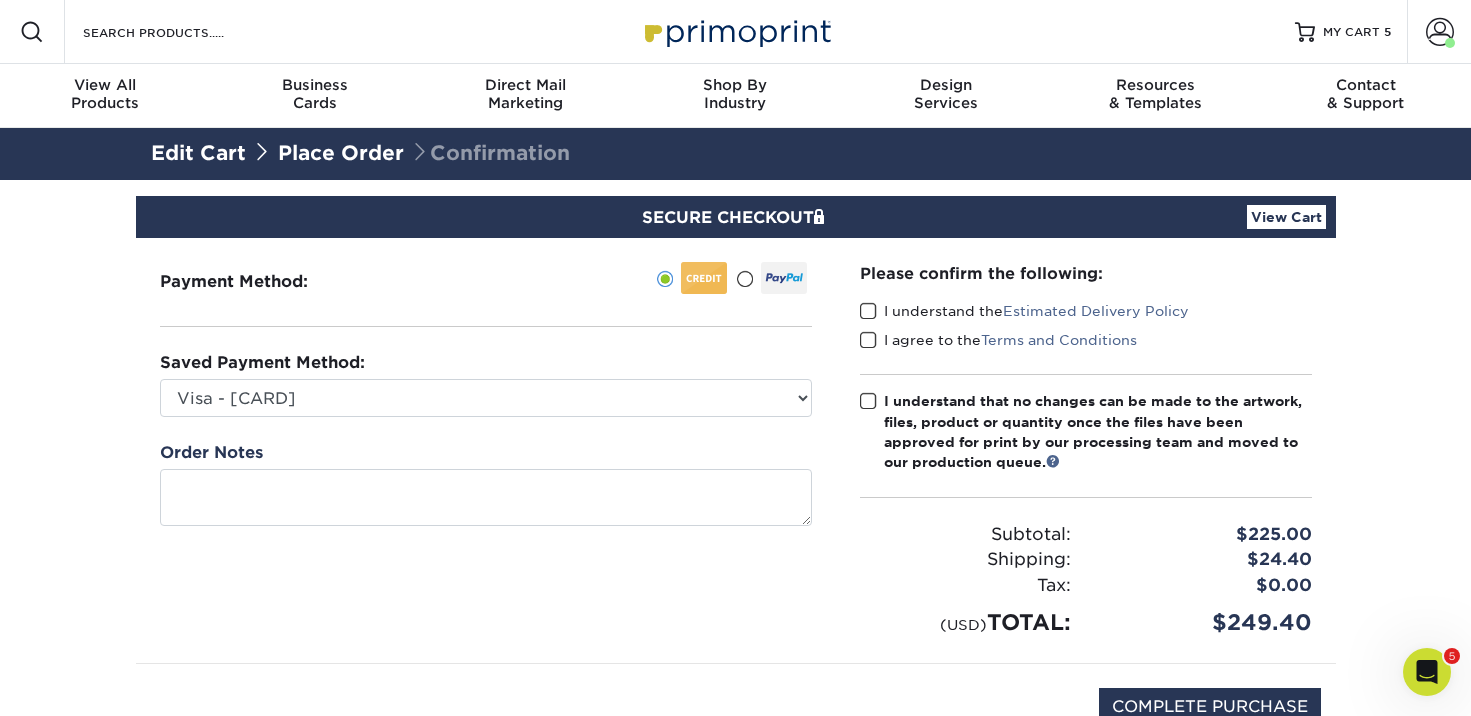 click at bounding box center (868, 311) 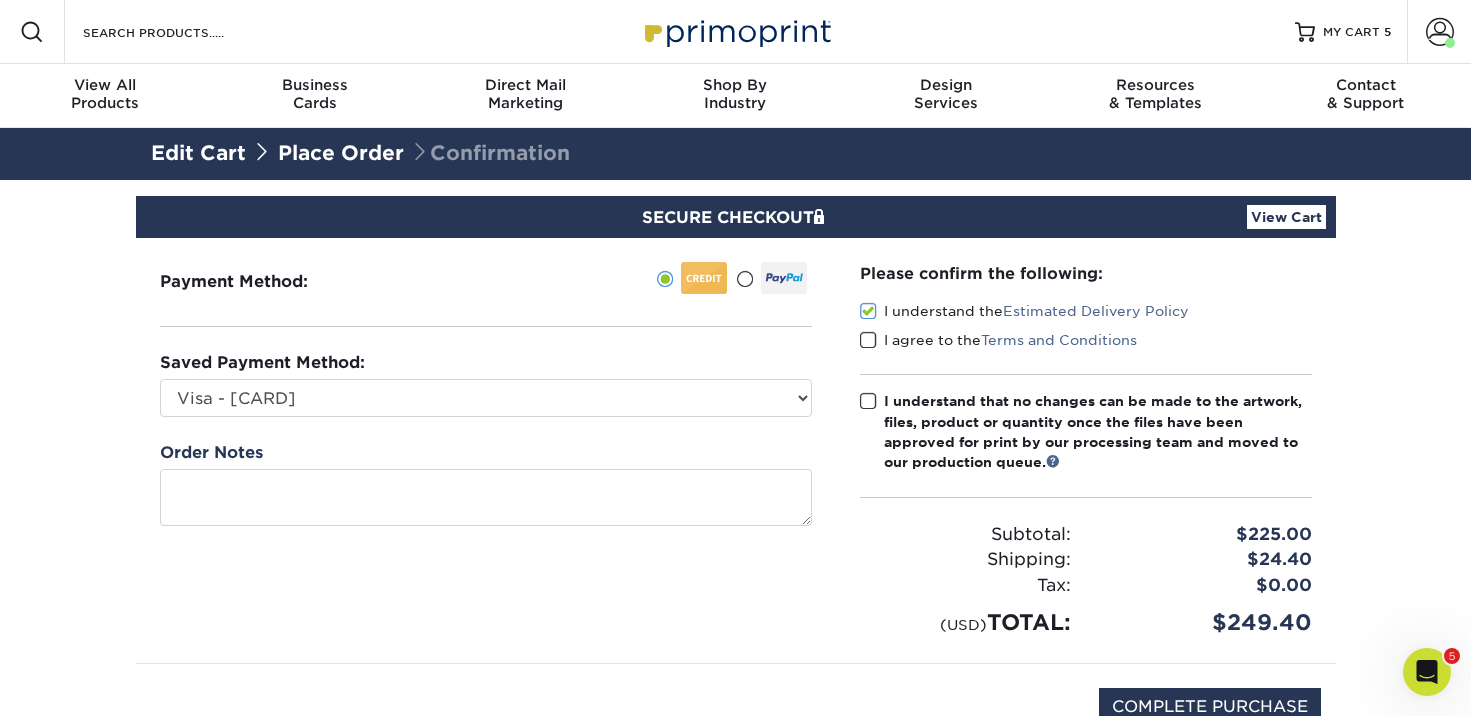 click at bounding box center (868, 340) 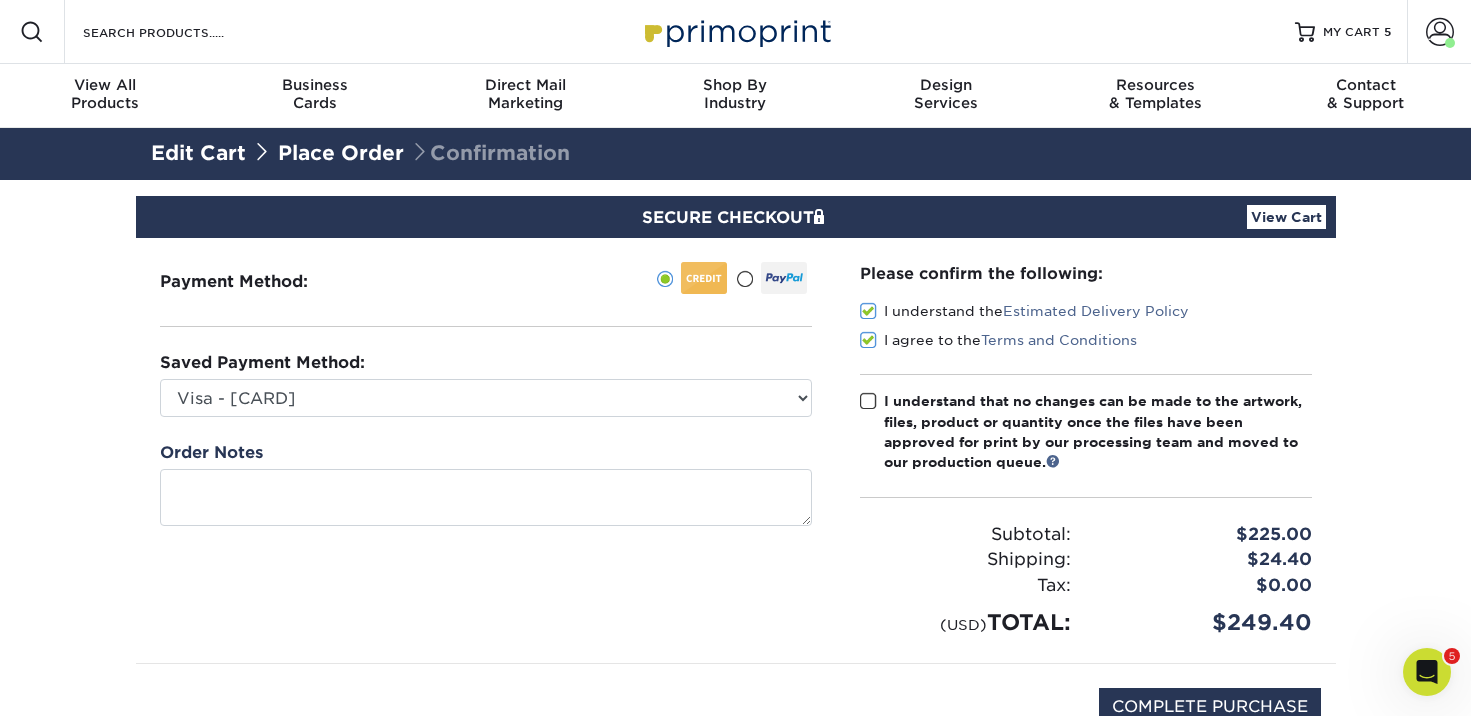 click at bounding box center (868, 401) 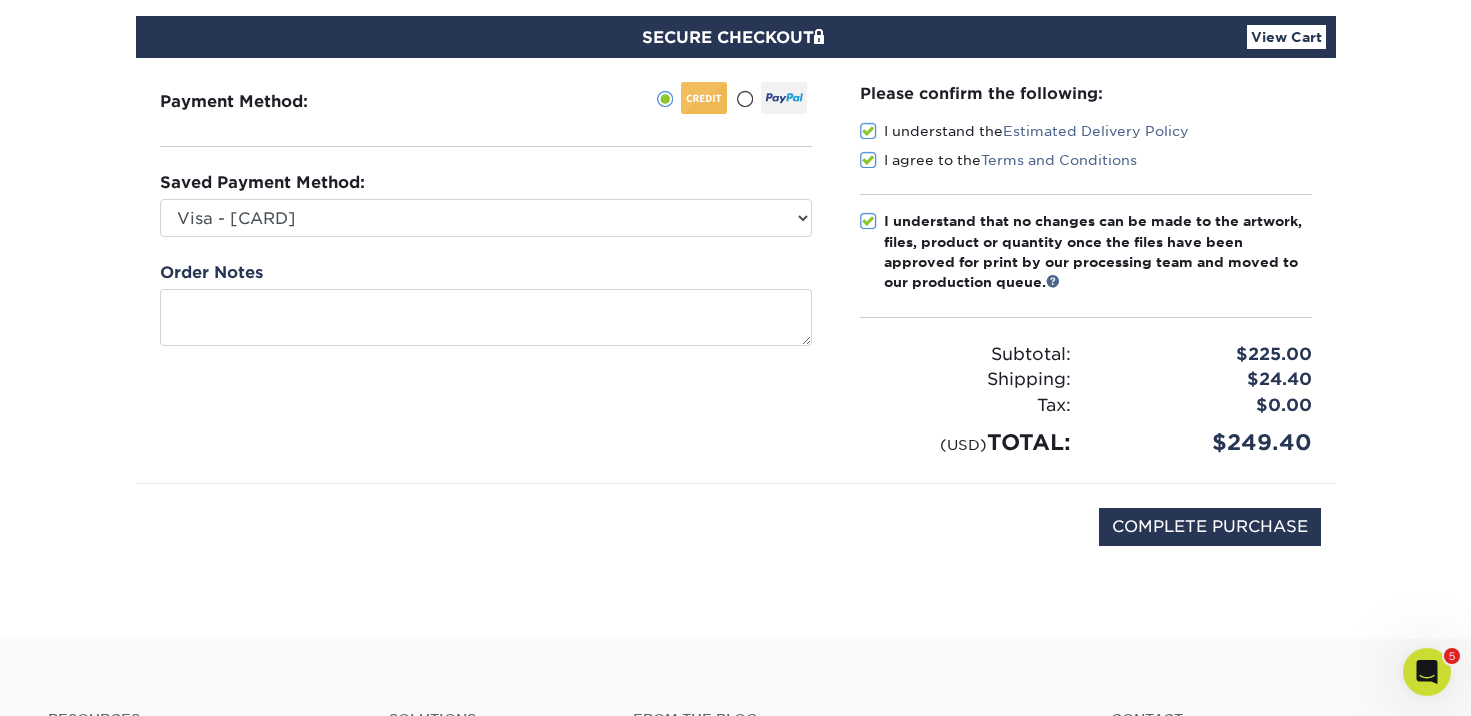 scroll, scrollTop: 221, scrollLeft: 0, axis: vertical 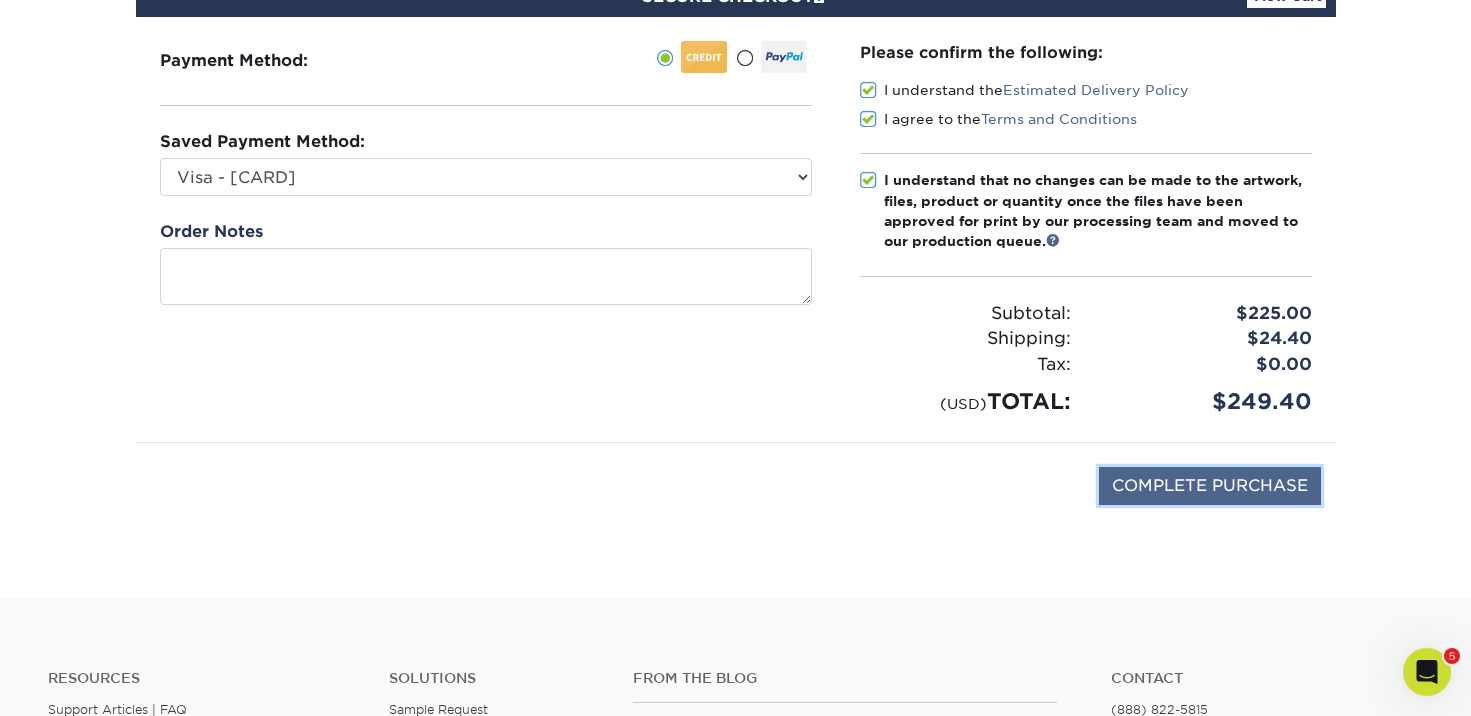 click on "COMPLETE PURCHASE" at bounding box center (1210, 486) 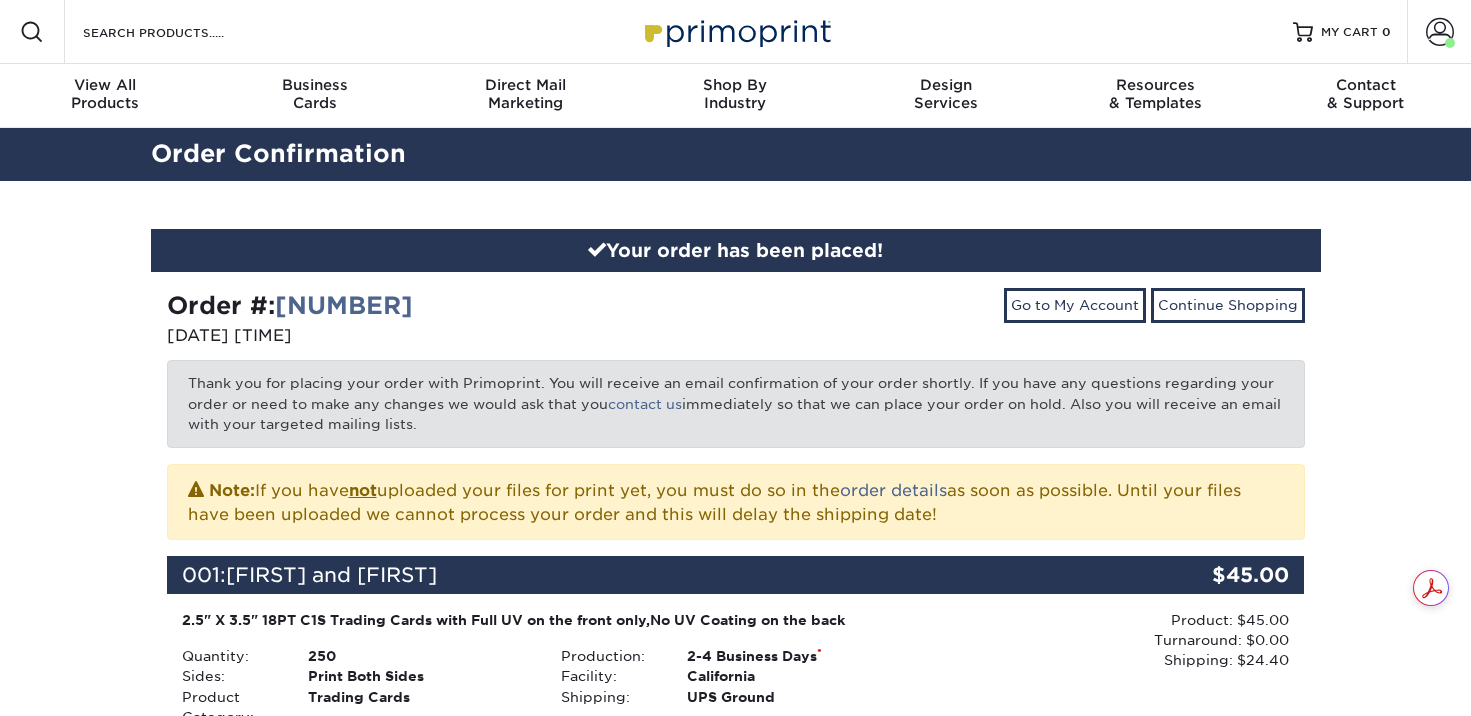 scroll, scrollTop: 0, scrollLeft: 0, axis: both 